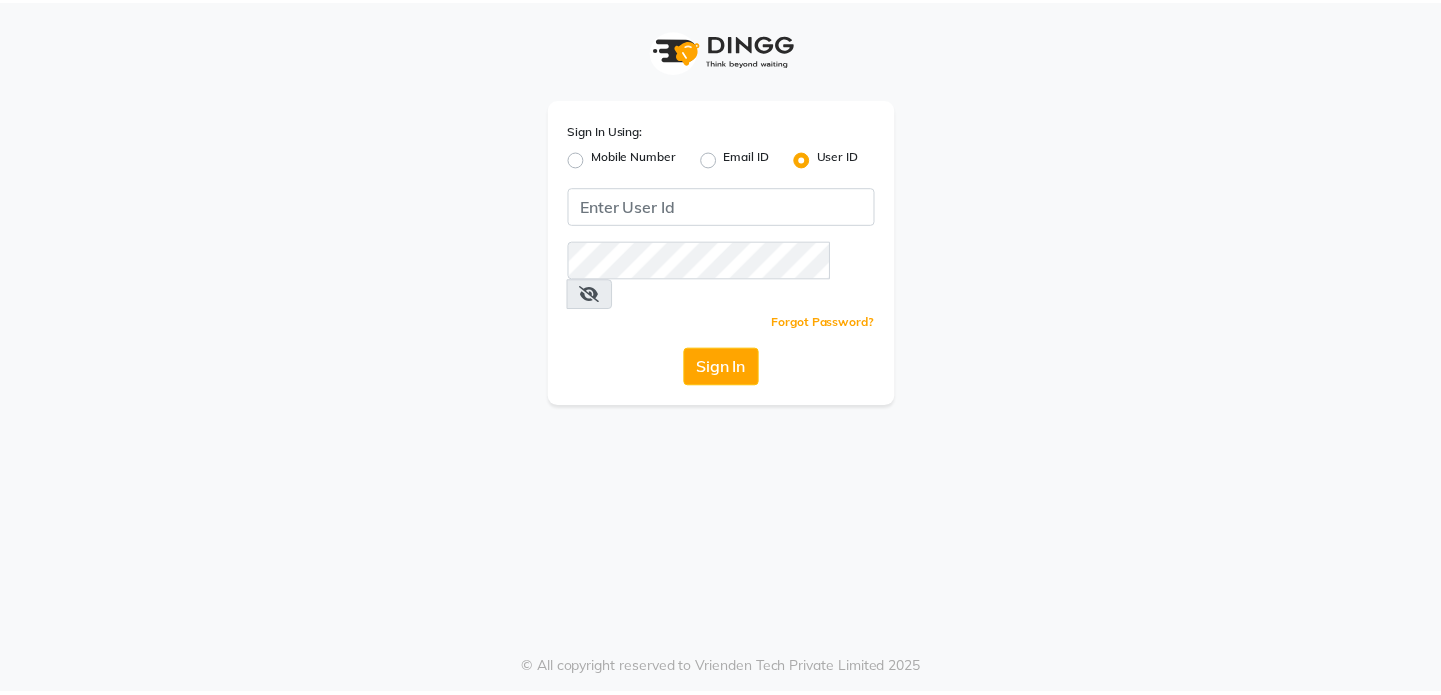 scroll, scrollTop: 0, scrollLeft: 0, axis: both 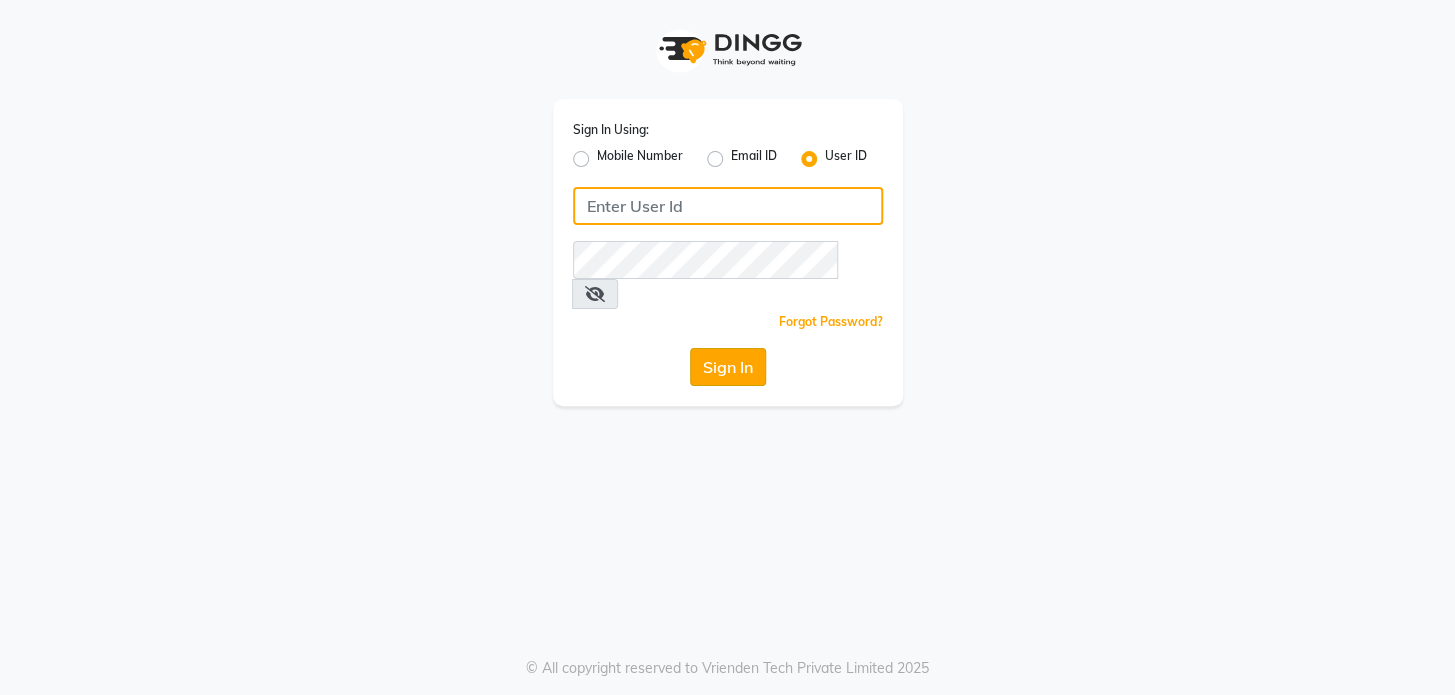 type on "ramya@123" 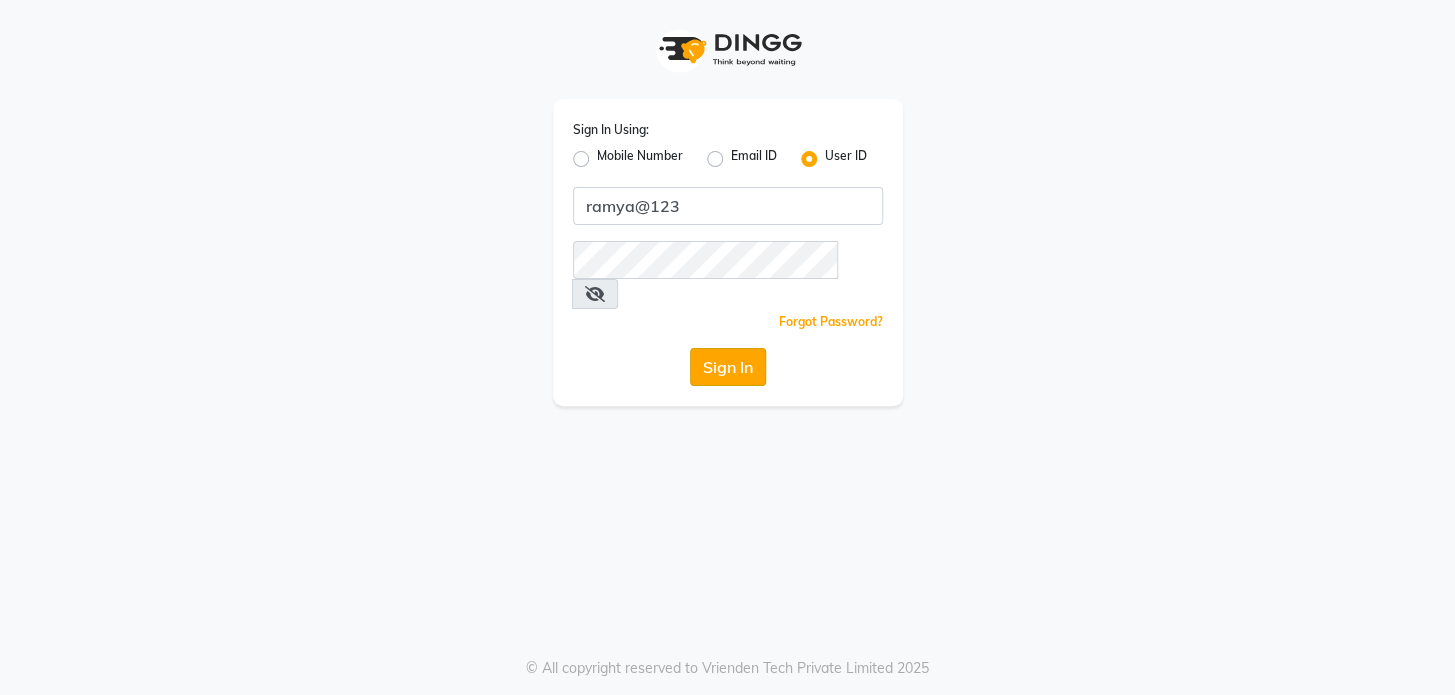 click on "Sign In" 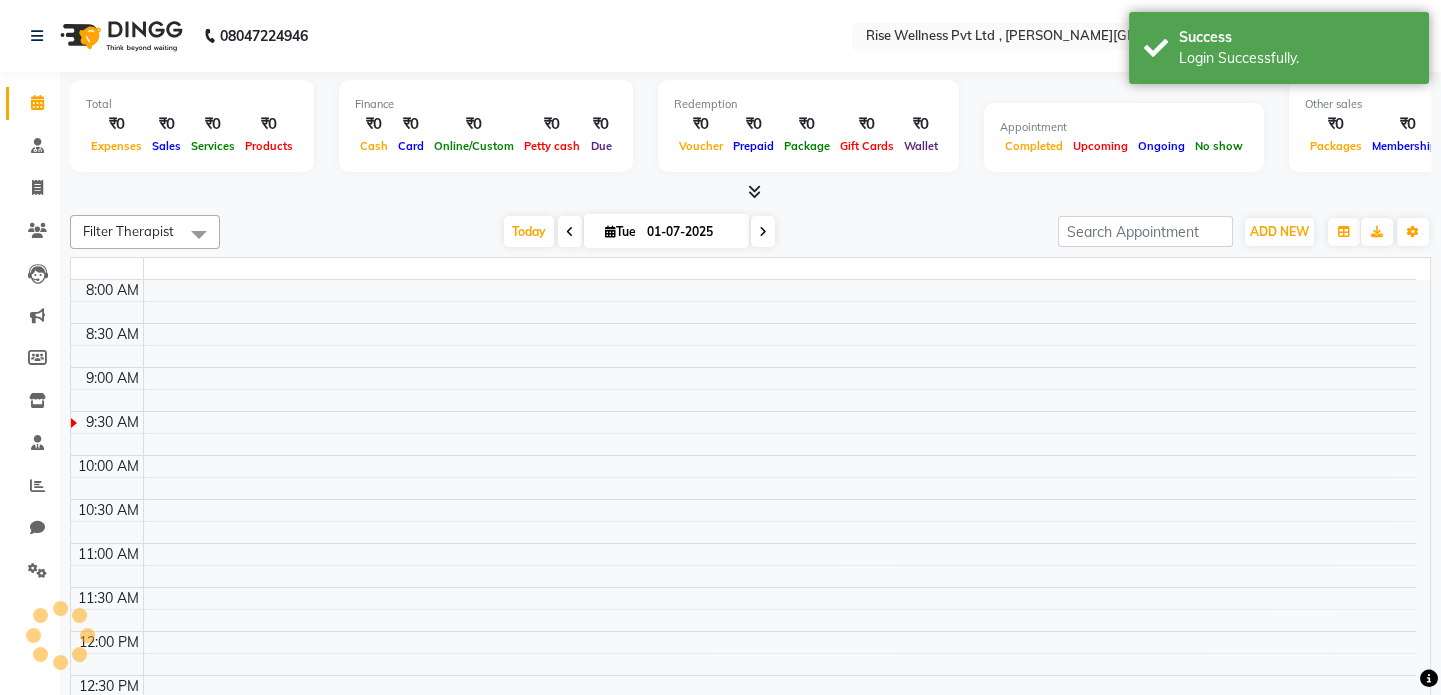 scroll, scrollTop: 0, scrollLeft: 0, axis: both 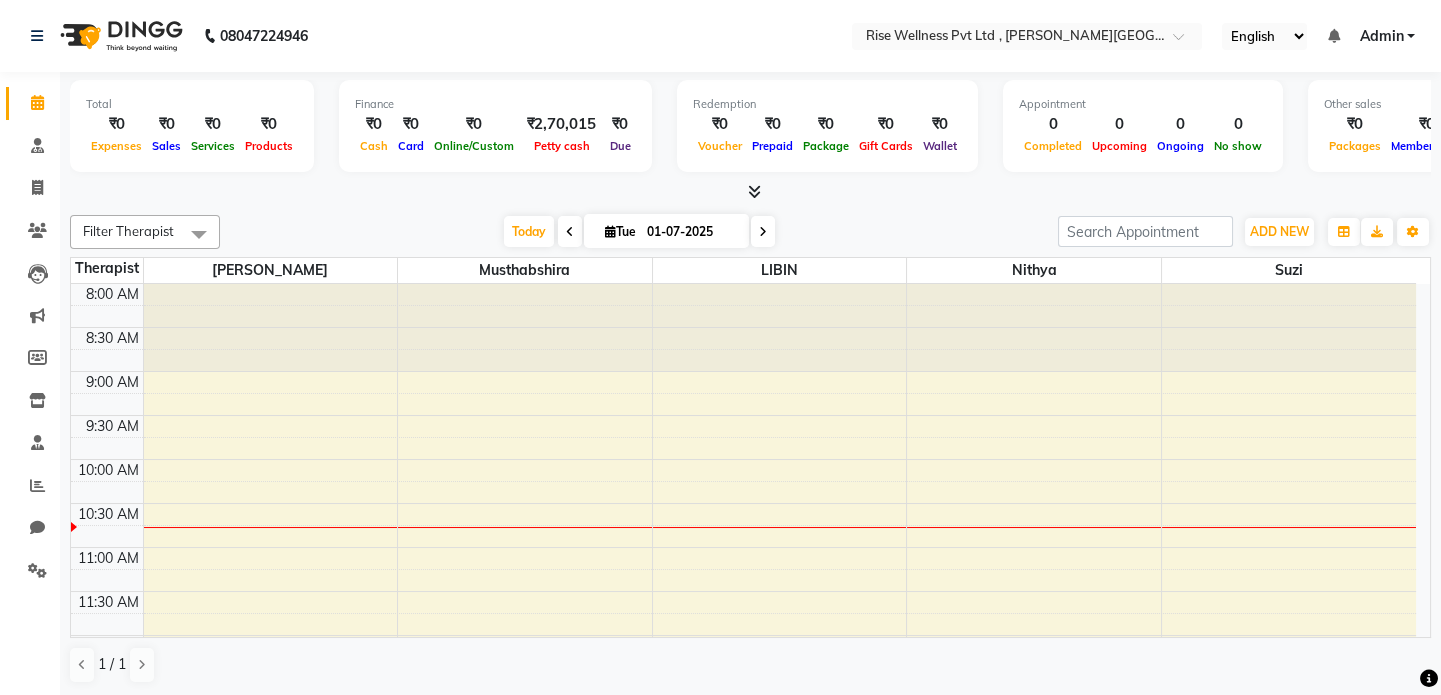 click at bounding box center (780, 327) 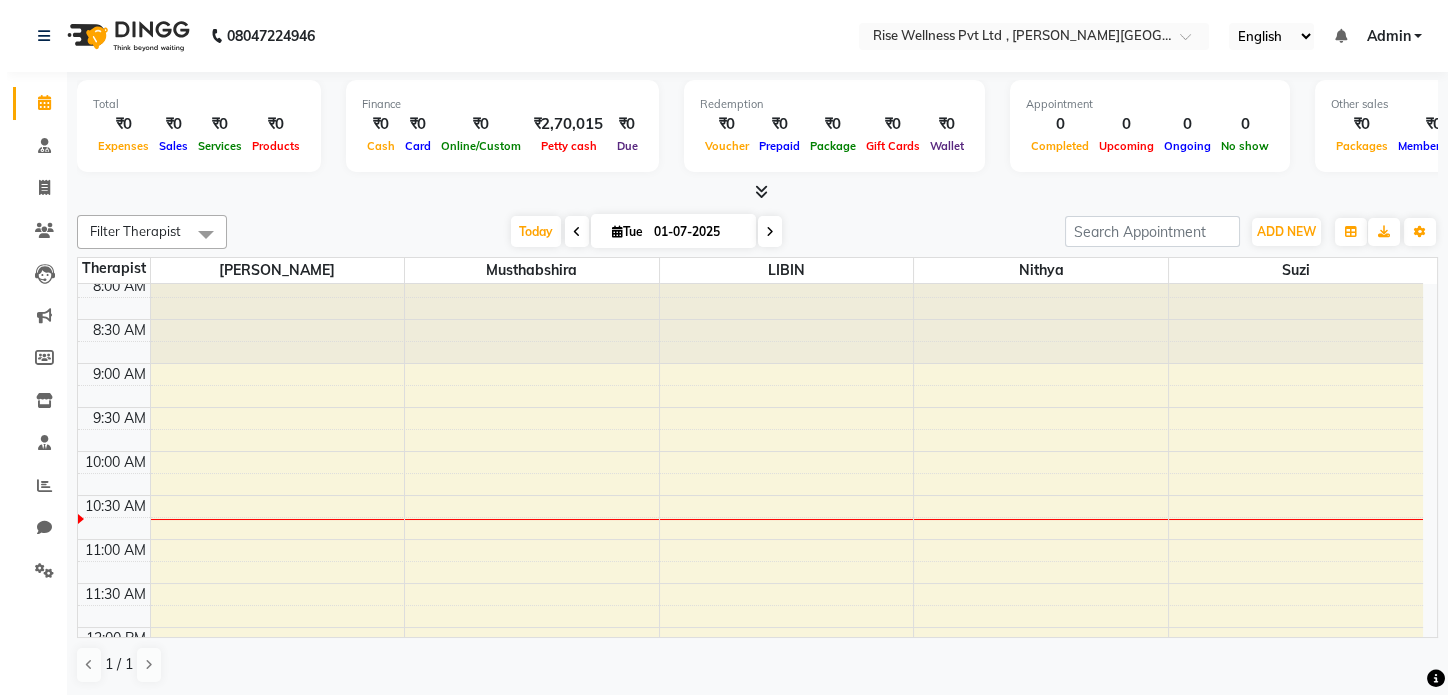 scroll, scrollTop: 0, scrollLeft: 0, axis: both 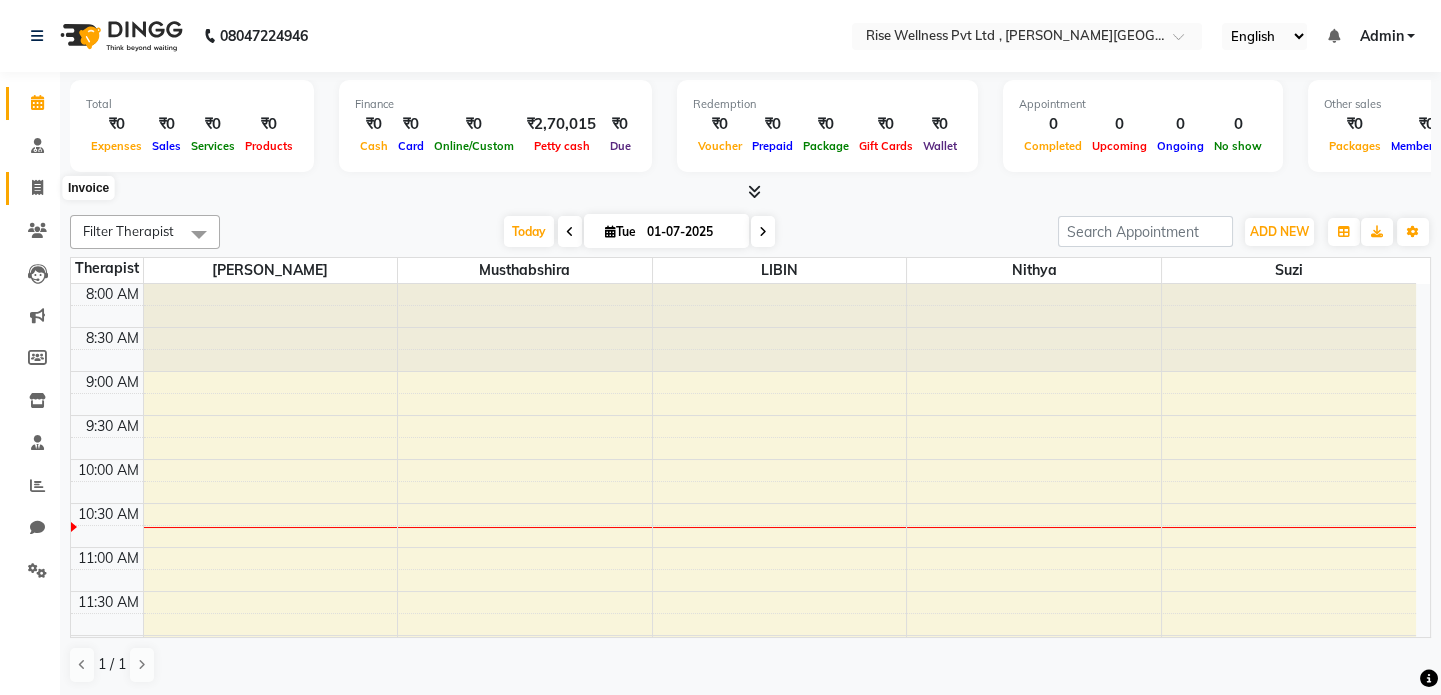 click 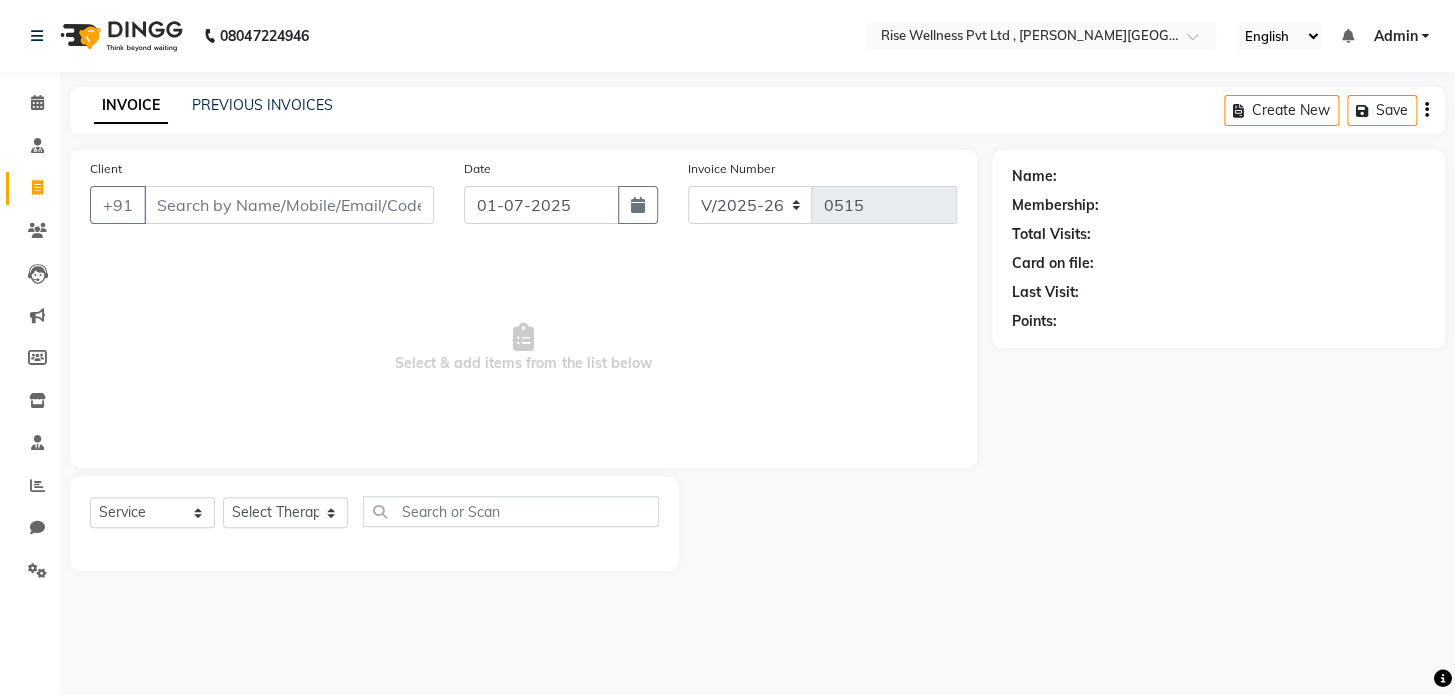 select on "V" 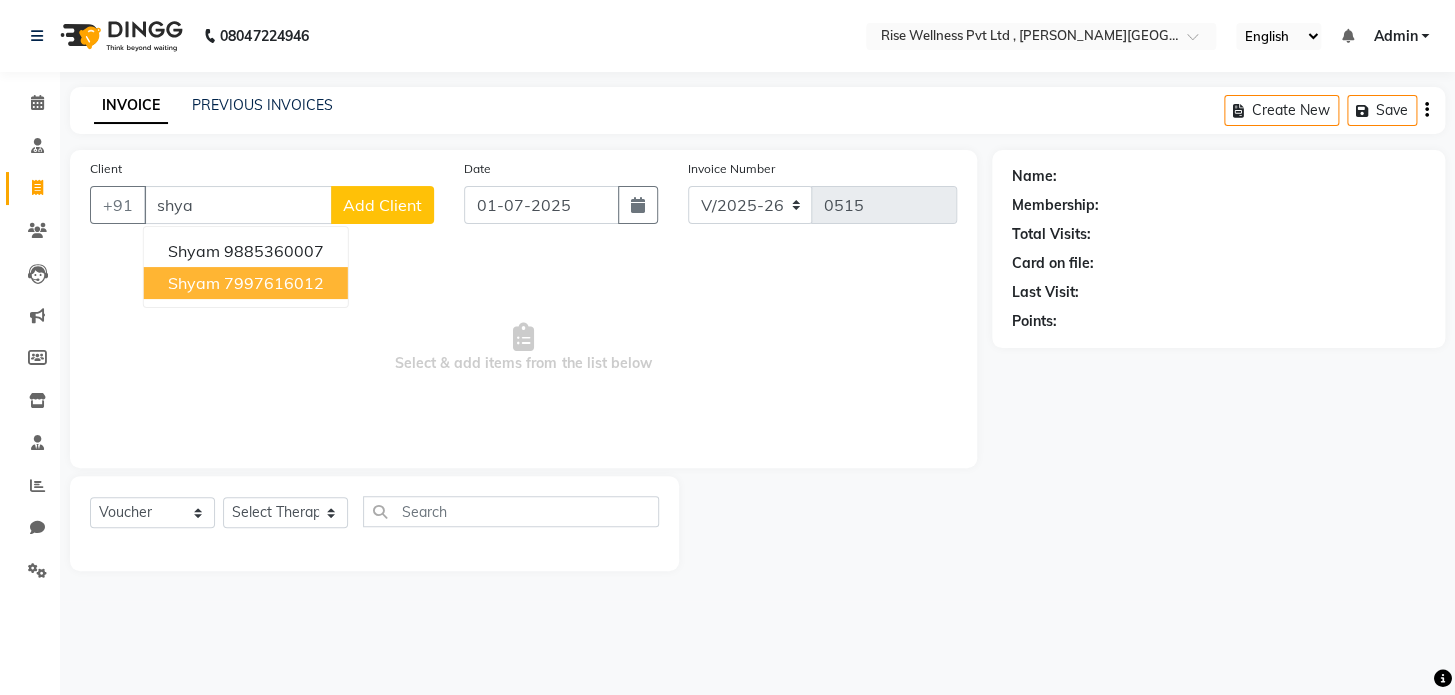click on "7997616012" at bounding box center [274, 283] 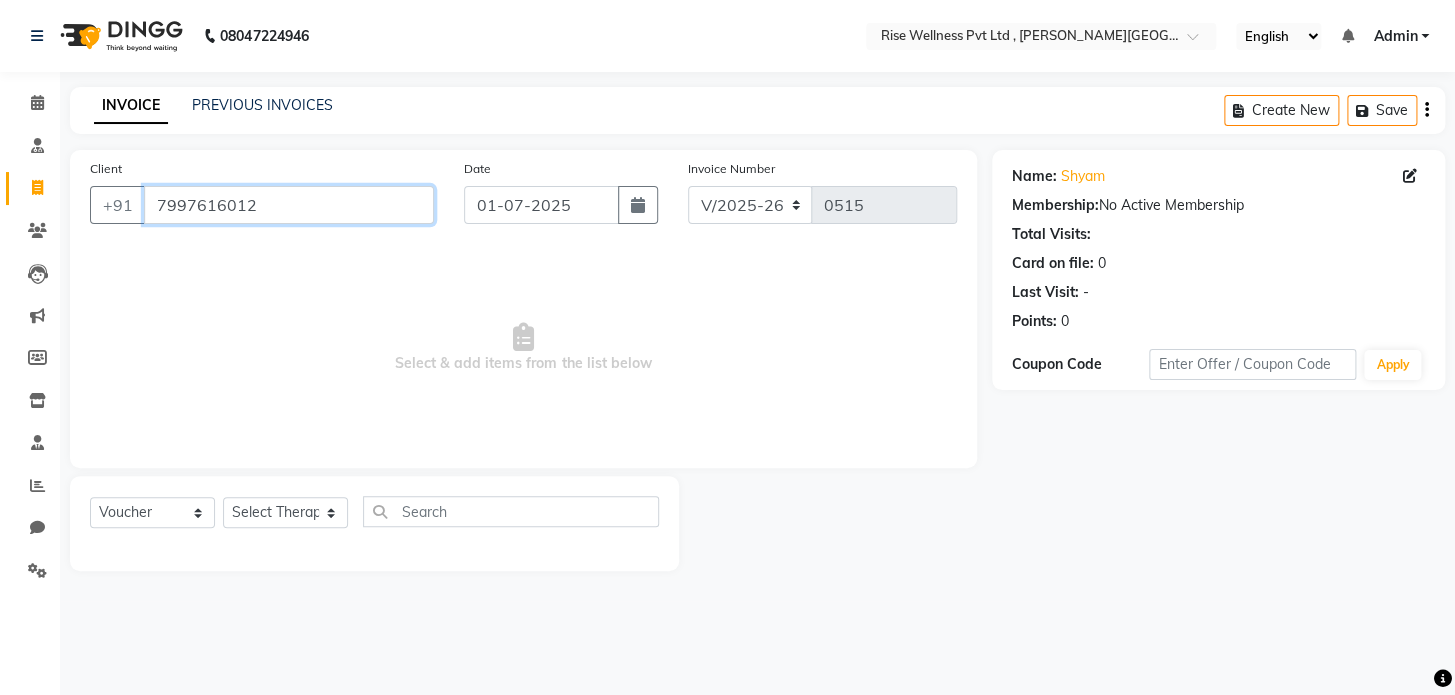 click on "7997616012" at bounding box center (289, 205) 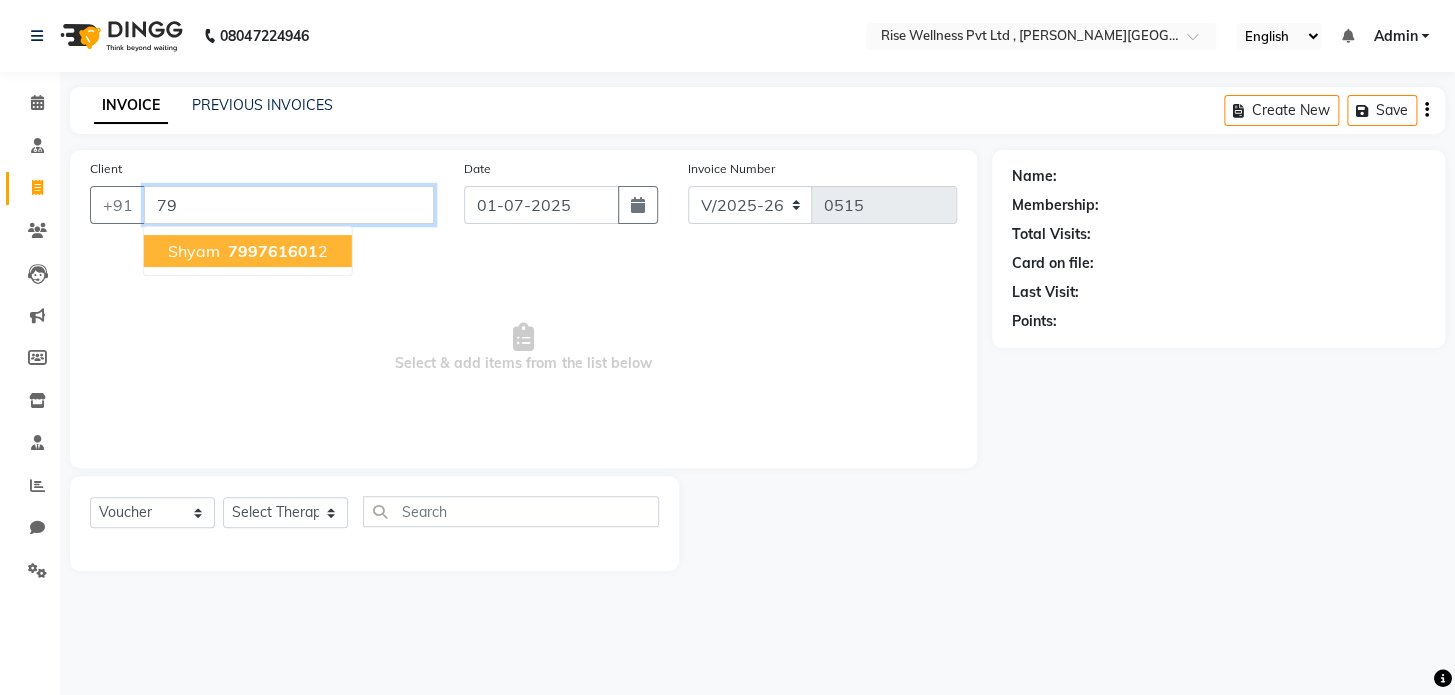 type on "7" 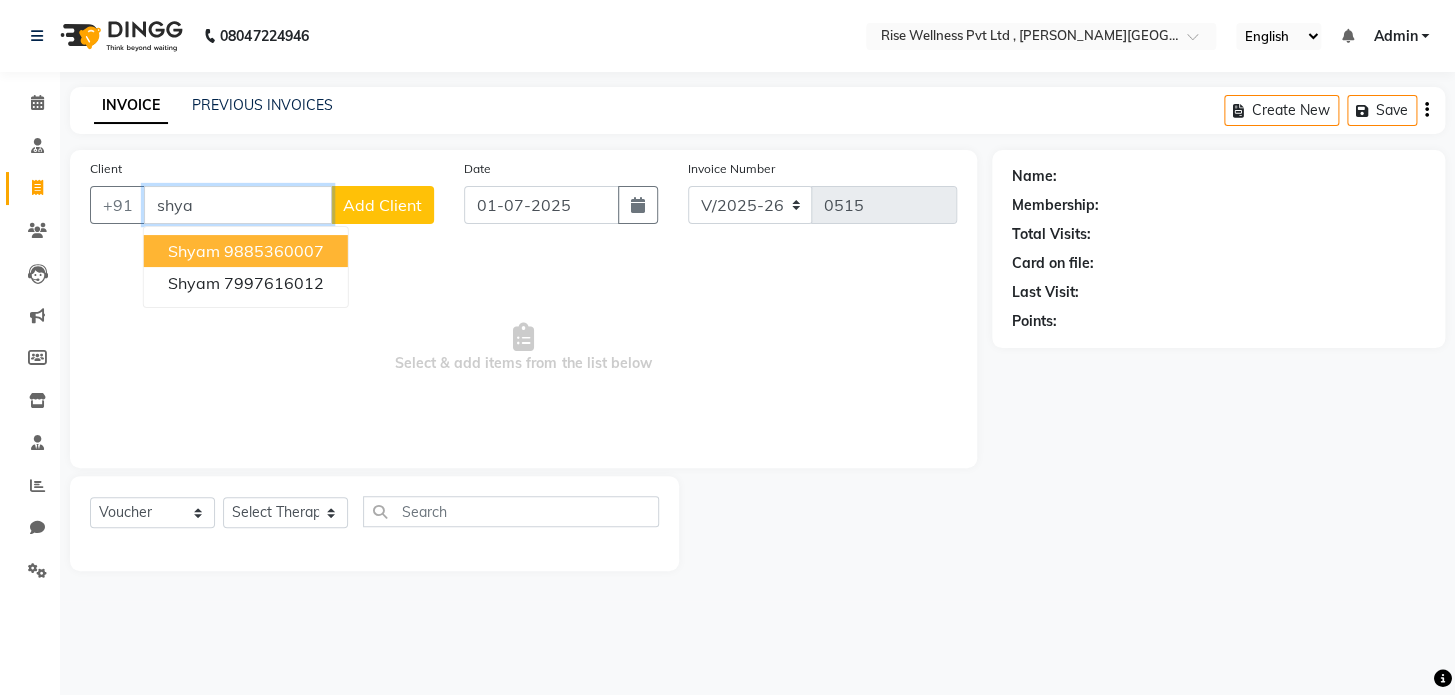 click on "9885360007" at bounding box center (274, 251) 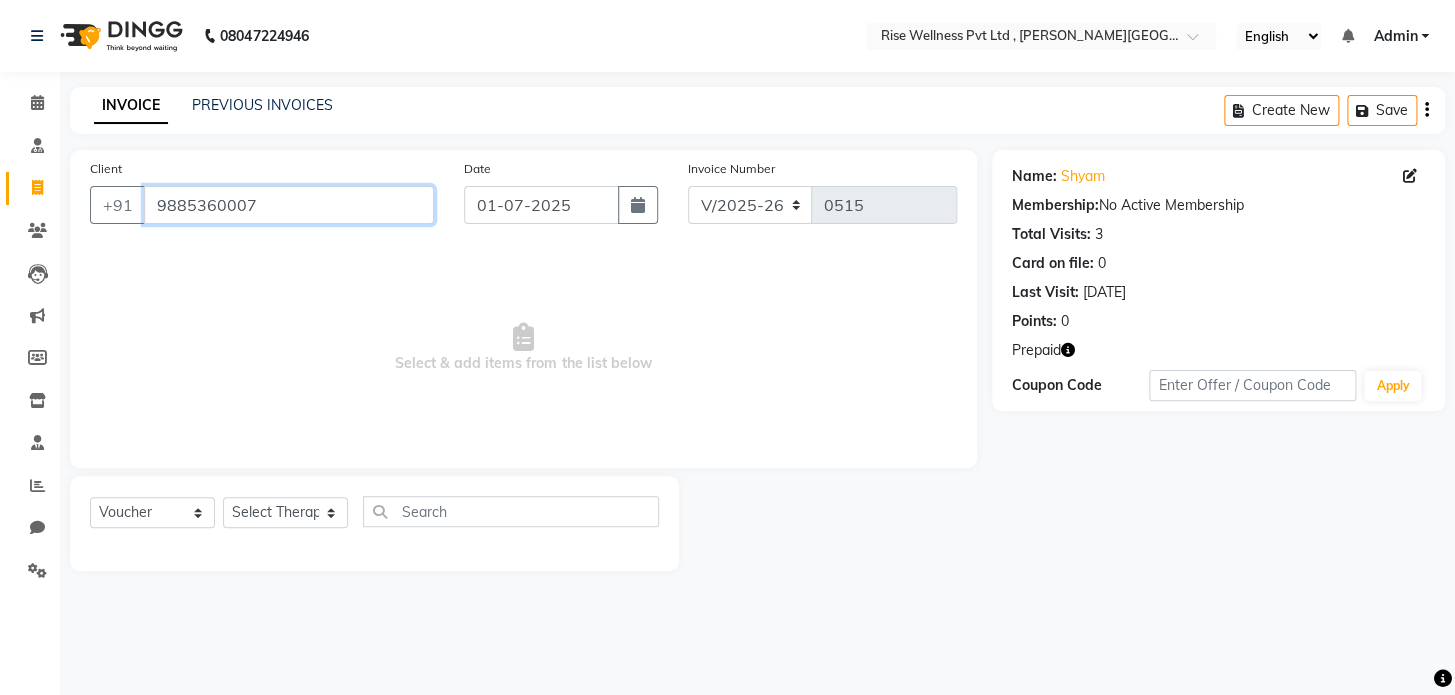 click on "9885360007" at bounding box center [289, 205] 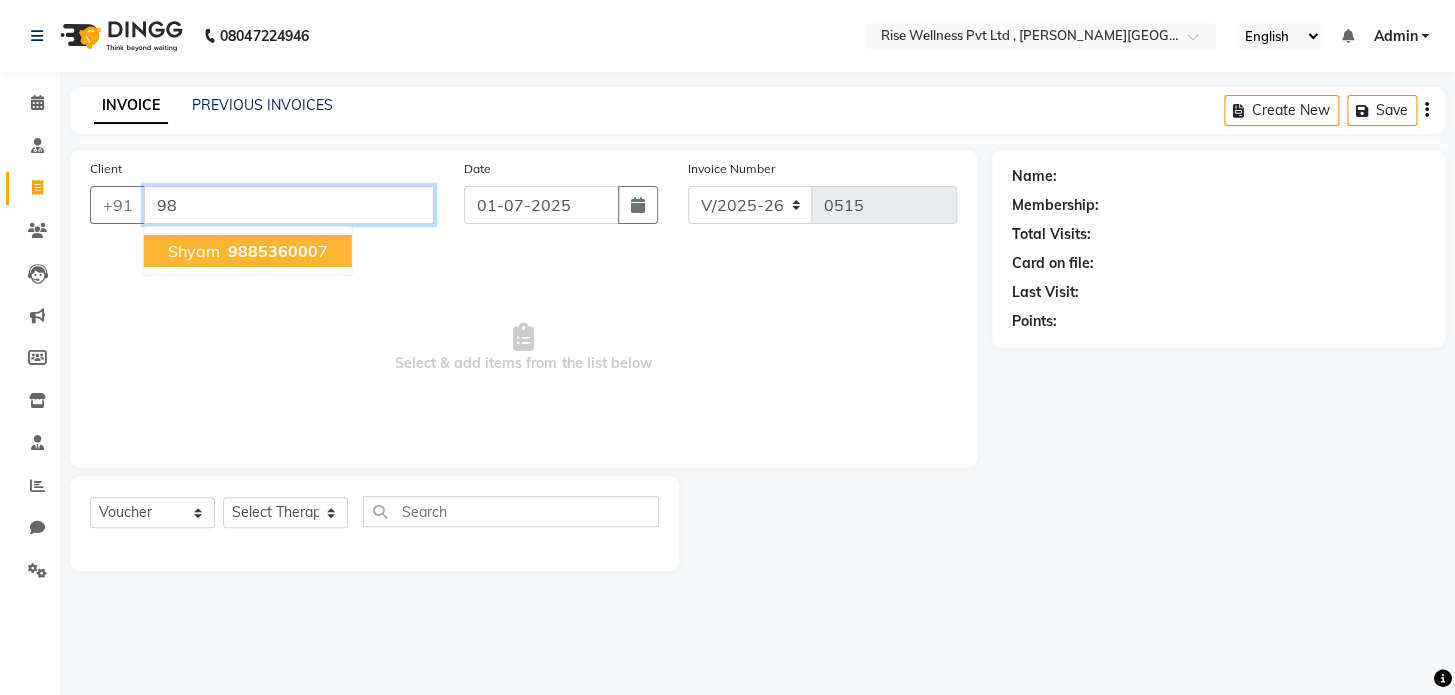 type on "9" 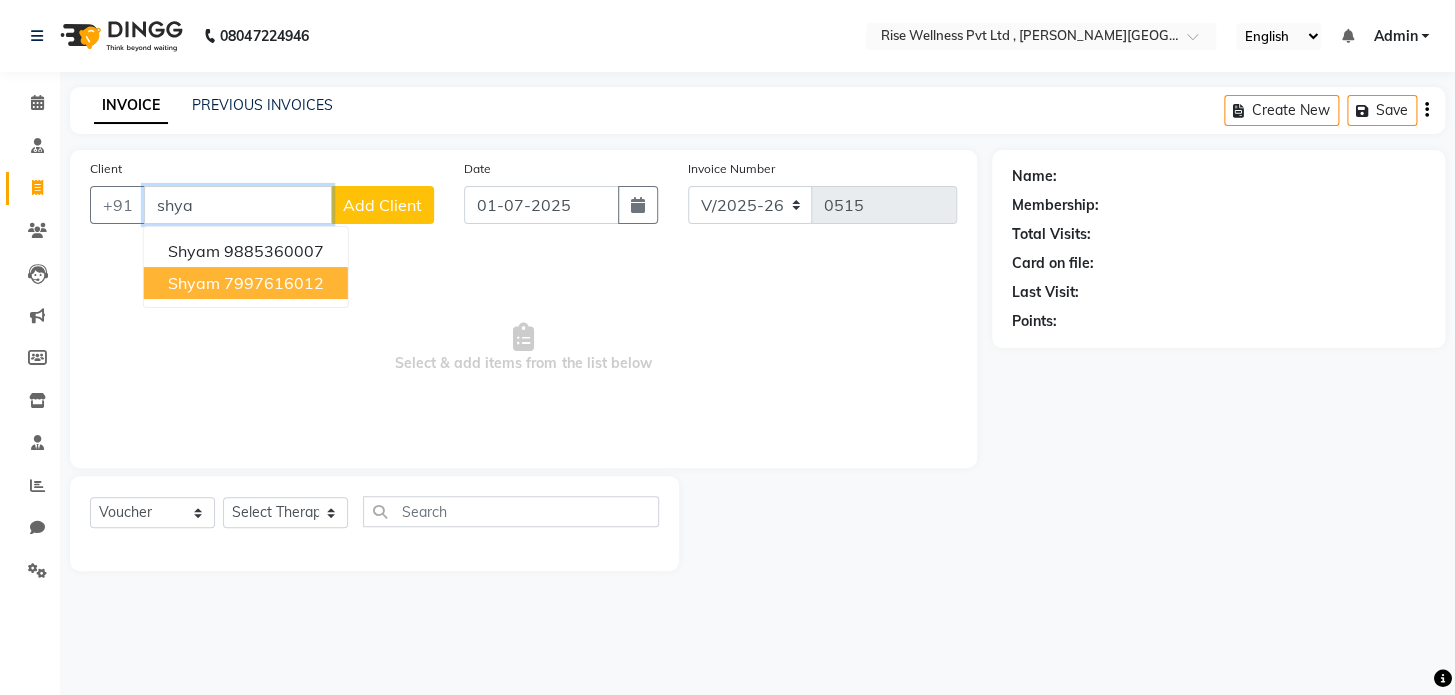 click on "7997616012" at bounding box center [274, 283] 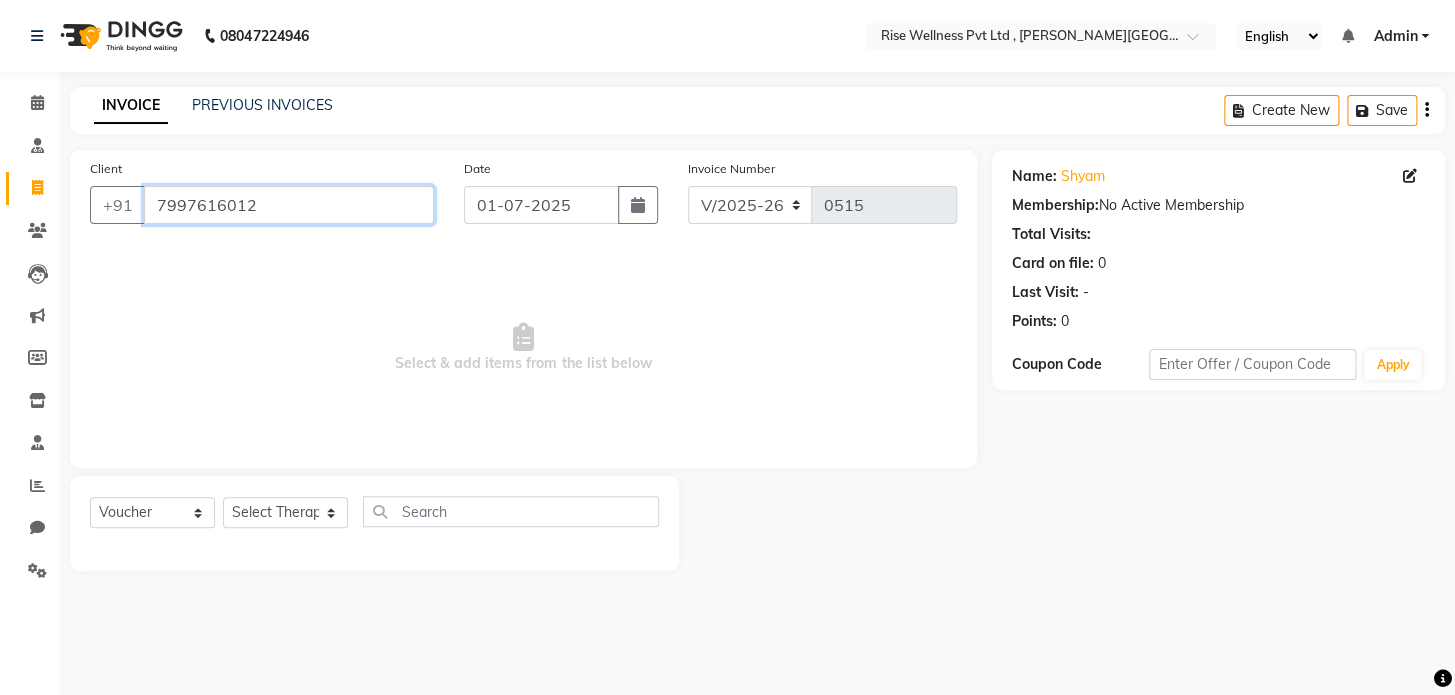 click on "7997616012" at bounding box center [289, 205] 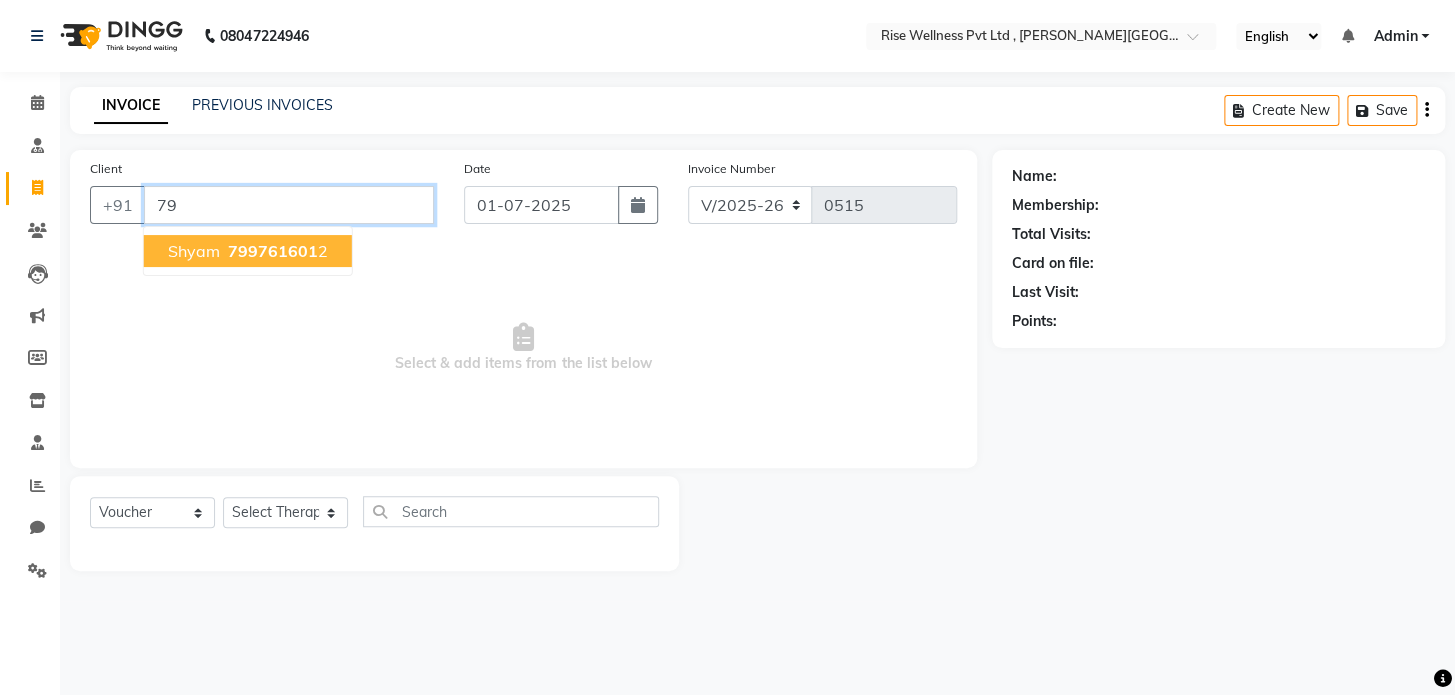 type on "7" 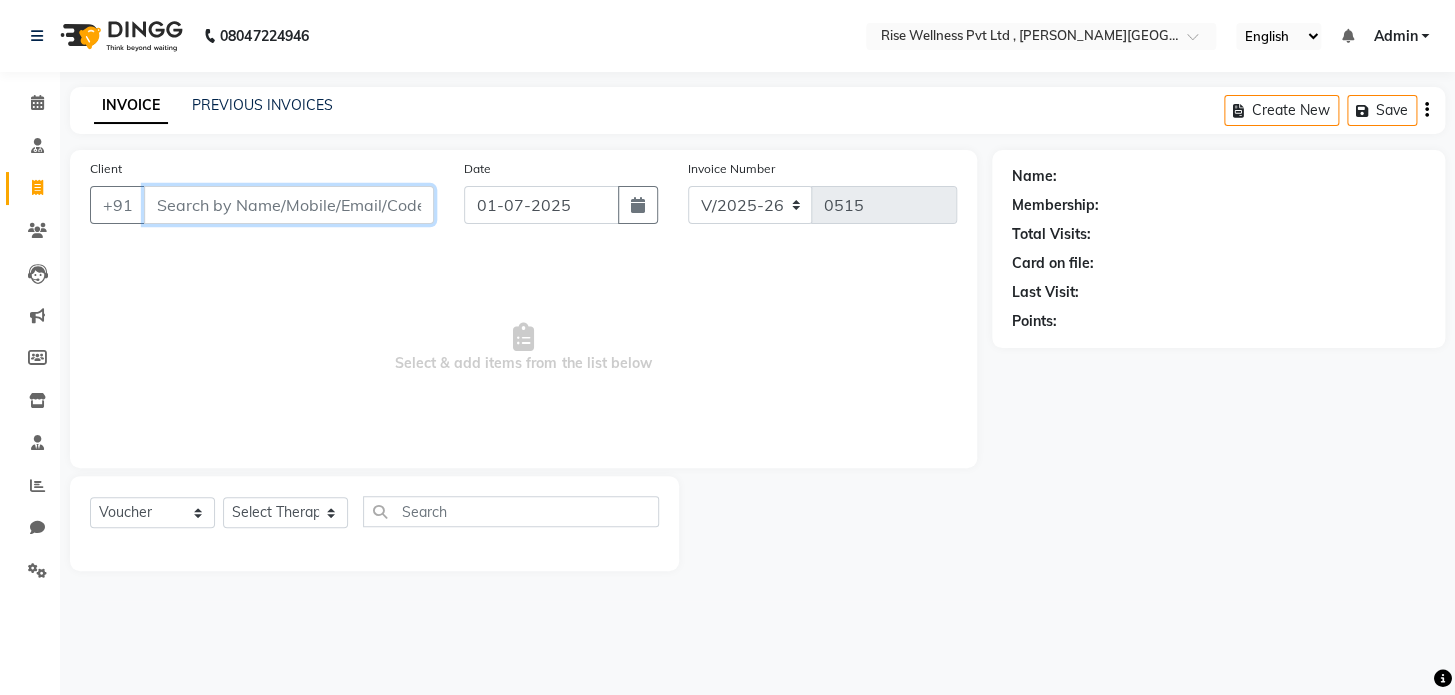 click on "Client" at bounding box center (289, 205) 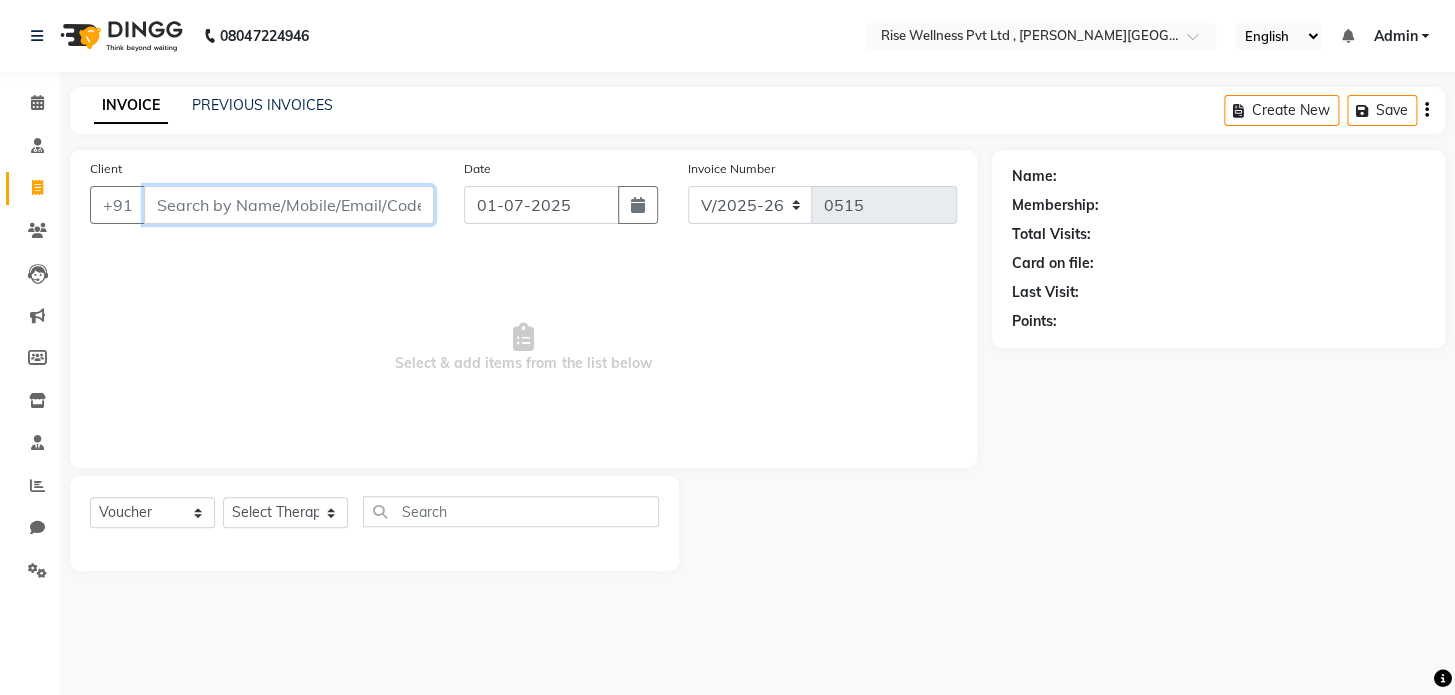 type on "8" 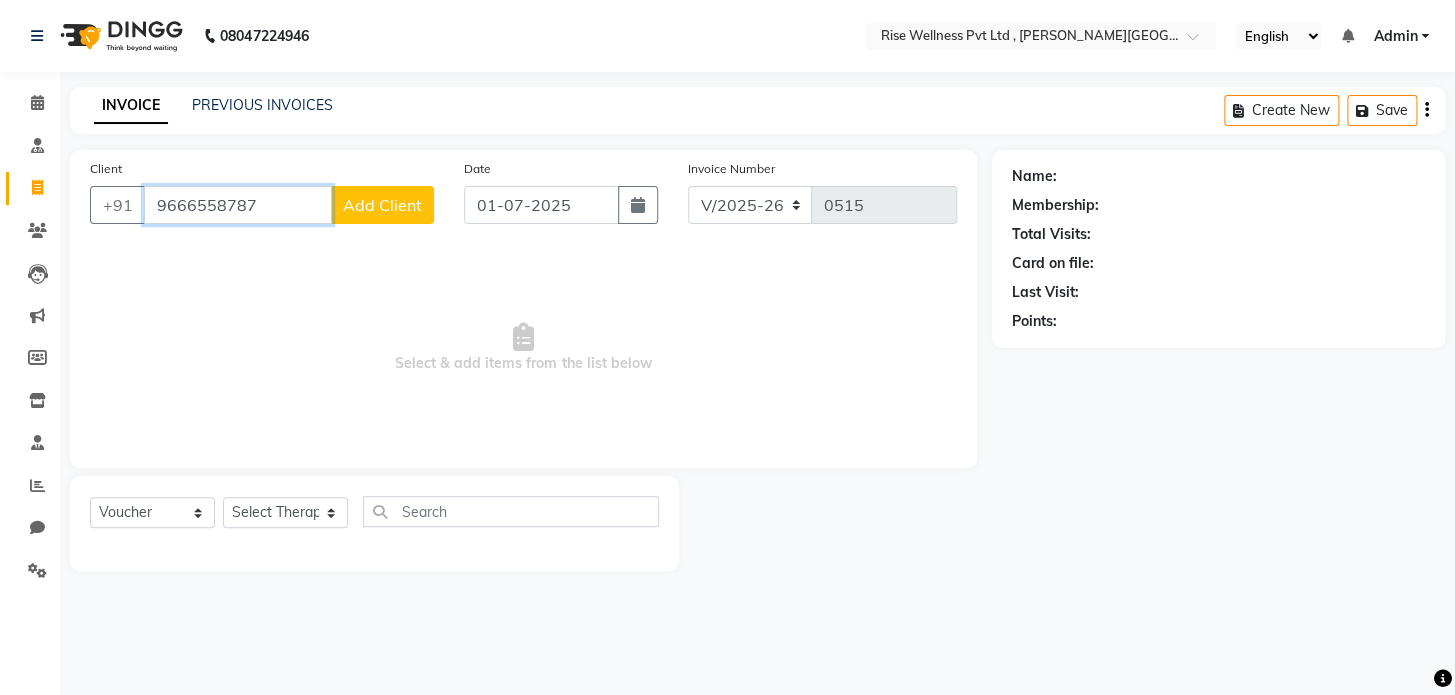 type on "9666558787" 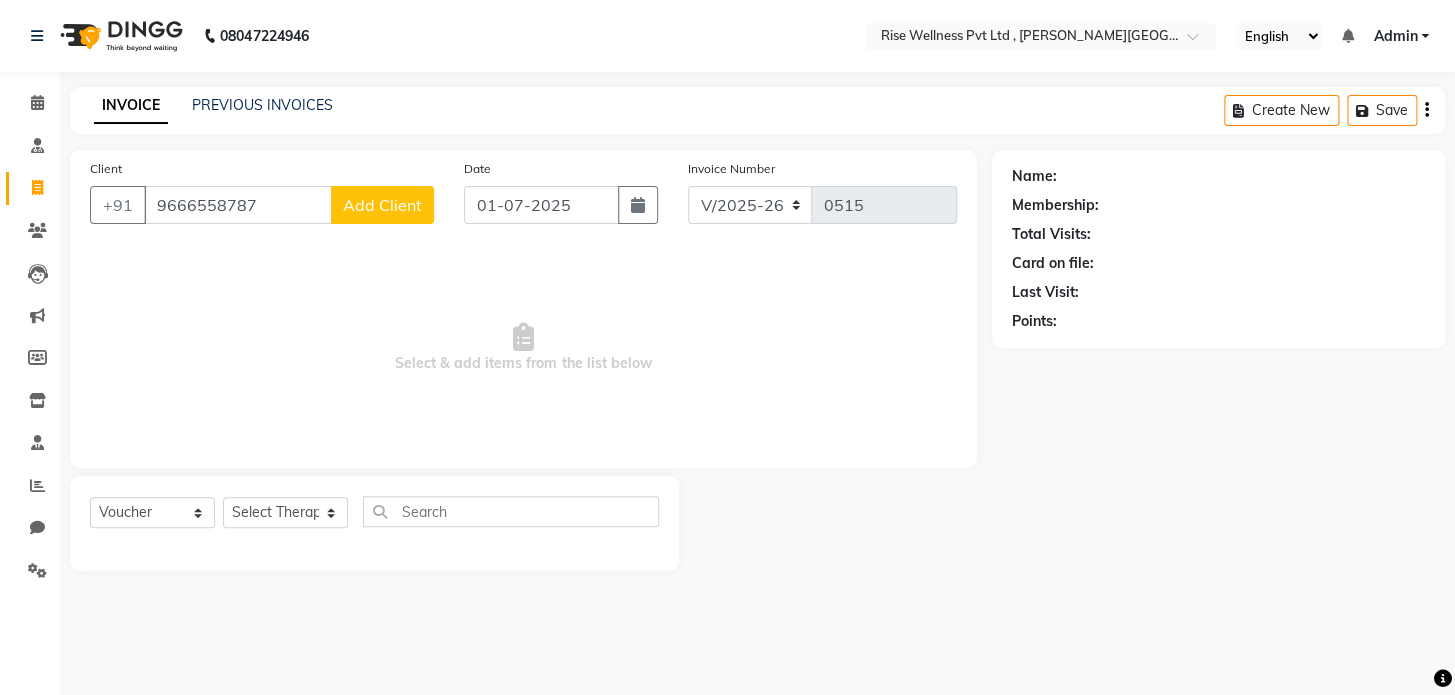click on "Add Client" 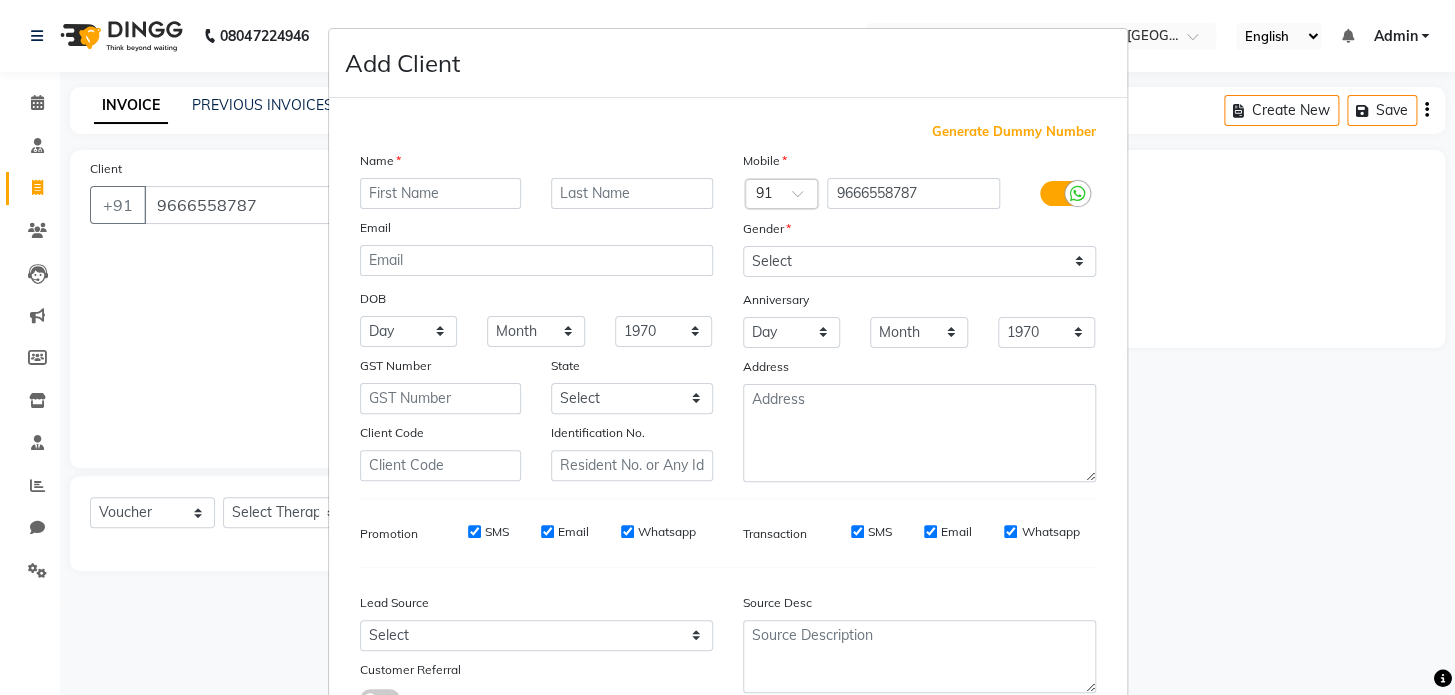 click at bounding box center (441, 193) 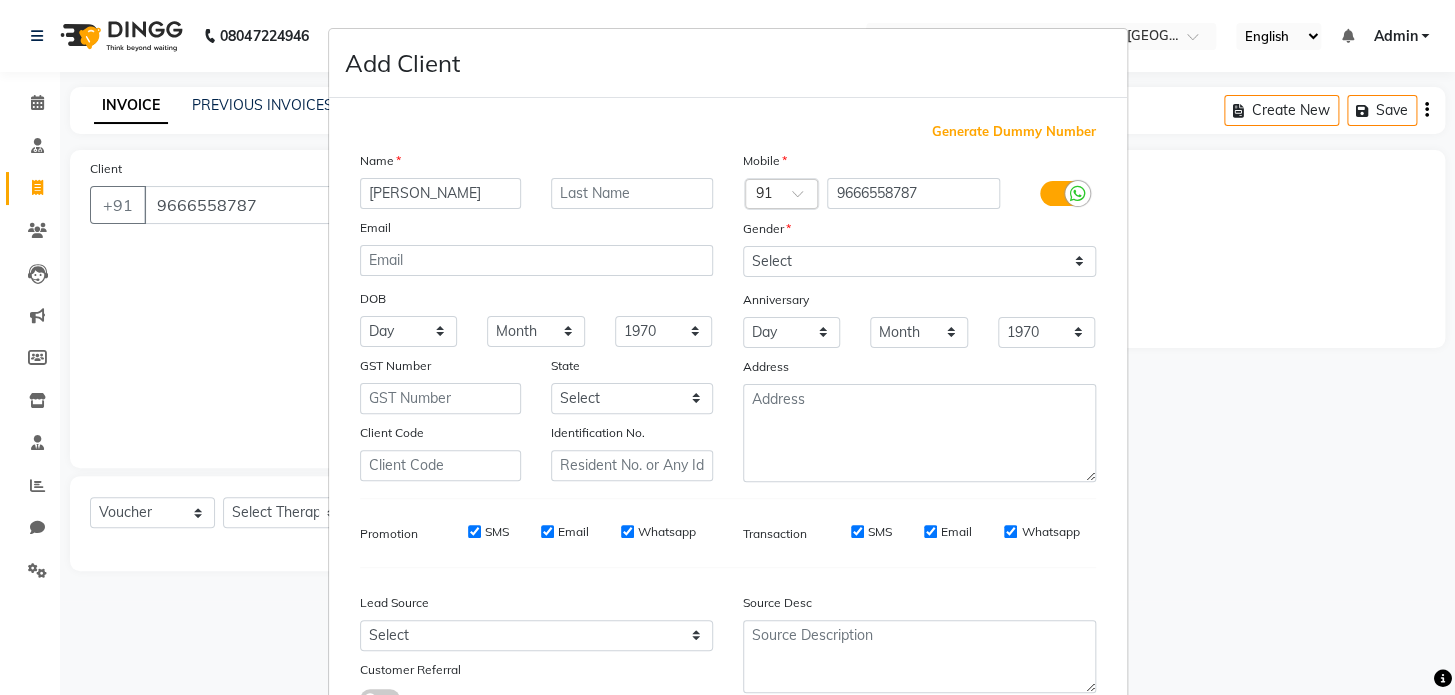 type on "alex" 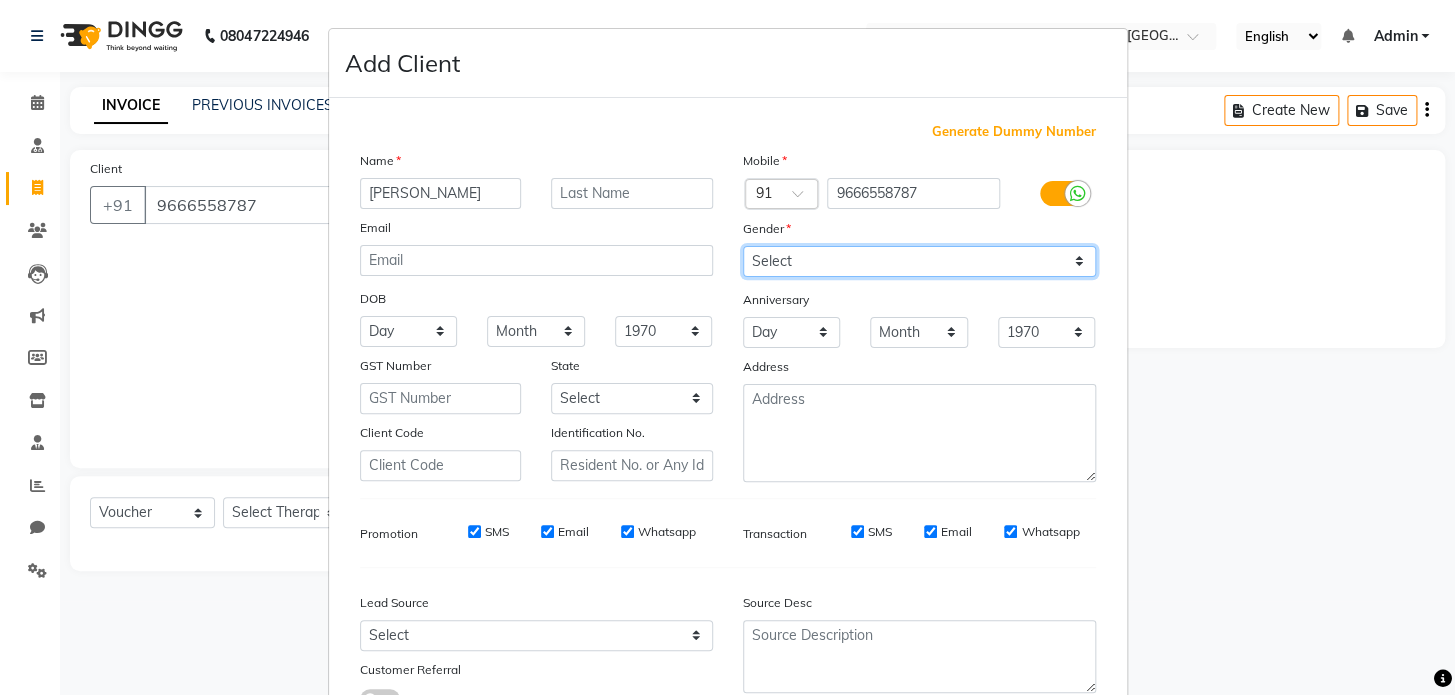 click on "Select Male Female Other Prefer Not To Say" at bounding box center [919, 261] 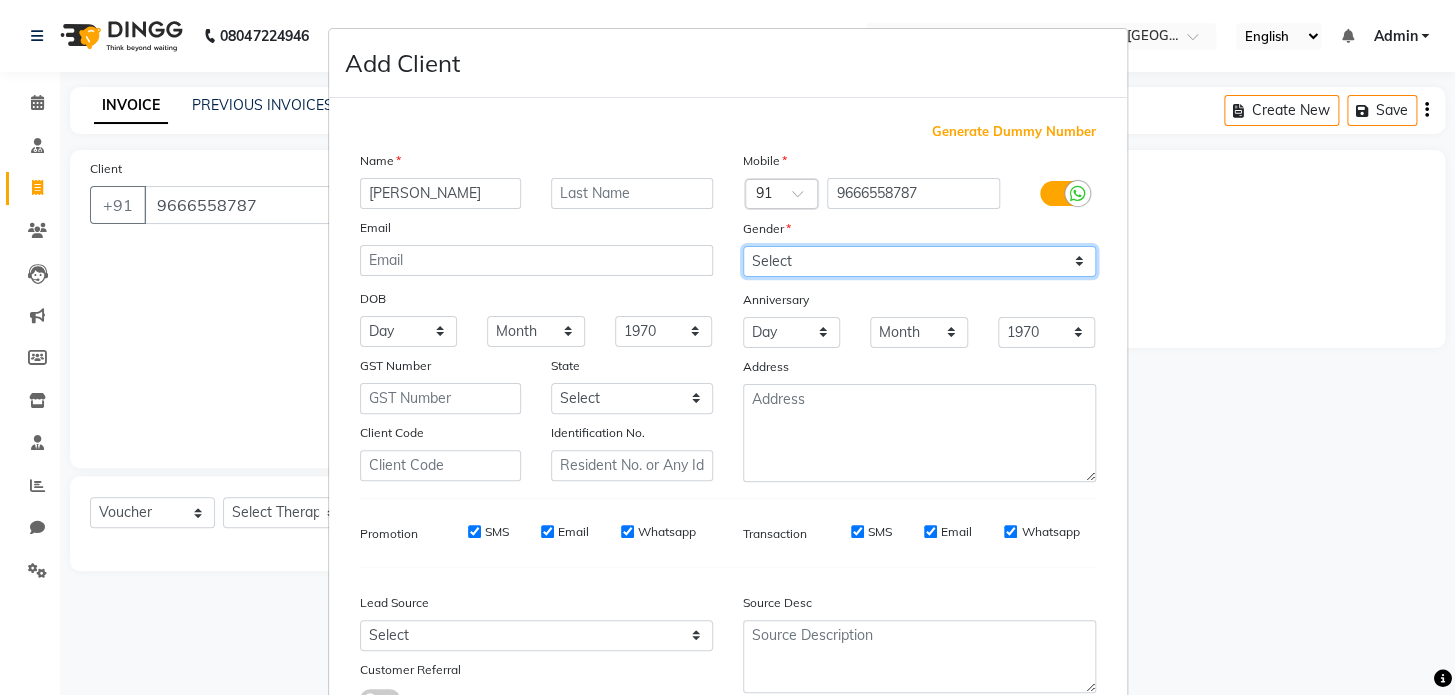 click on "Select Male Female Other Prefer Not To Say" at bounding box center (919, 261) 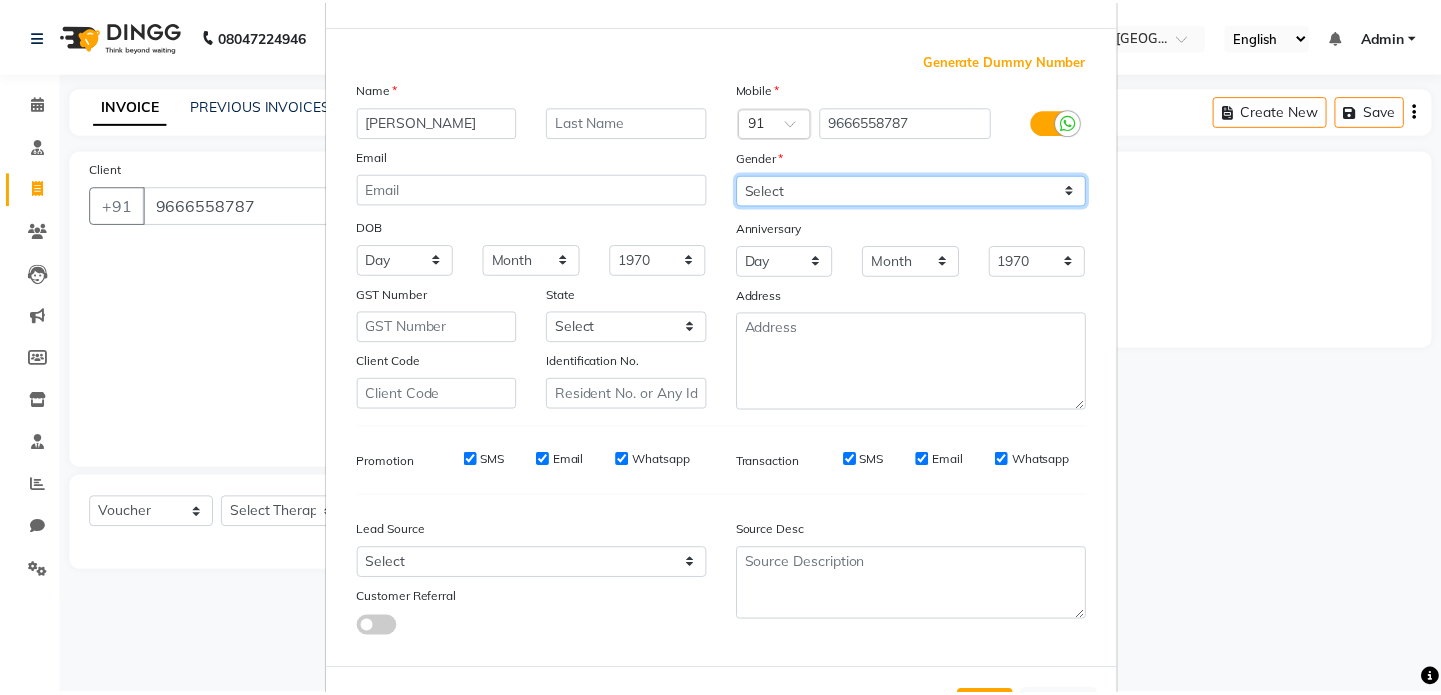 scroll, scrollTop: 158, scrollLeft: 0, axis: vertical 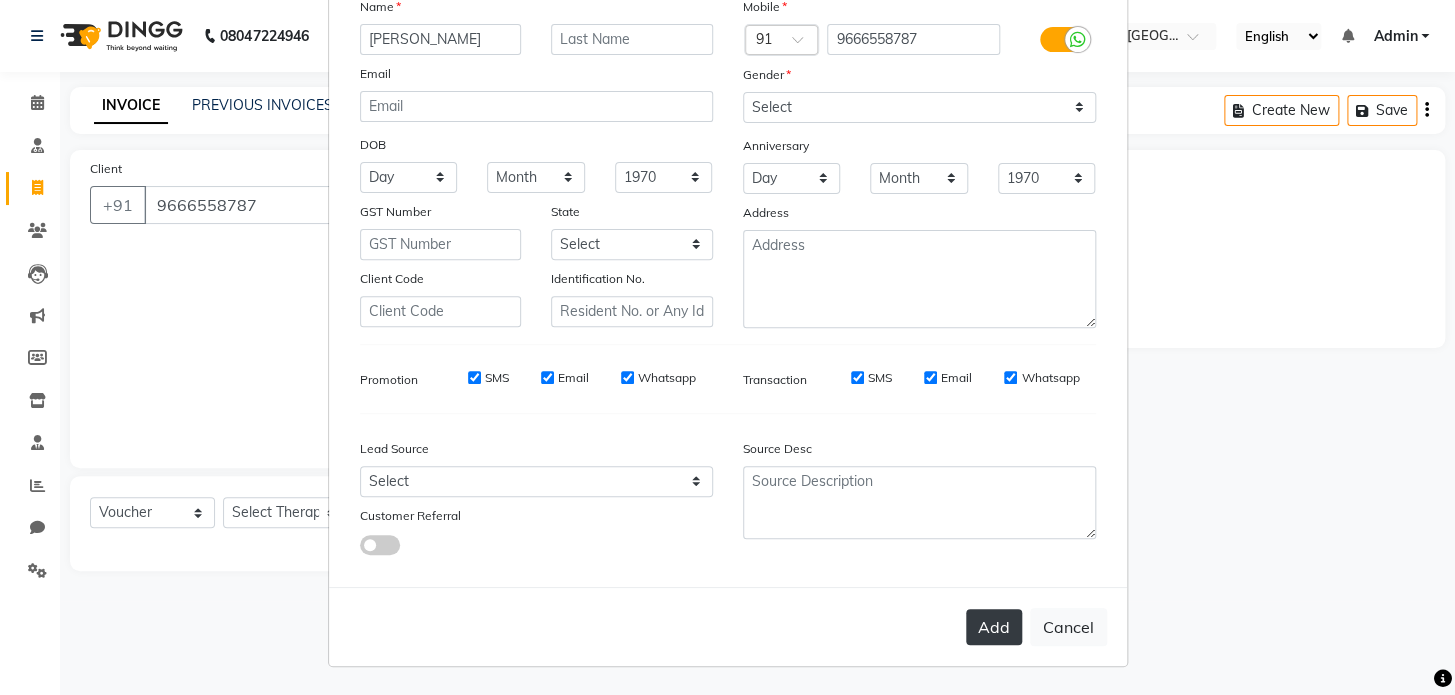 click on "Add" at bounding box center [994, 627] 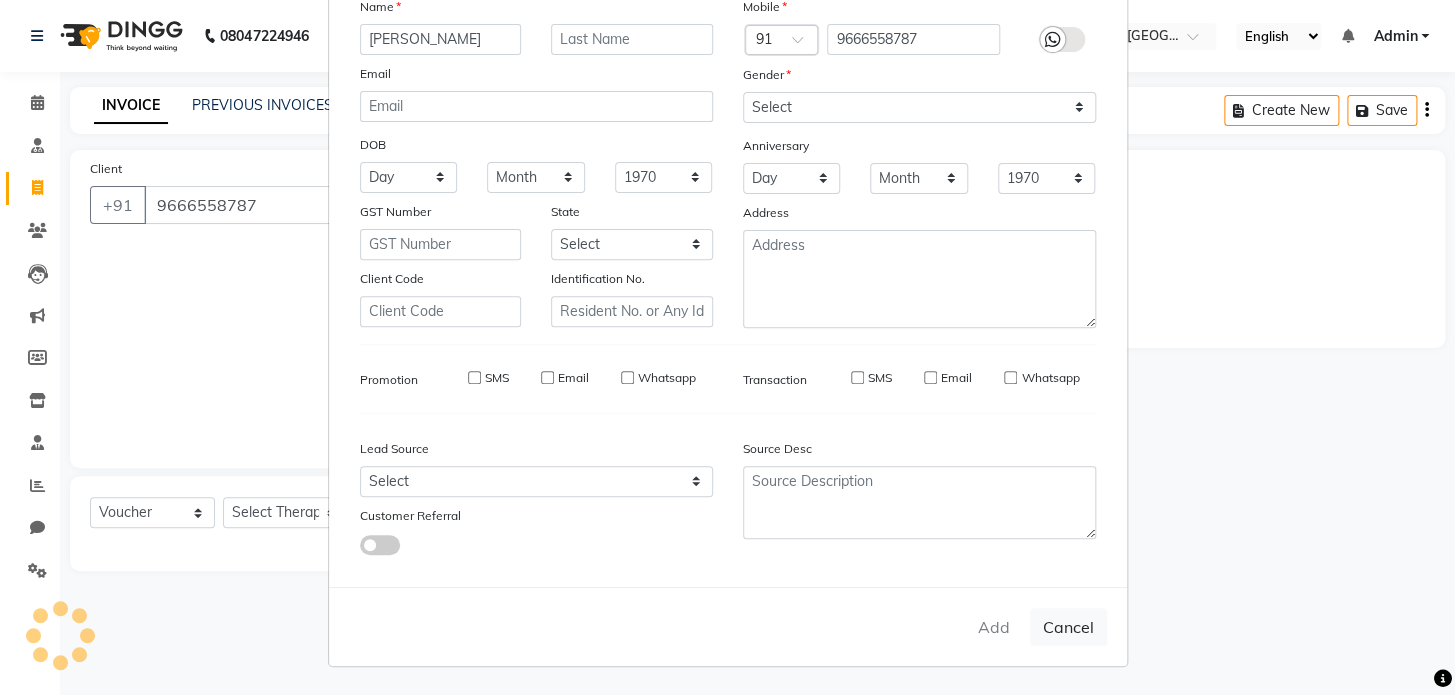 type 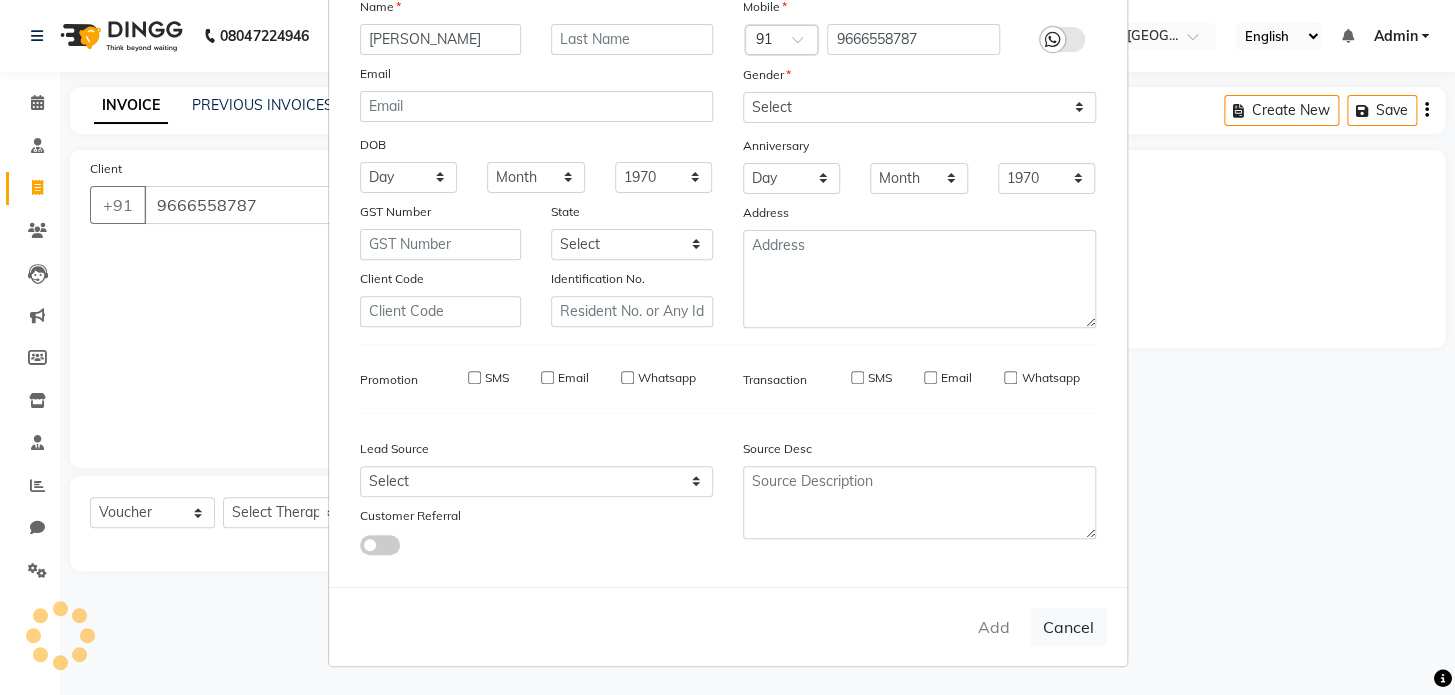 select 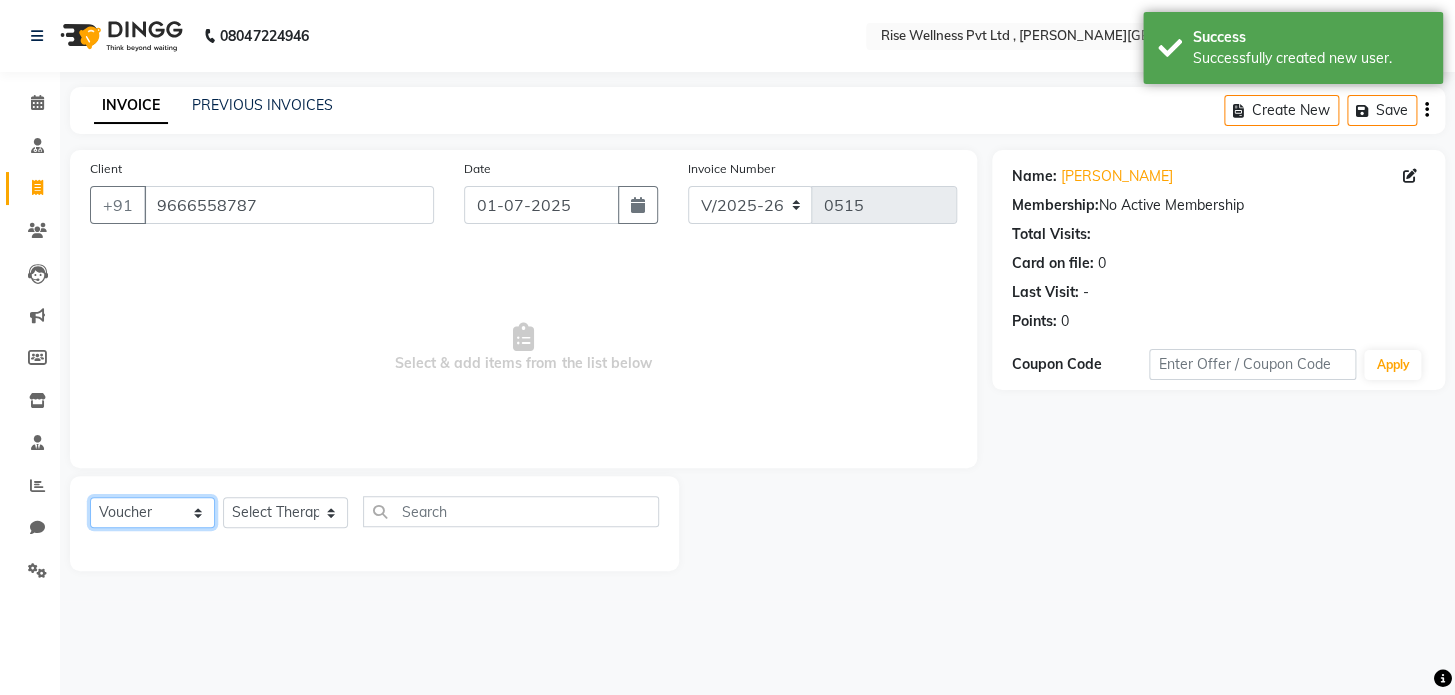 click on "Select  Service  Product  Membership  Package Voucher Prepaid Gift Card" 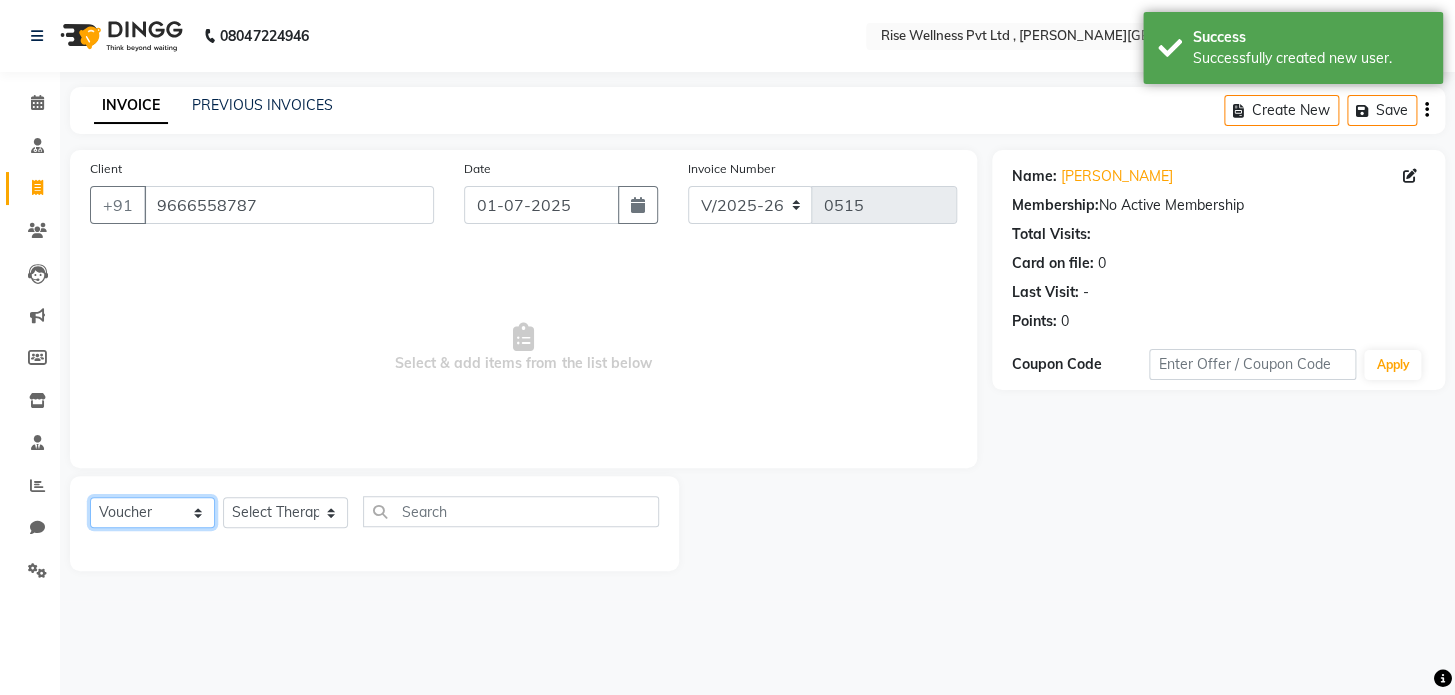 select on "service" 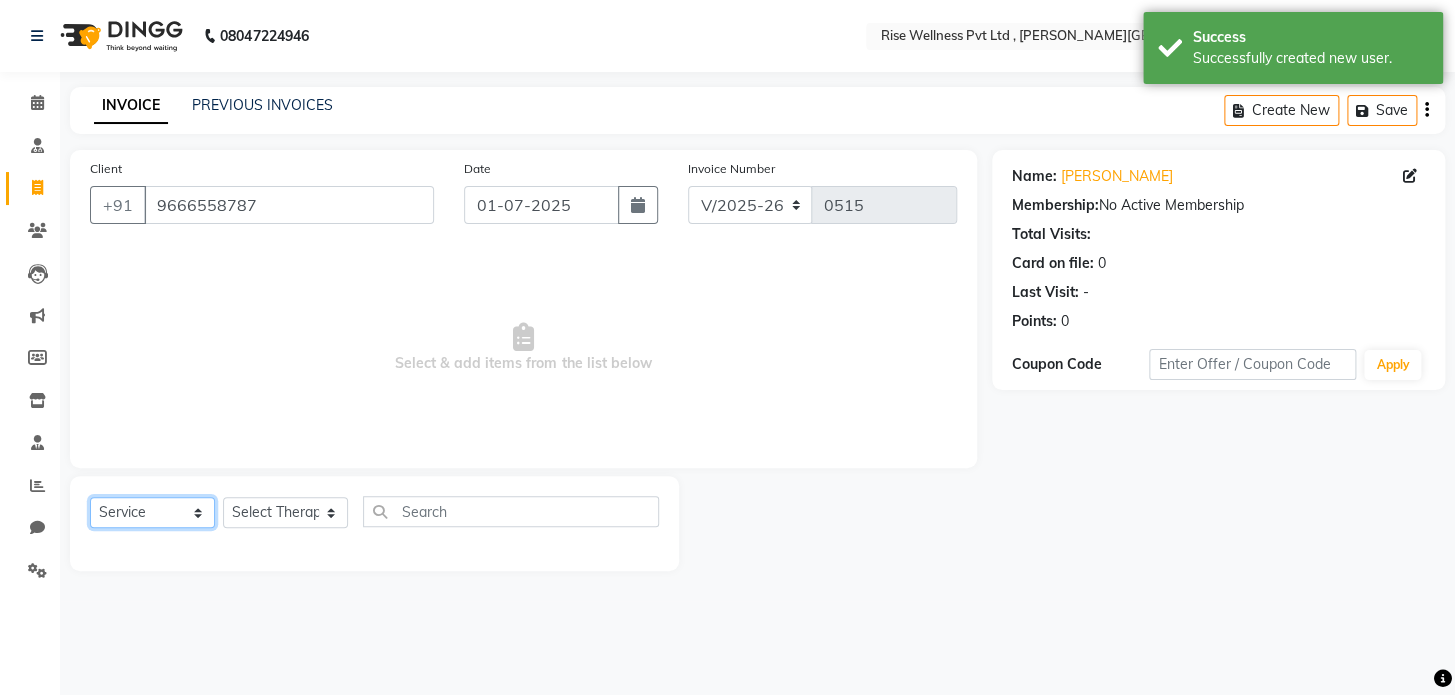click on "Select  Service  Product  Membership  Package Voucher Prepaid Gift Card" 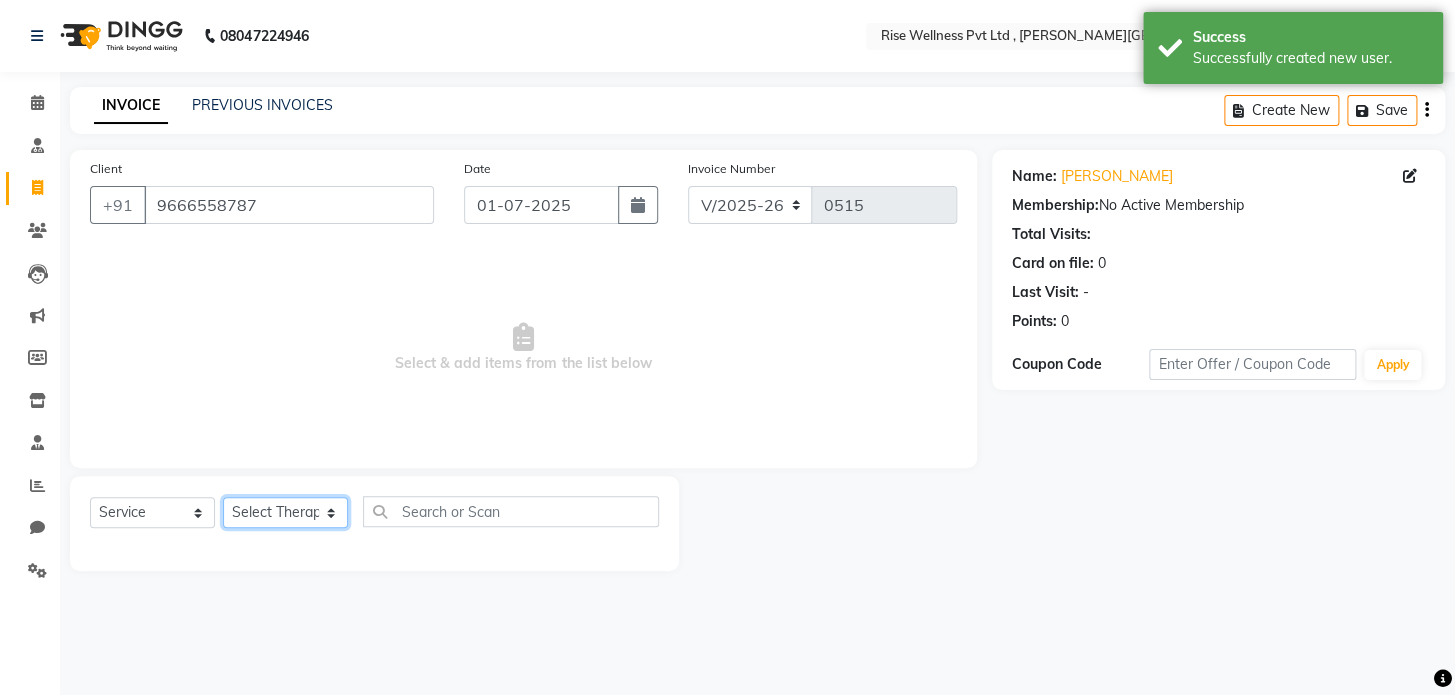 click on "Select Therapist LIBIN musthabshira nithya Reception sujith suzi" 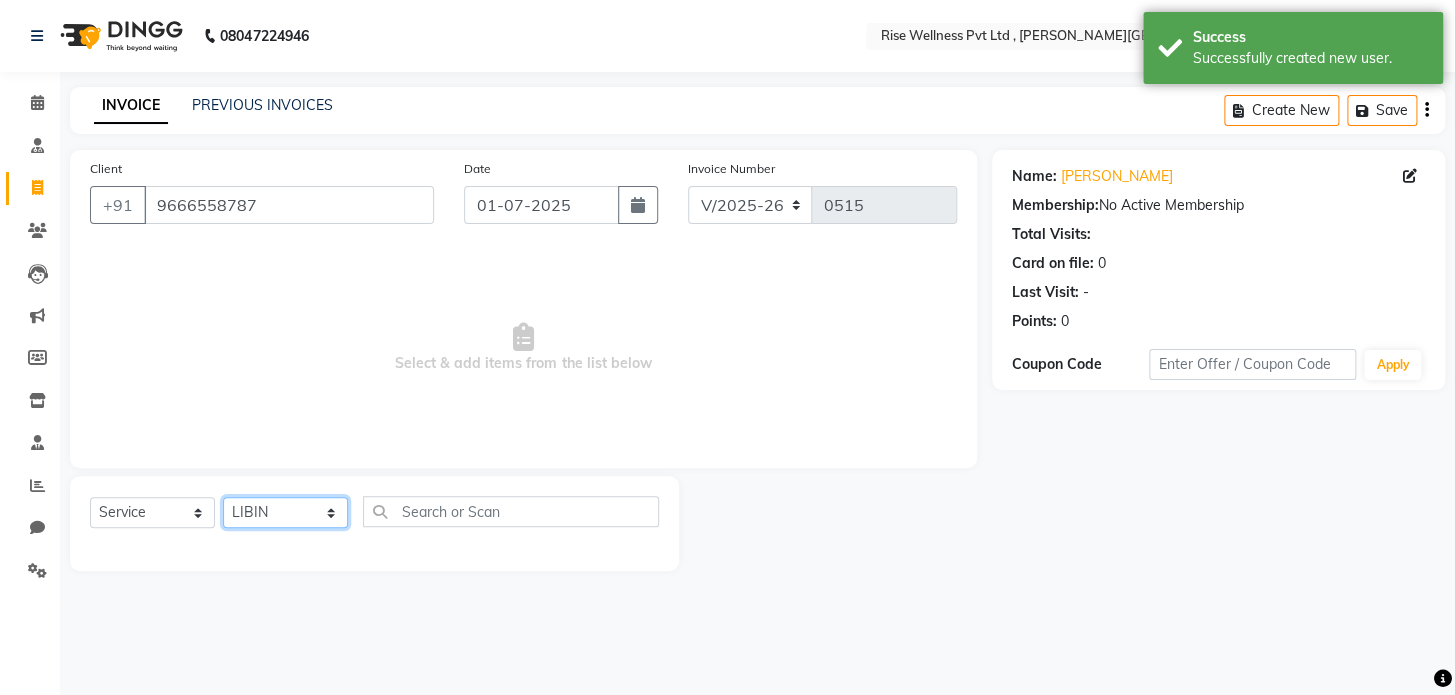 click on "Select Therapist LIBIN musthabshira nithya Reception sujith suzi" 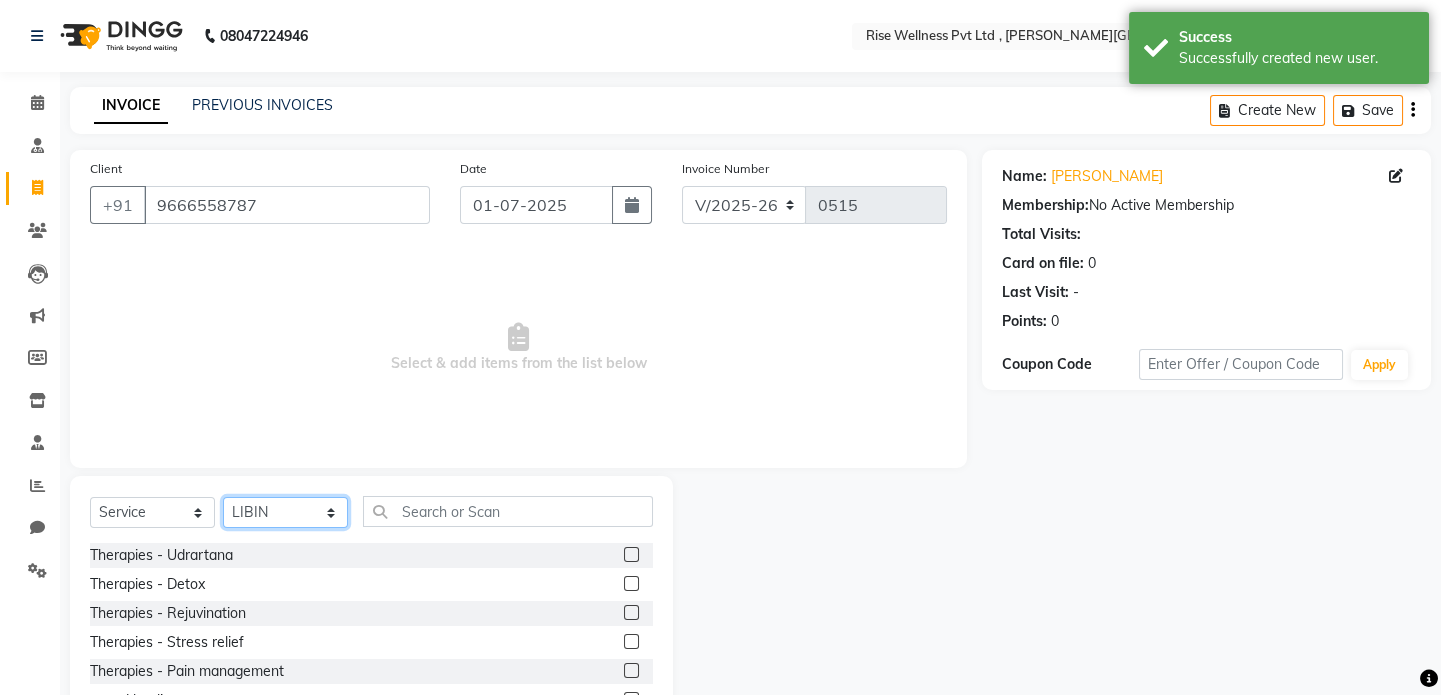 click on "Select Therapist LIBIN musthabshira nithya Reception sujith suzi" 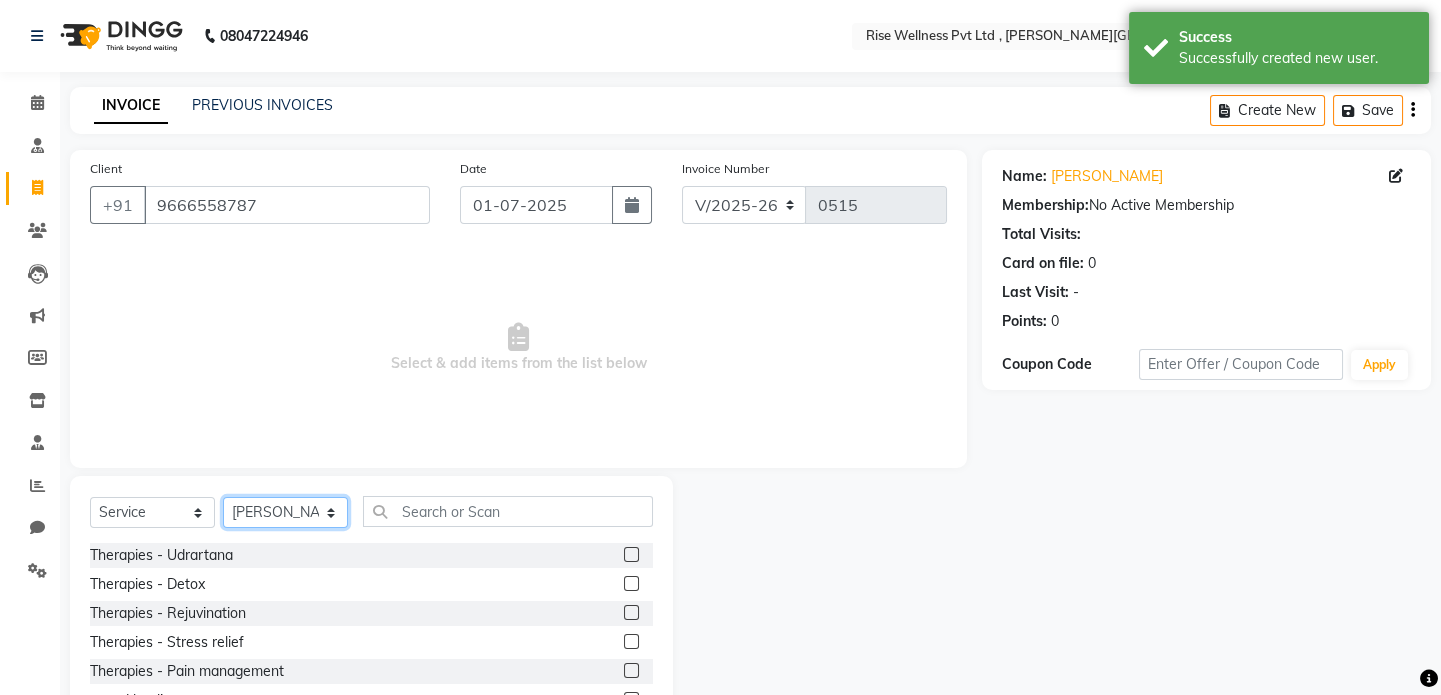 click on "Select Therapist LIBIN musthabshira nithya Reception sujith suzi" 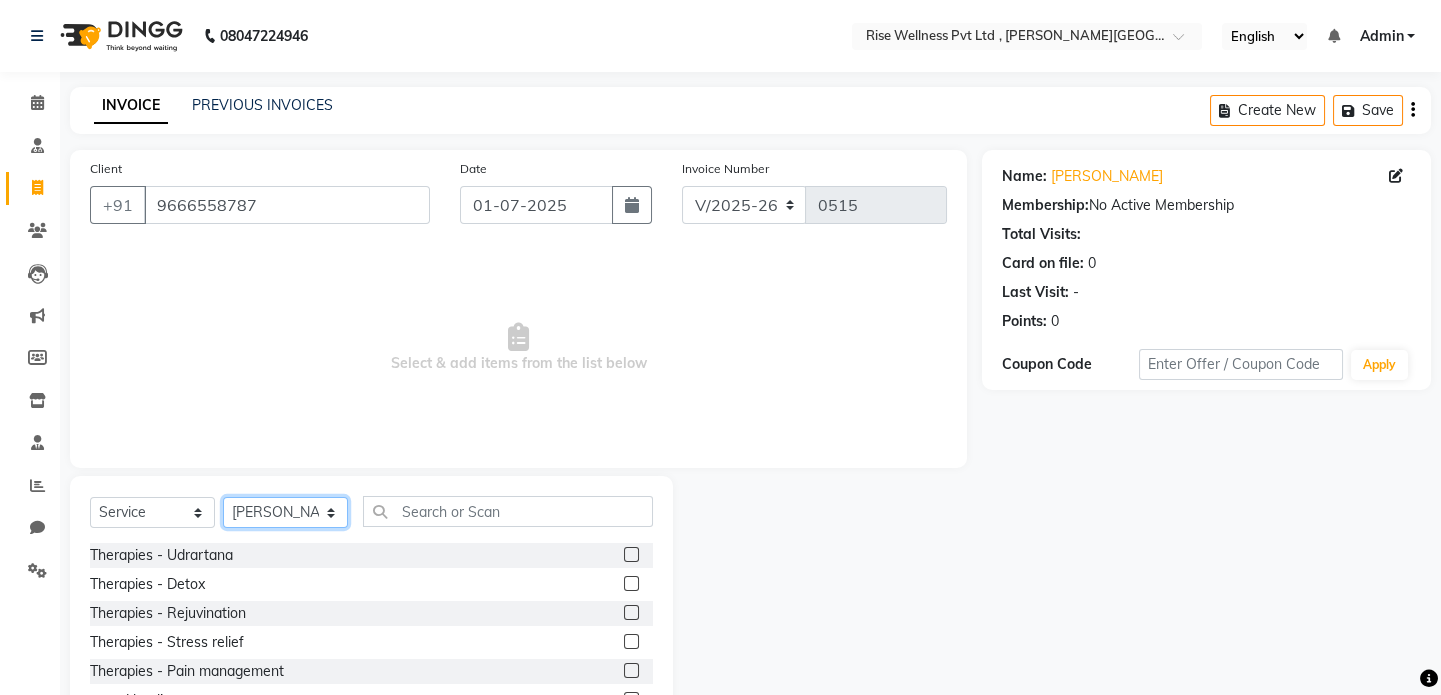select on "71442" 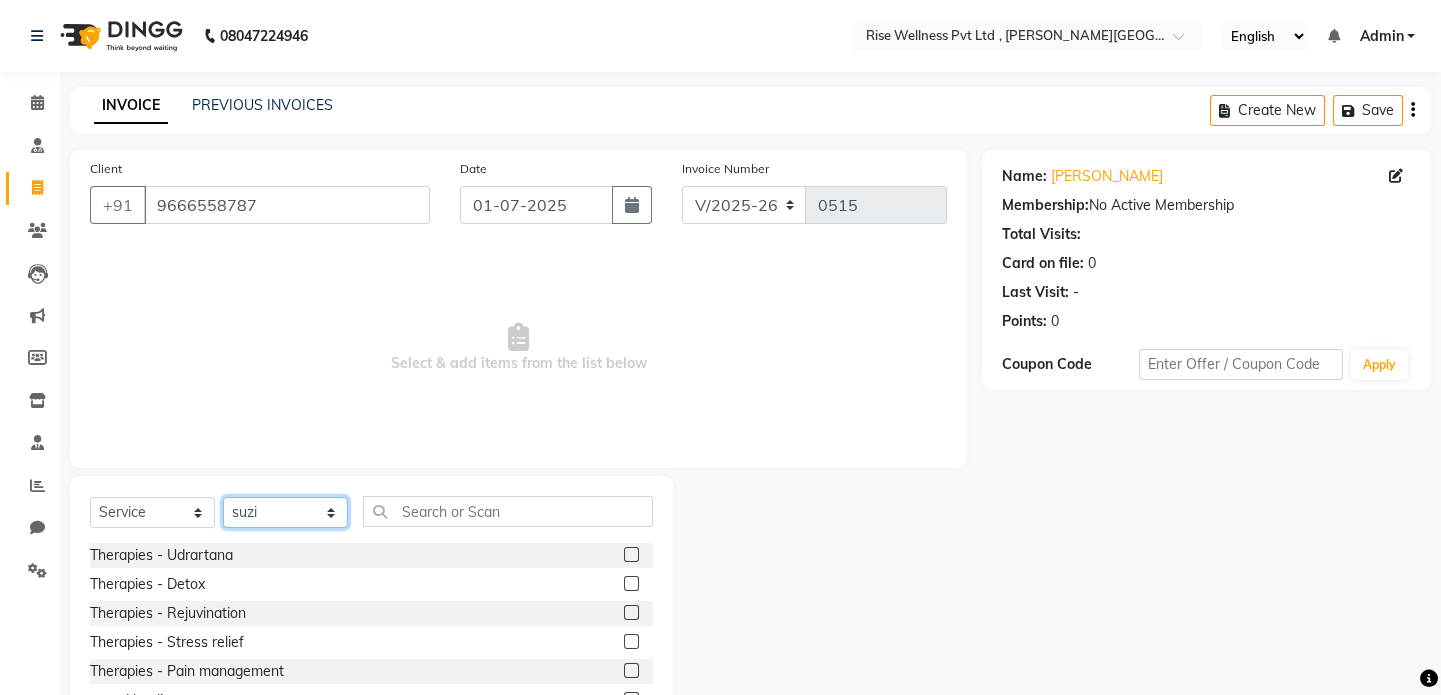 click on "Select Therapist LIBIN musthabshira nithya Reception sujith suzi" 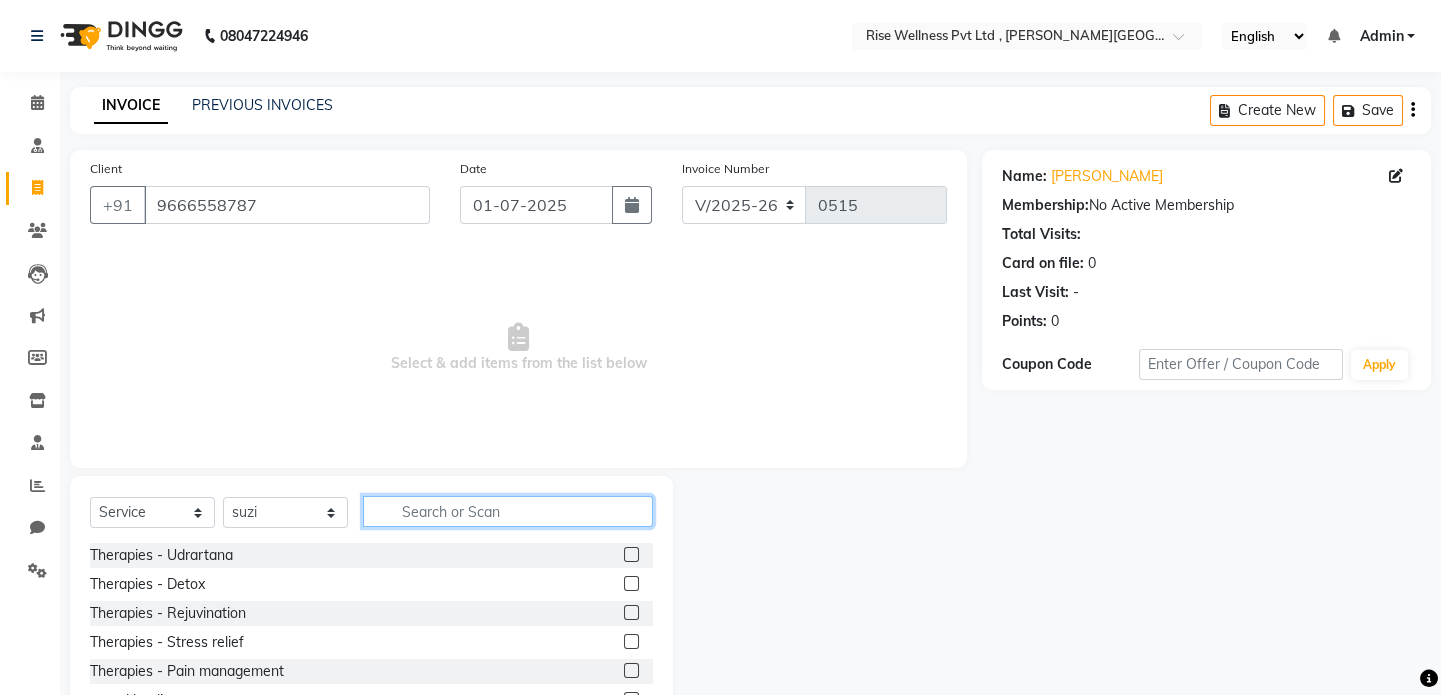 click 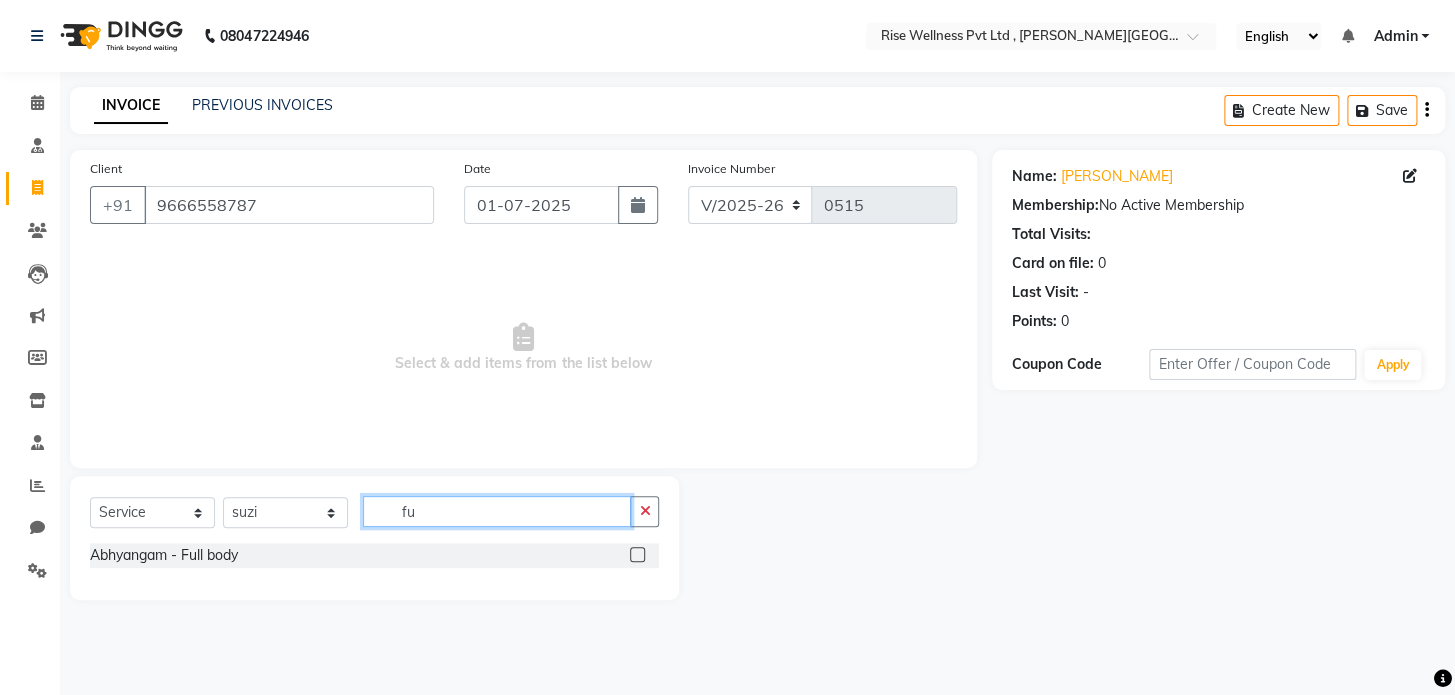 type on "fu" 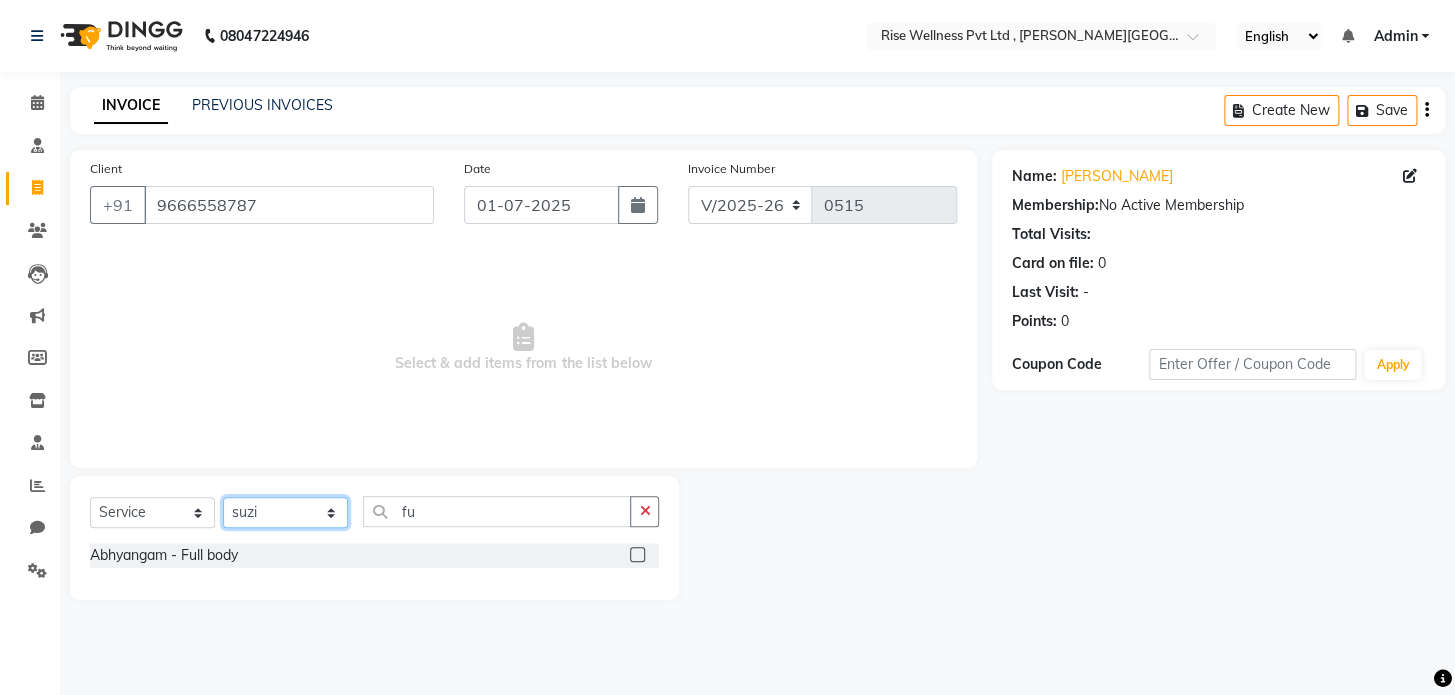 click on "Select Therapist LIBIN musthabshira nithya Reception sujith suzi" 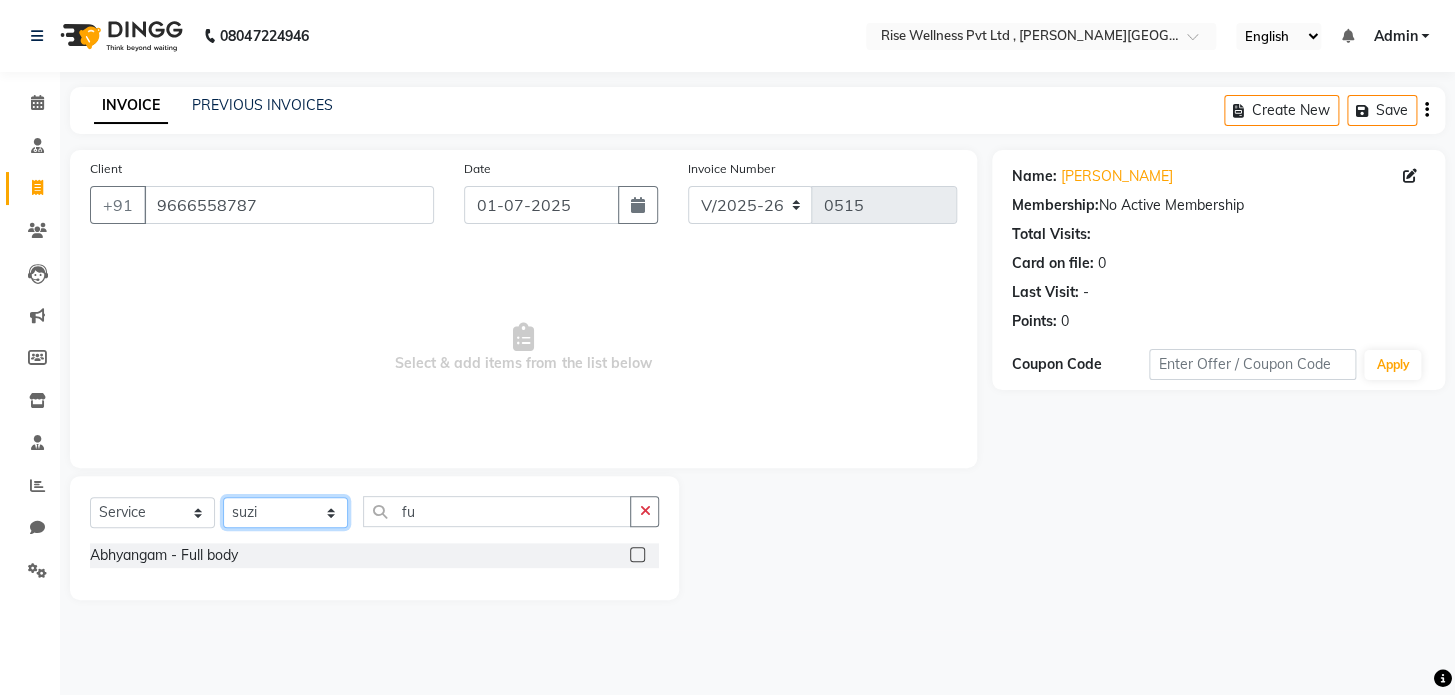 select on "69785" 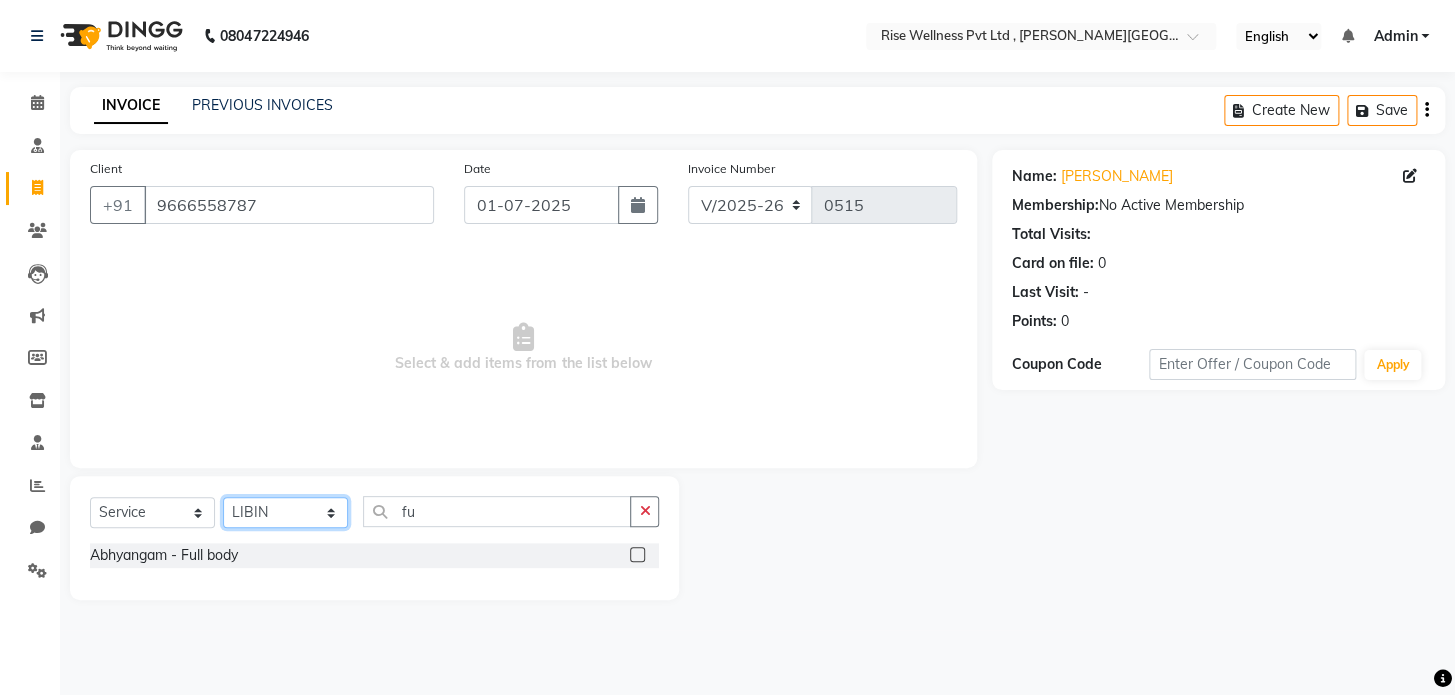 click on "Select Therapist LIBIN musthabshira nithya Reception sujith suzi" 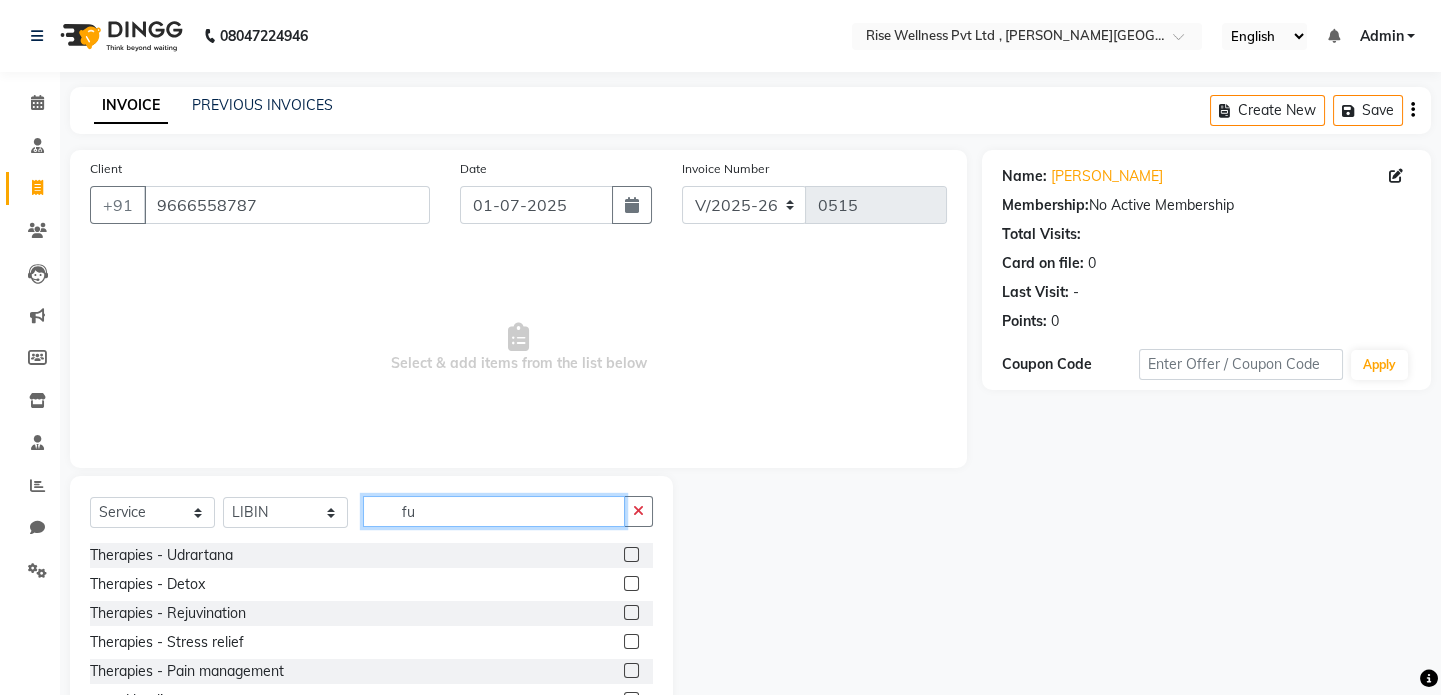 click on "fu" 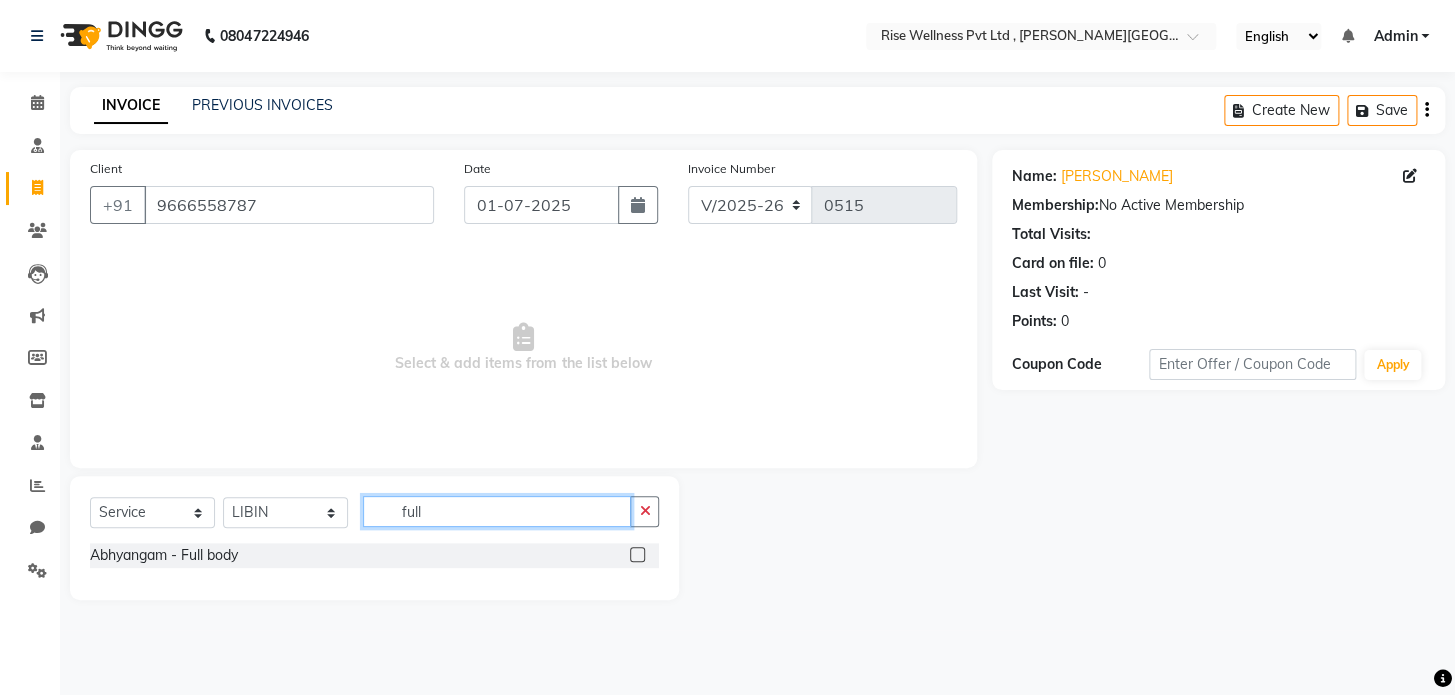 type on "full" 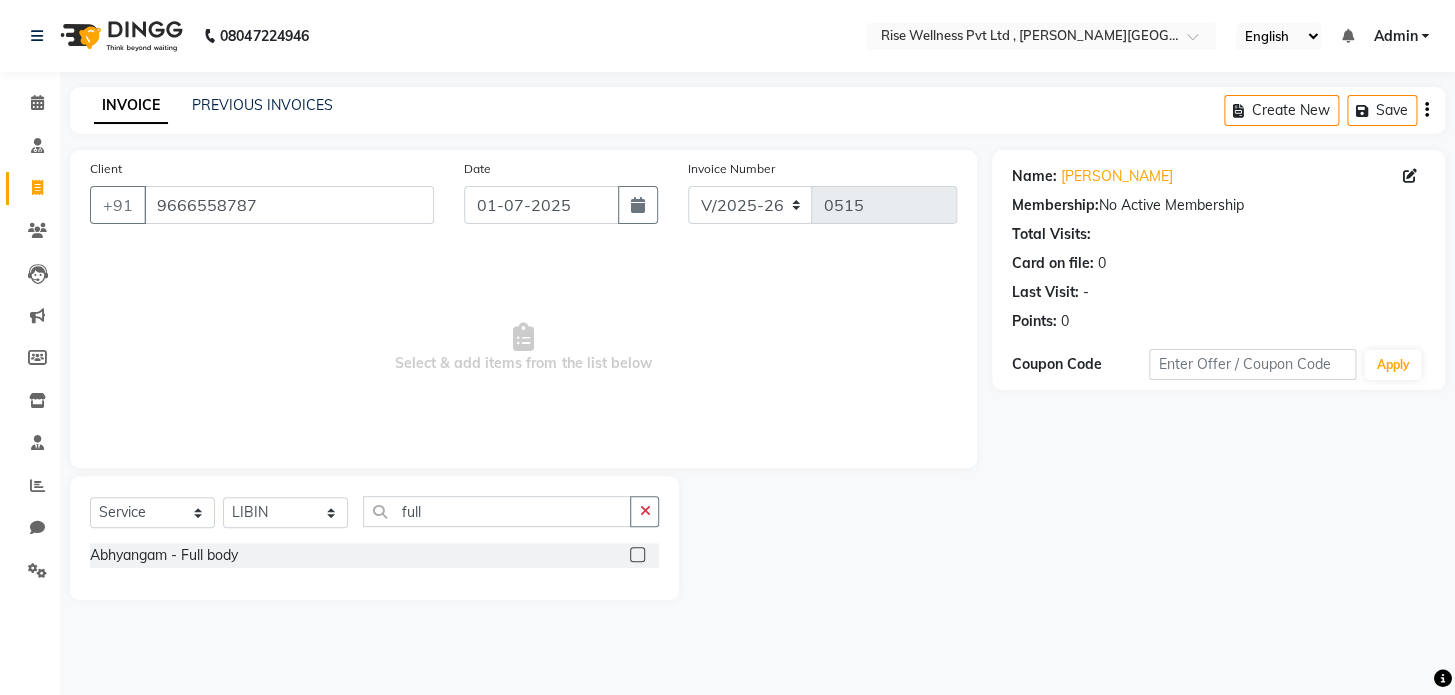click 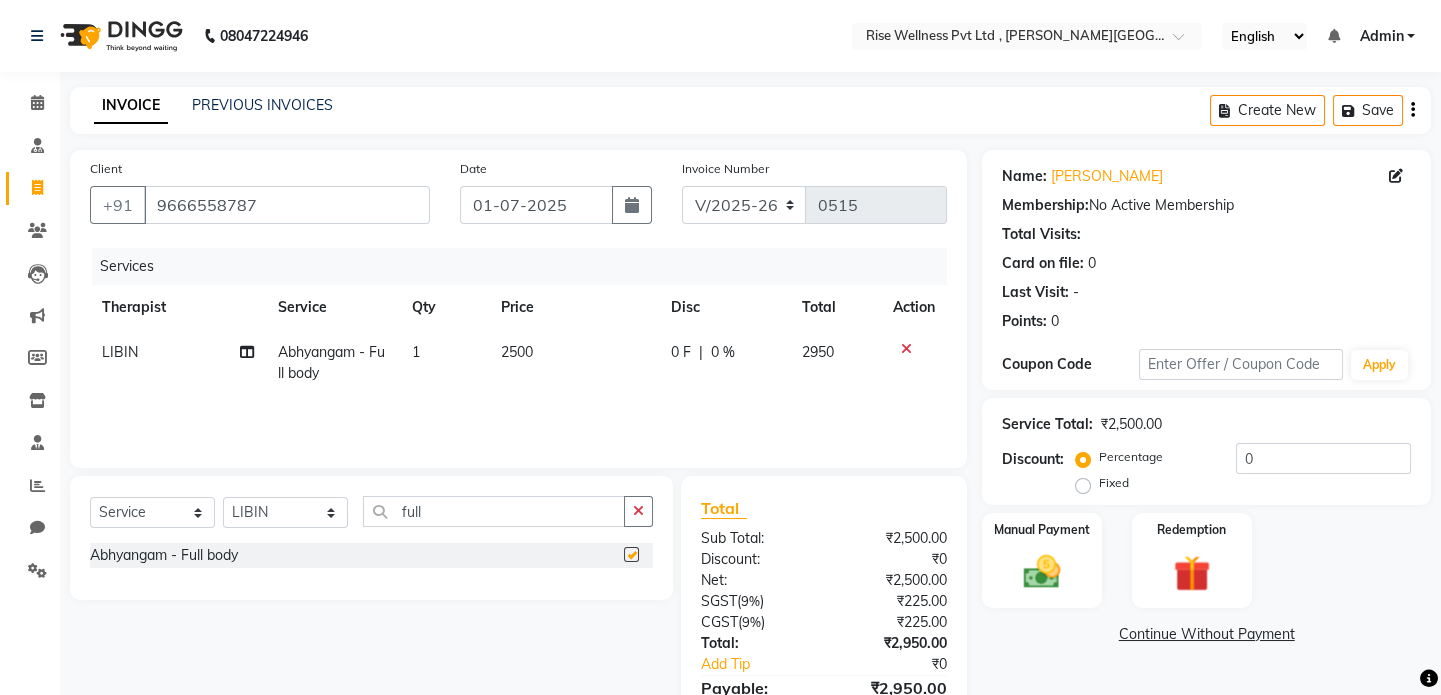 checkbox on "false" 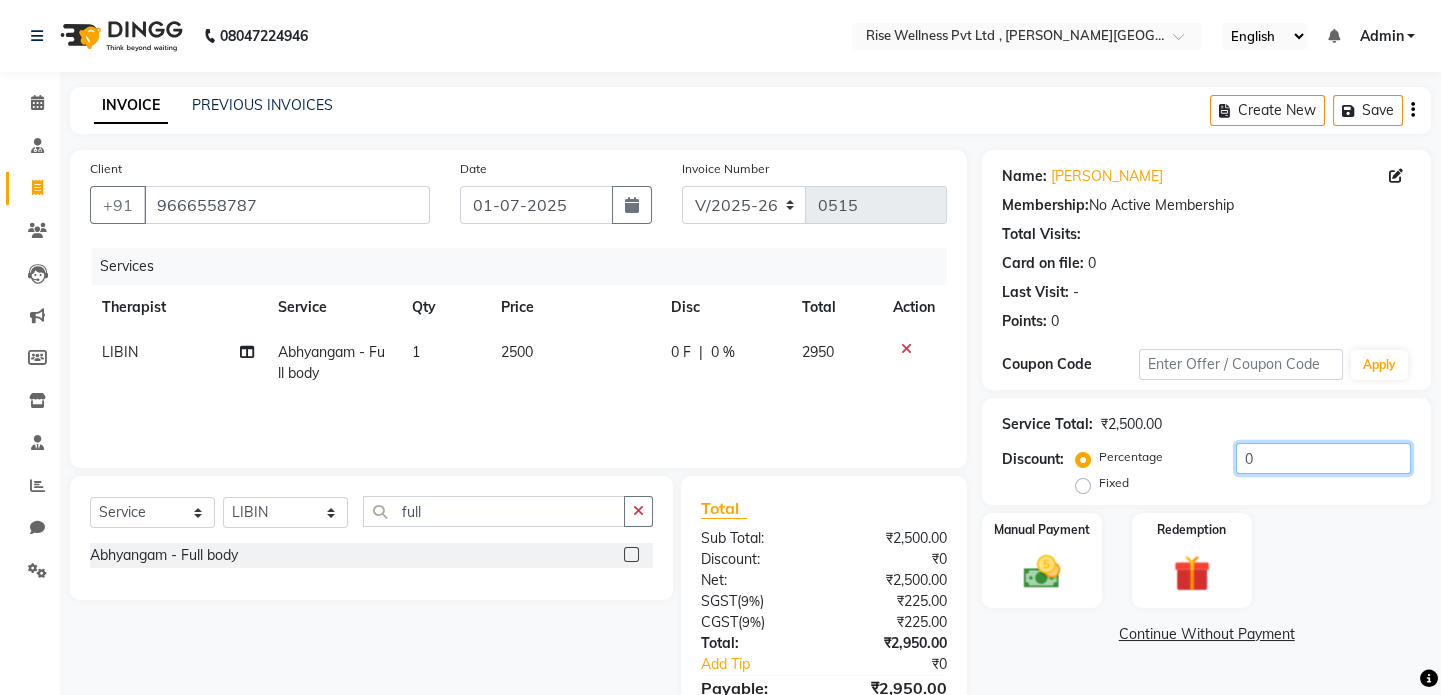 click on "0" 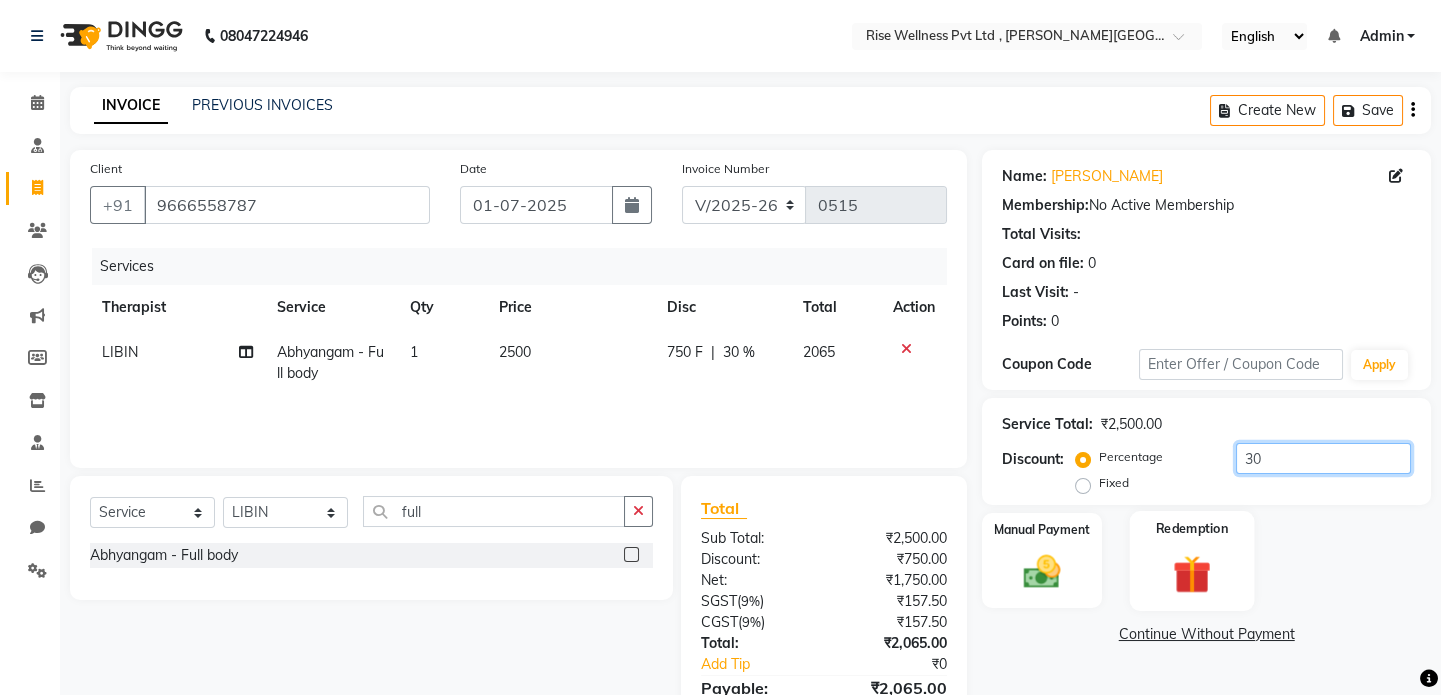 scroll, scrollTop: 105, scrollLeft: 0, axis: vertical 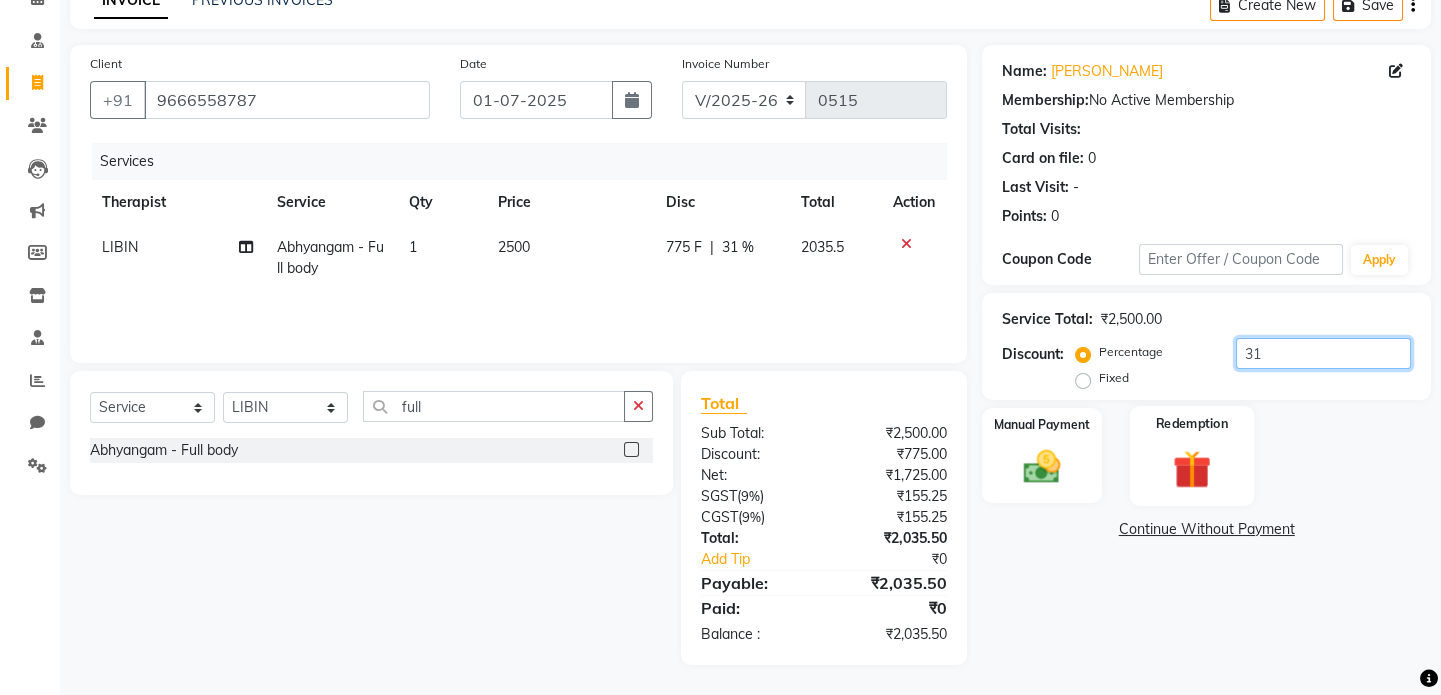 type on "3" 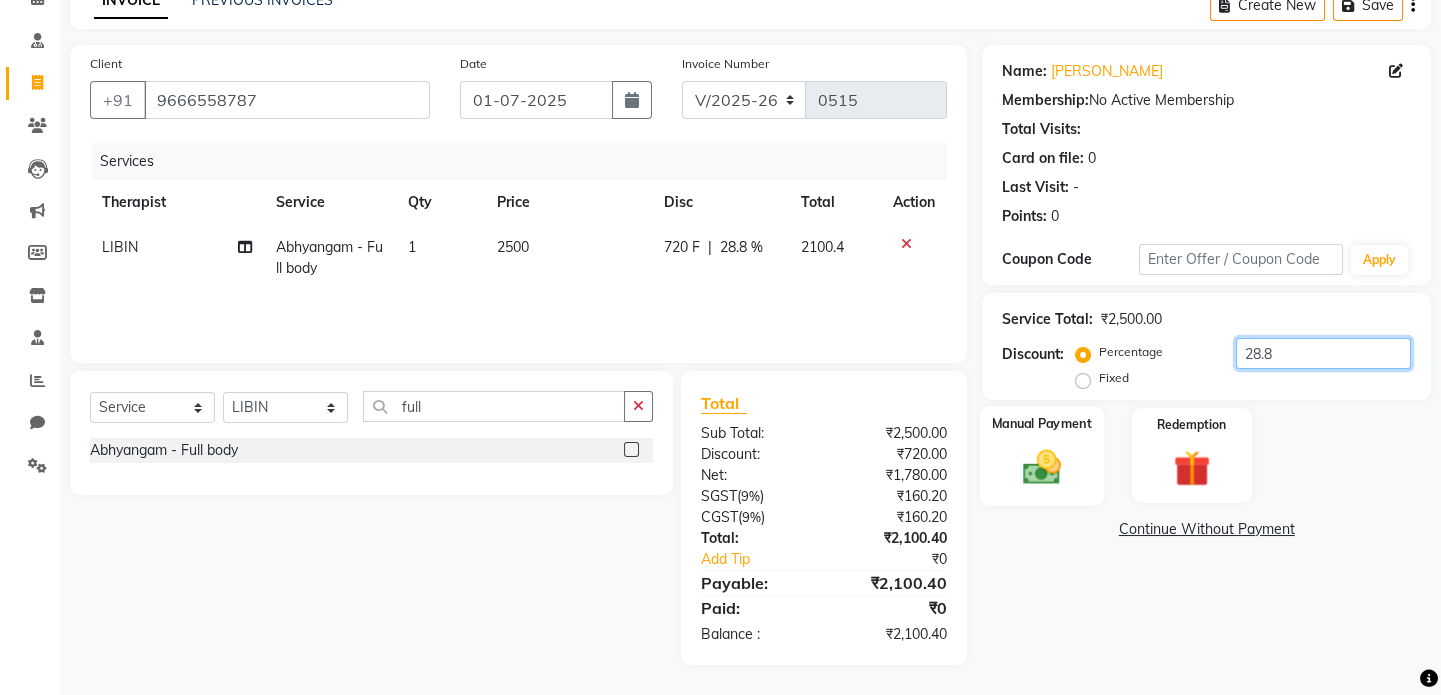 type on "28.8" 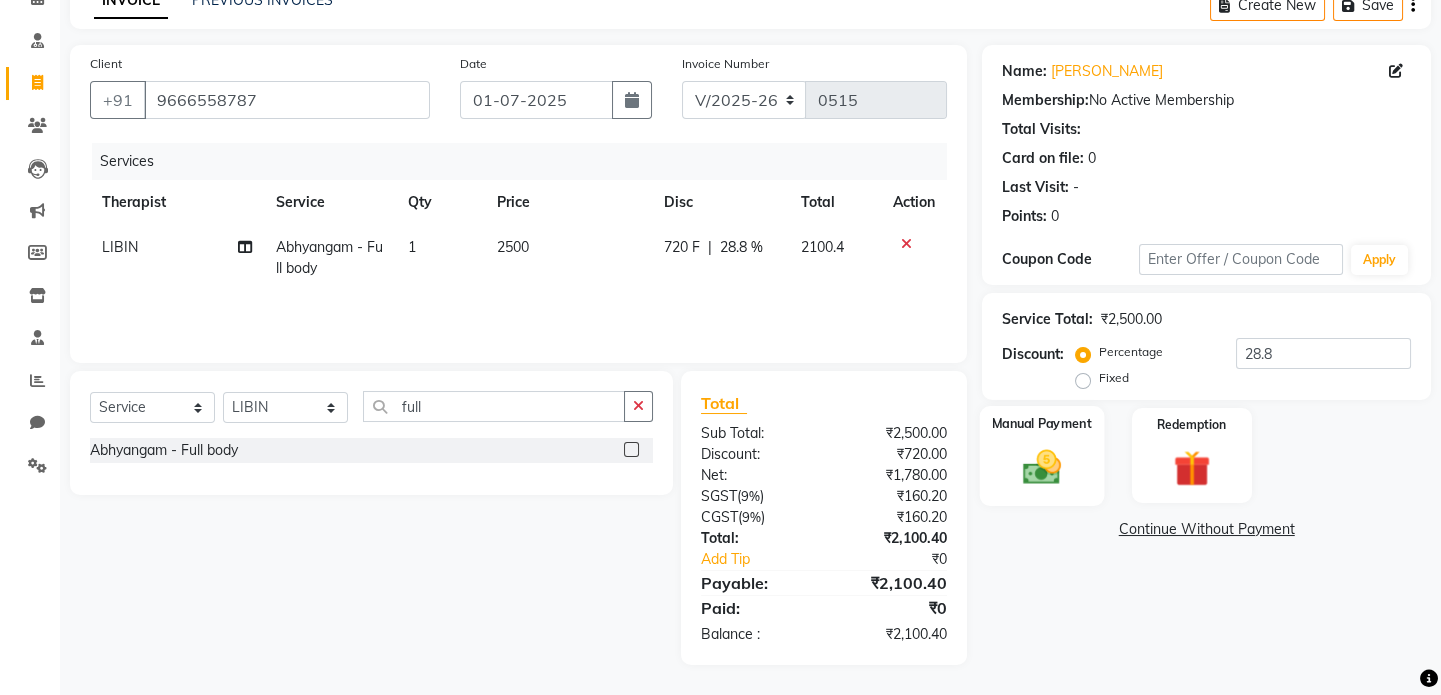 click on "Manual Payment" 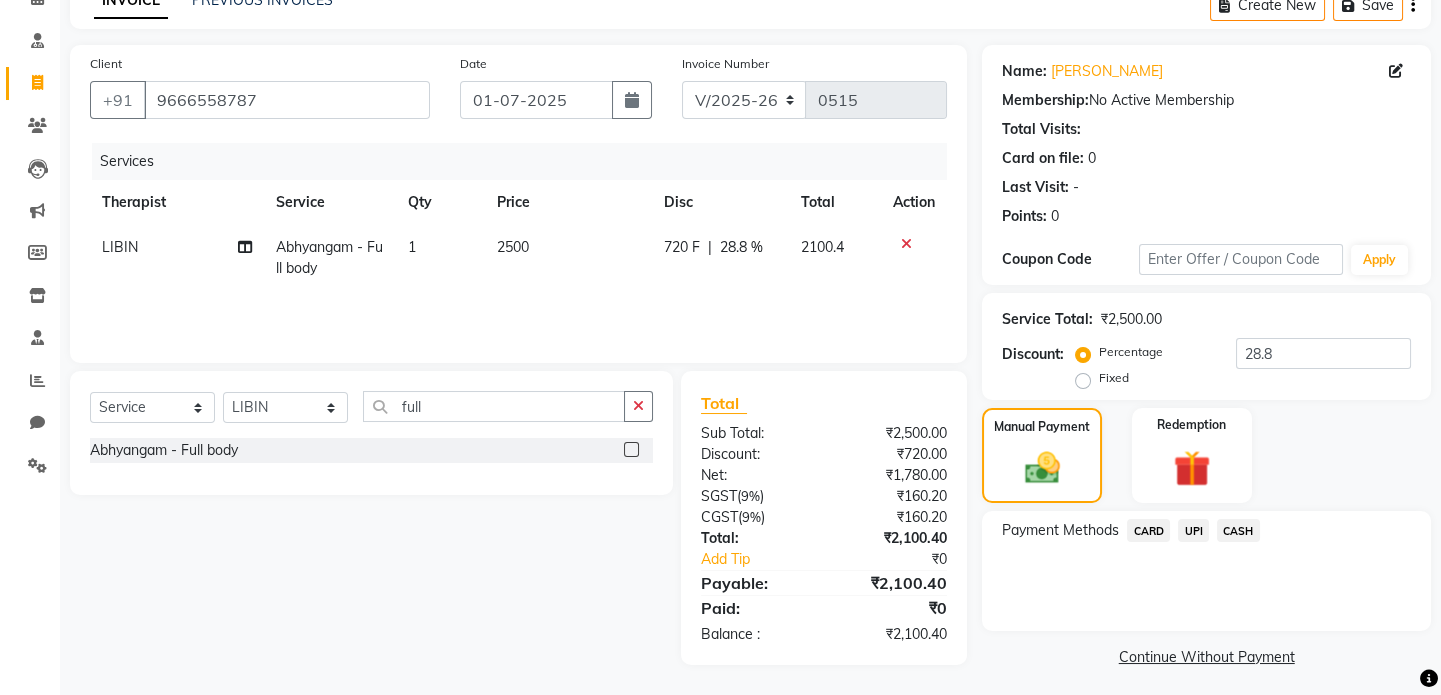 click on "CARD" 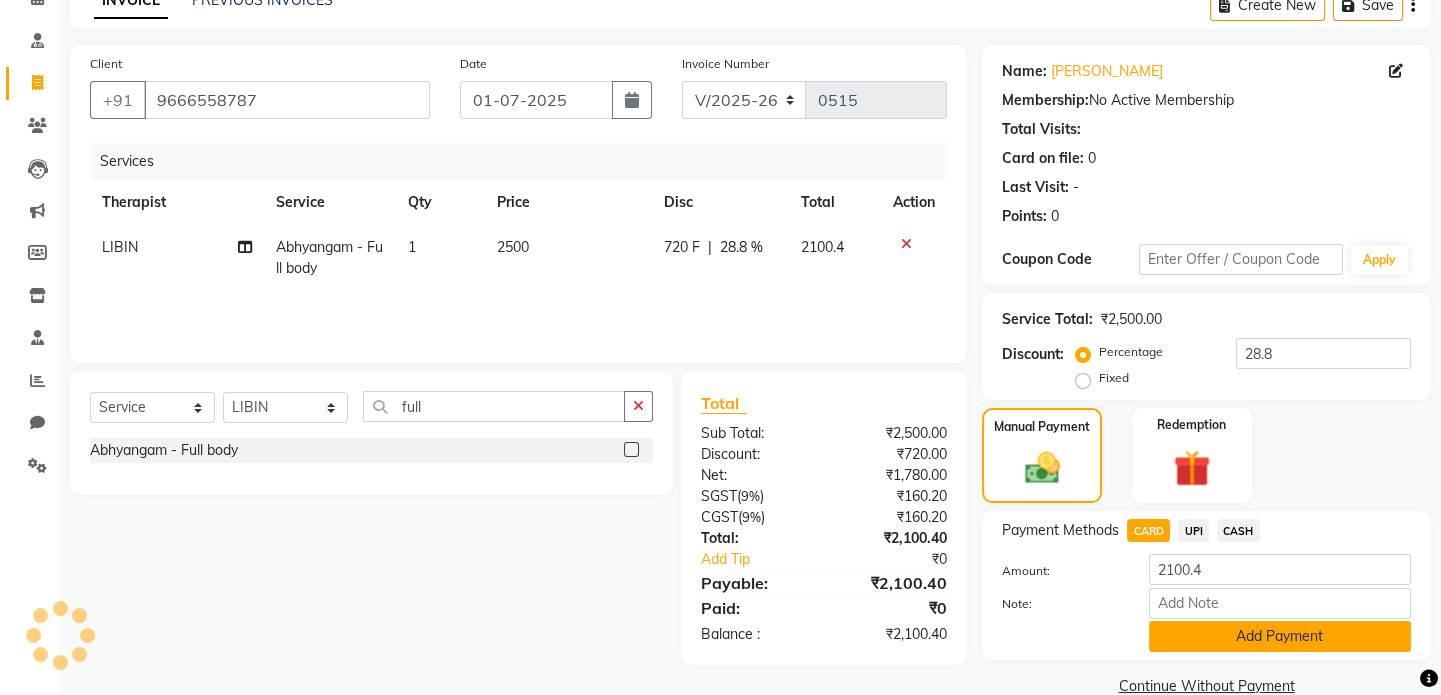 click on "Add Payment" 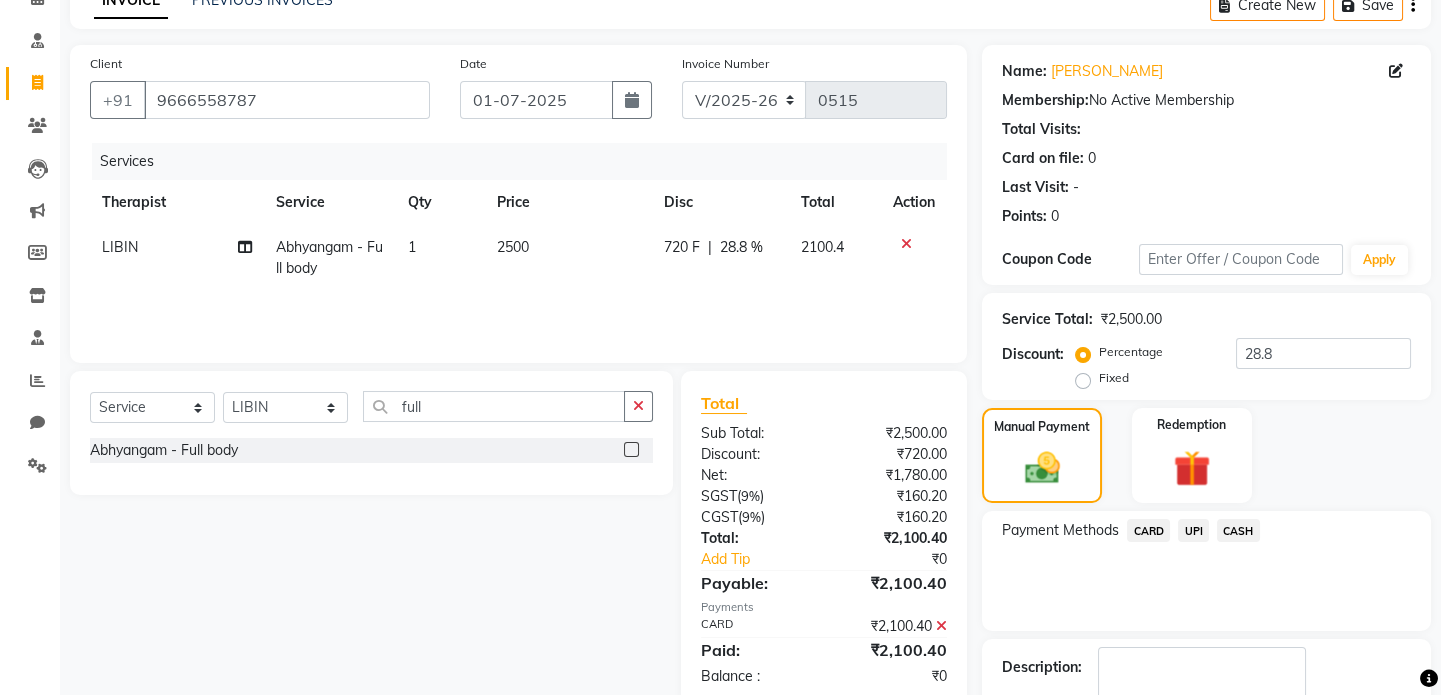 scroll, scrollTop: 223, scrollLeft: 0, axis: vertical 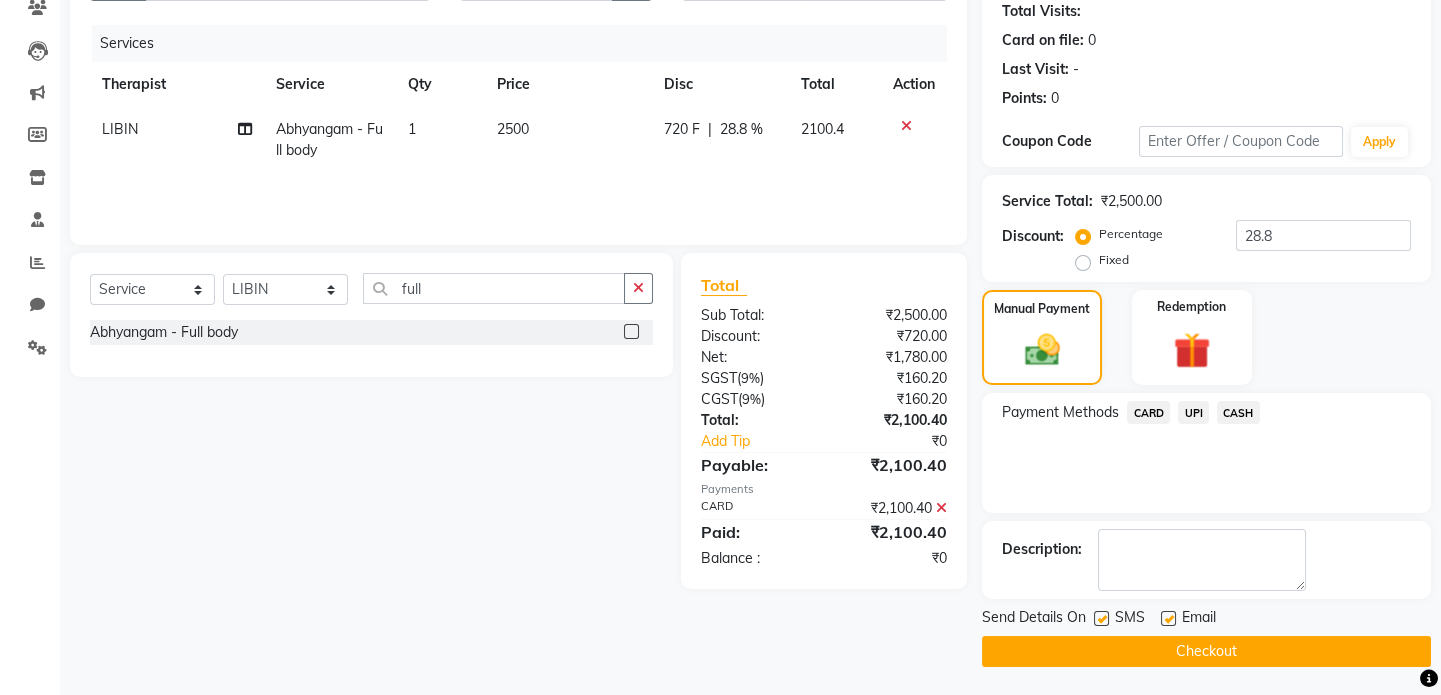 click on "Checkout" 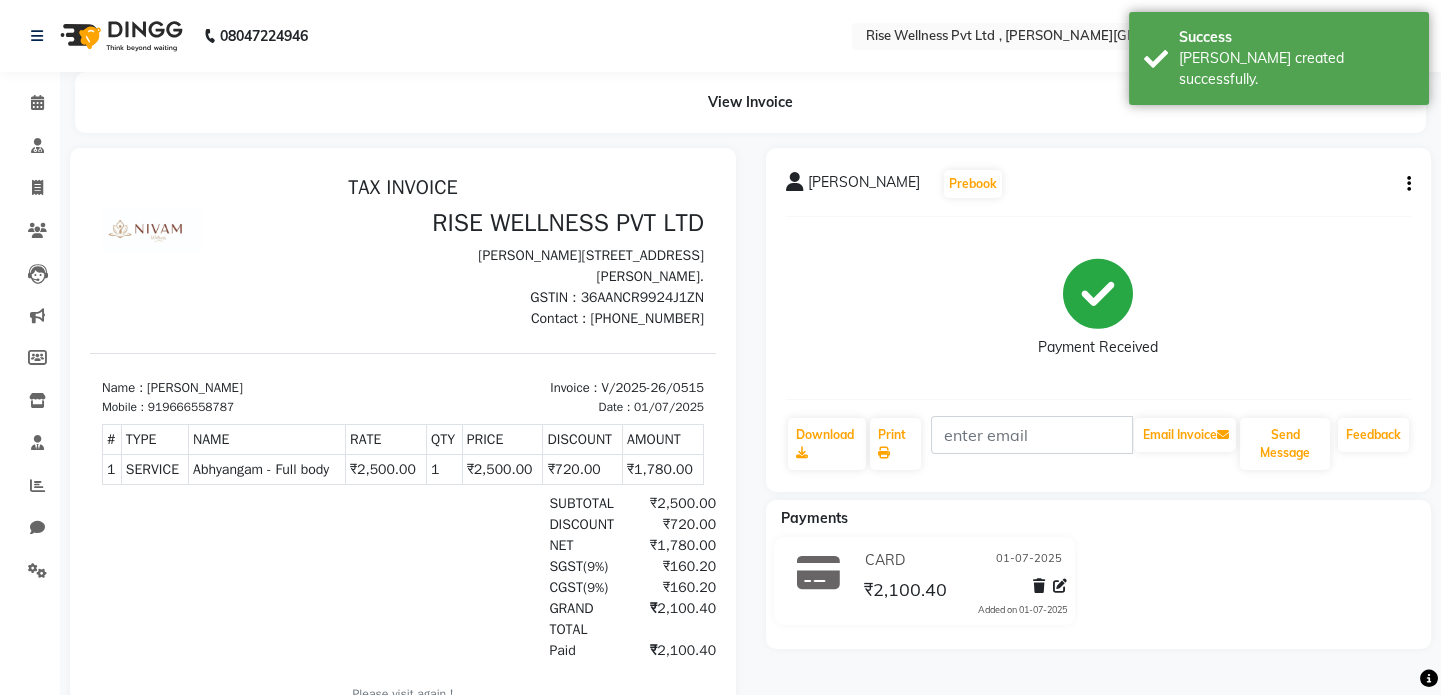 scroll, scrollTop: 0, scrollLeft: 0, axis: both 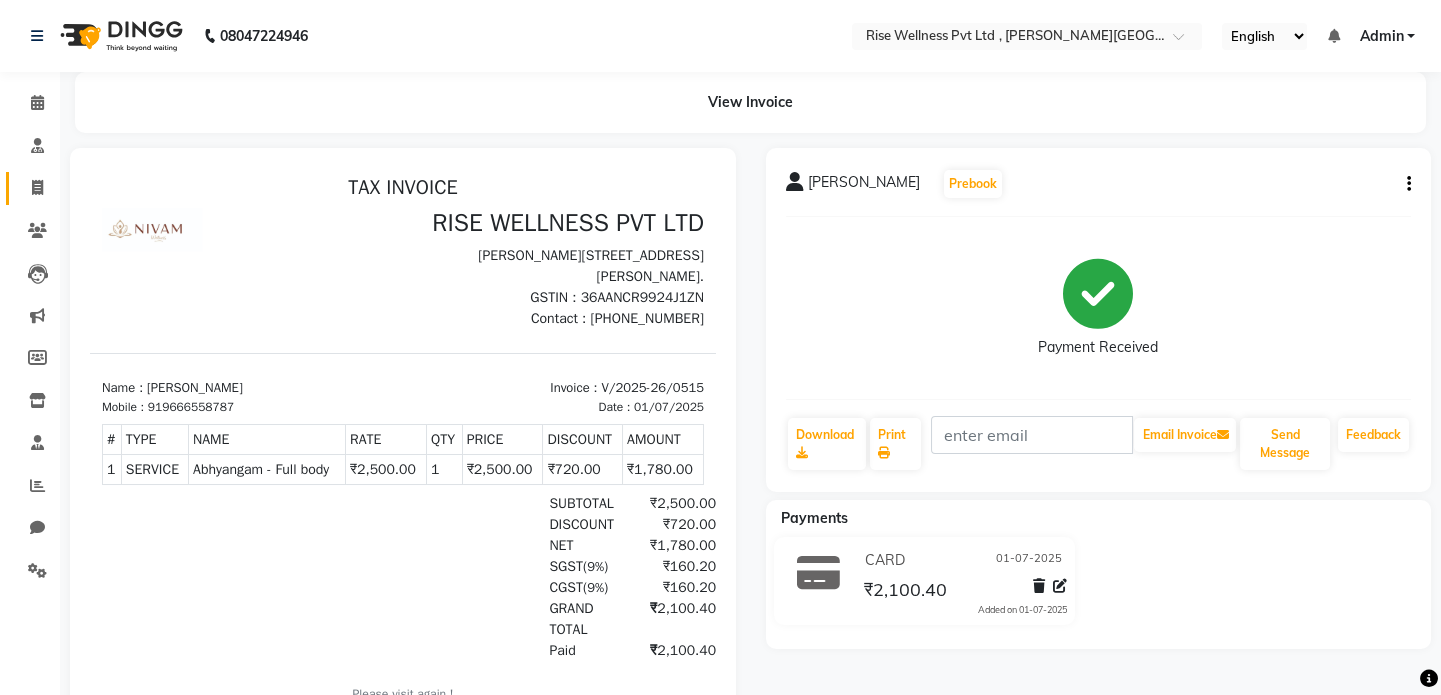 click on "Invoice" 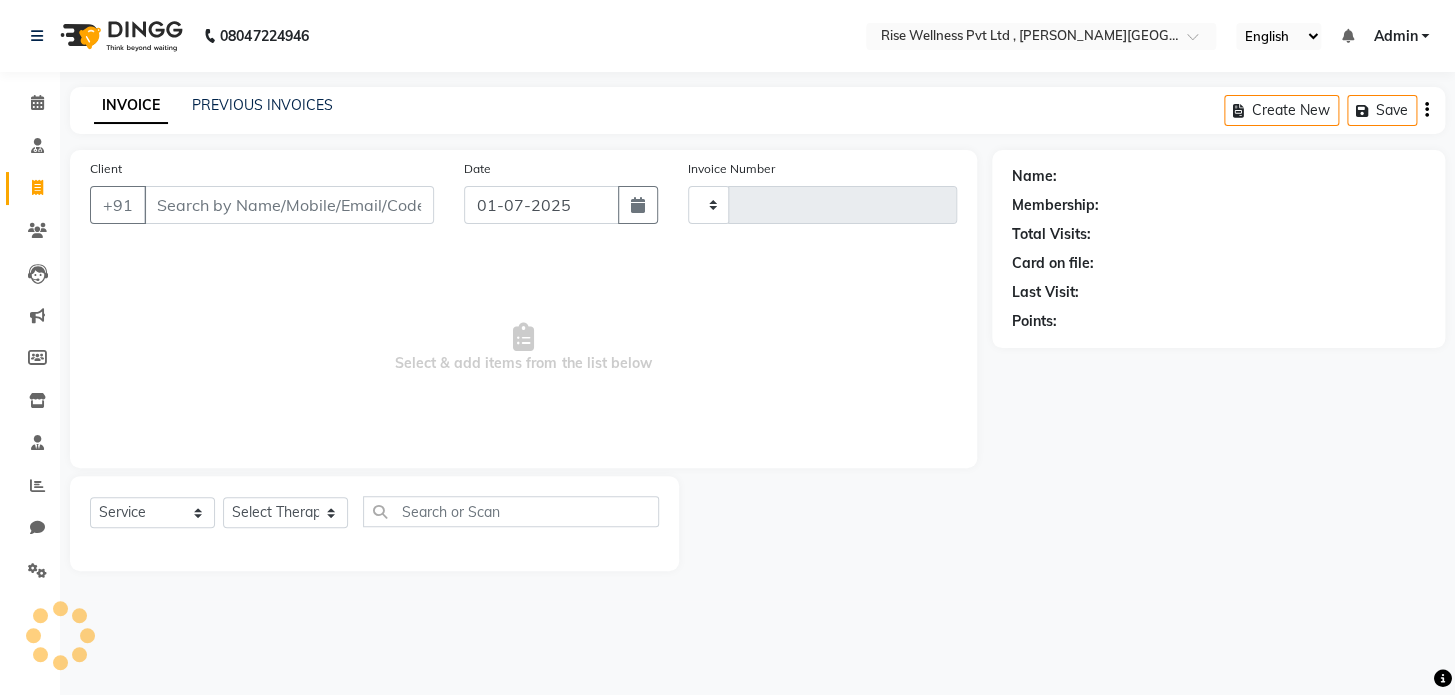 type on "0516" 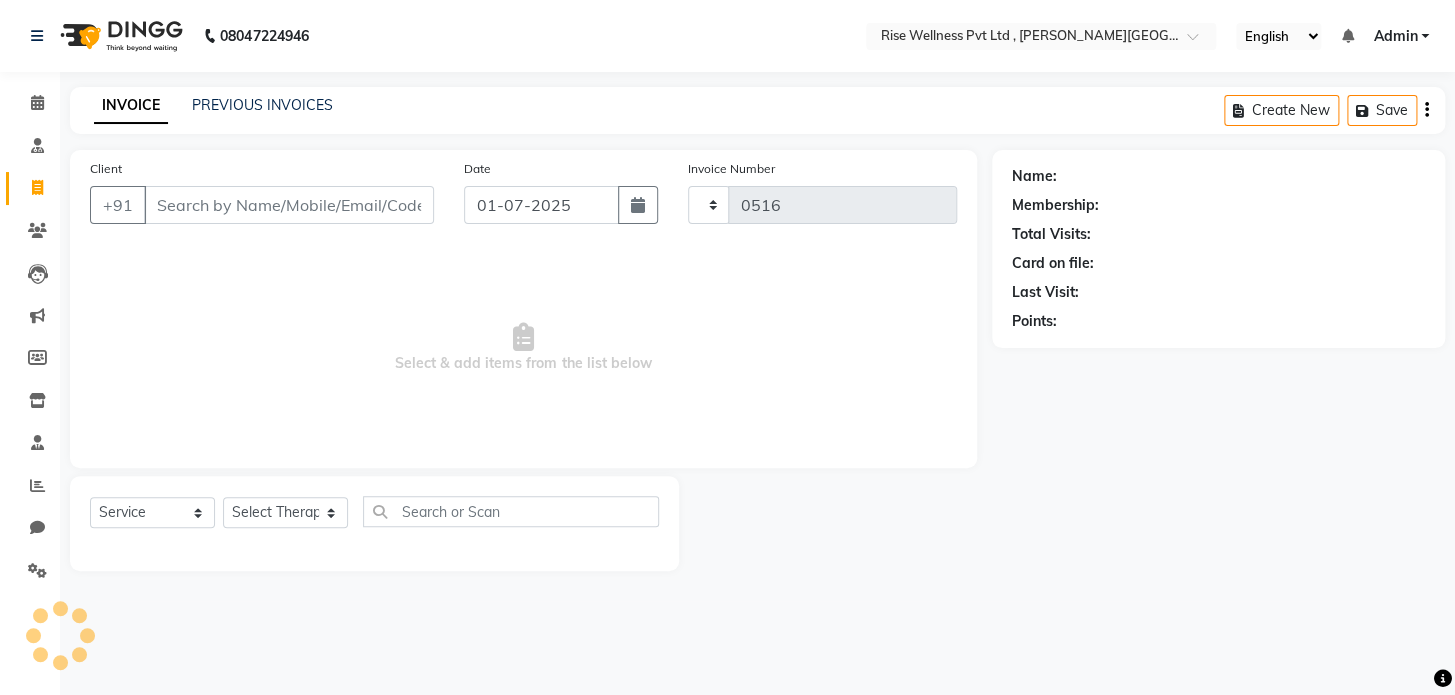 select on "7497" 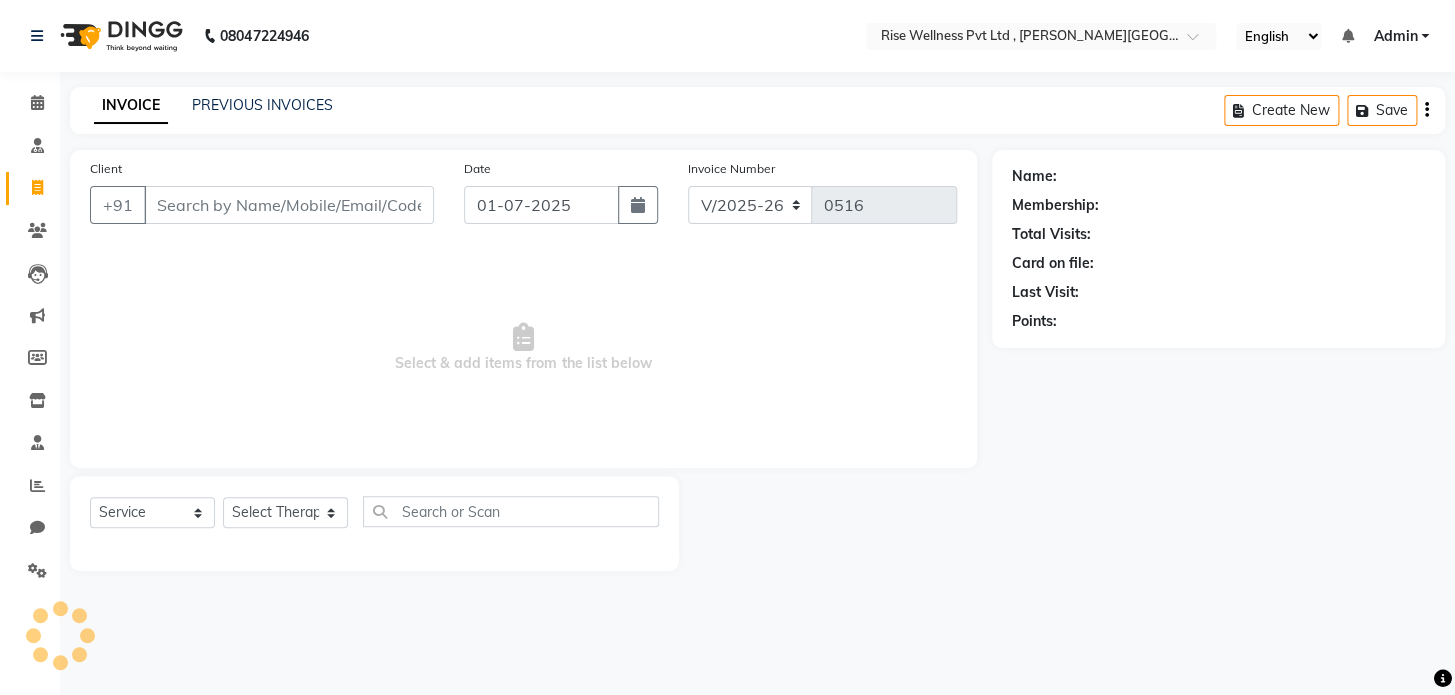 select on "V" 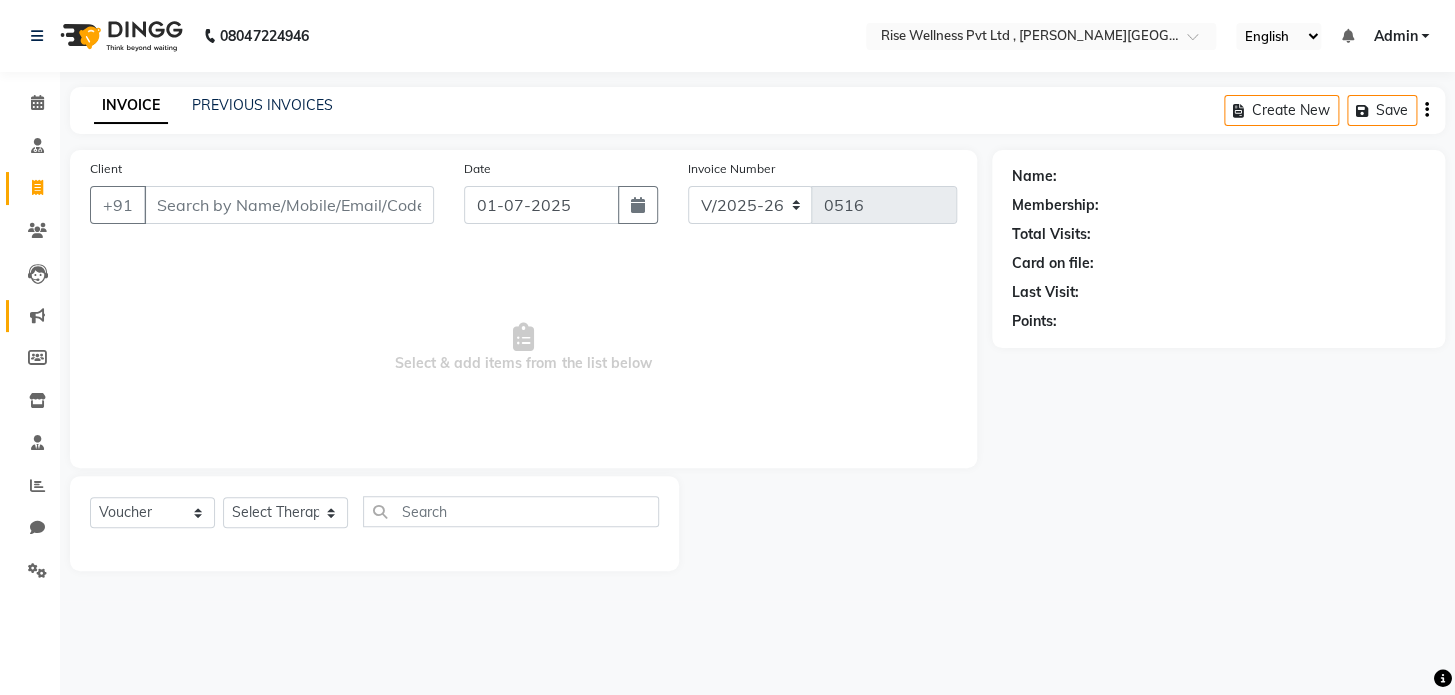 click on "Marketing" 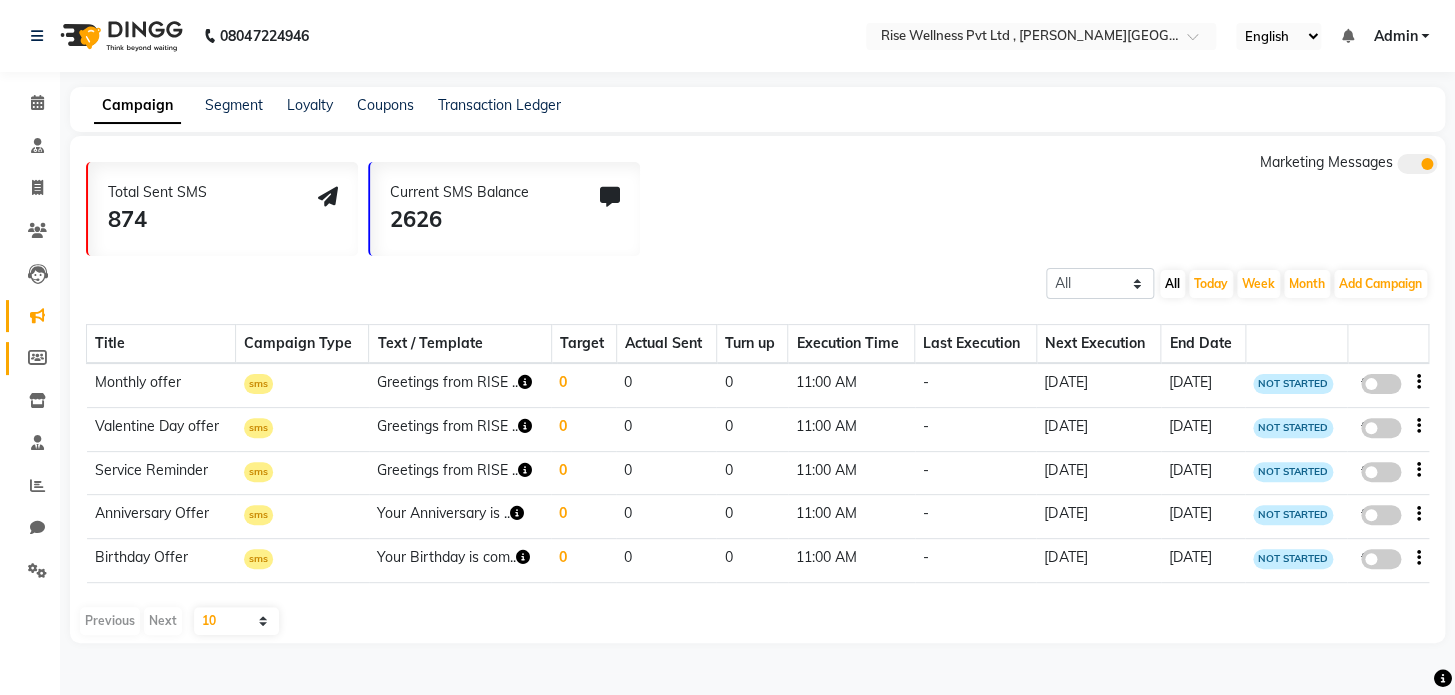click on "Members" 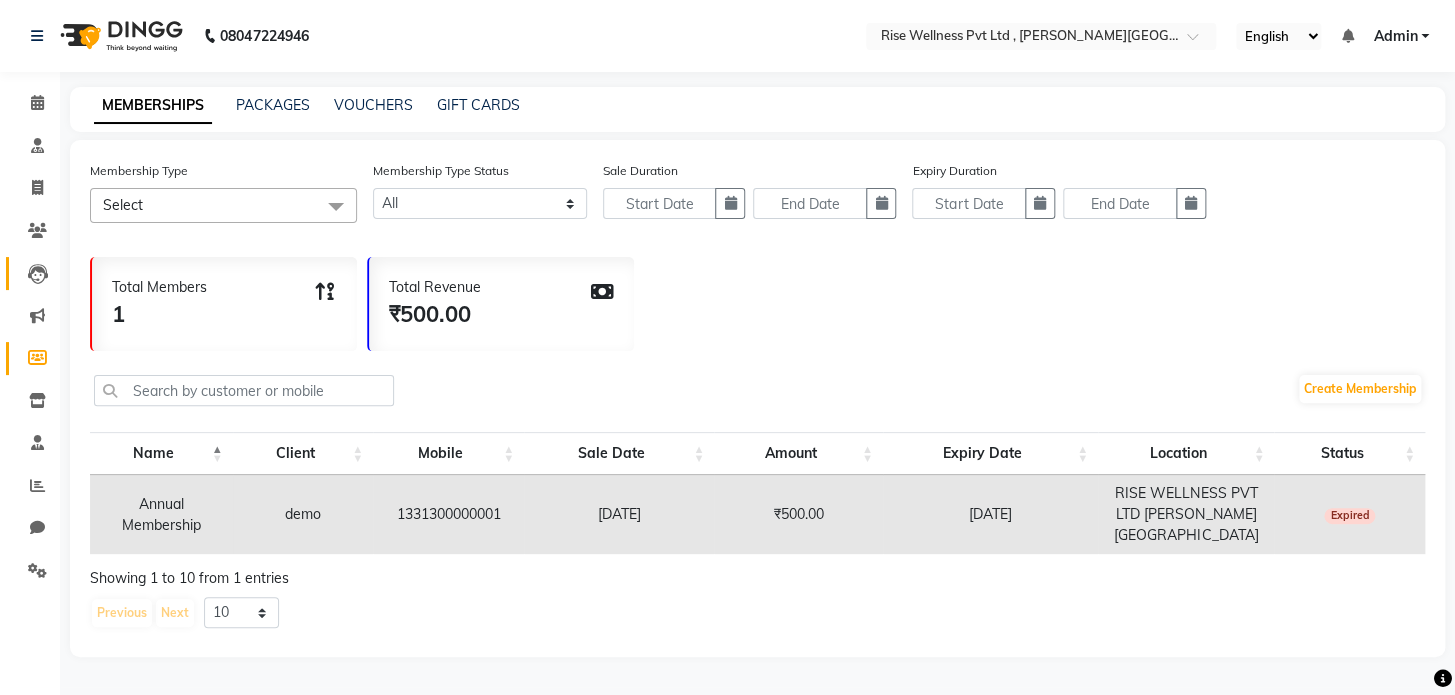 click 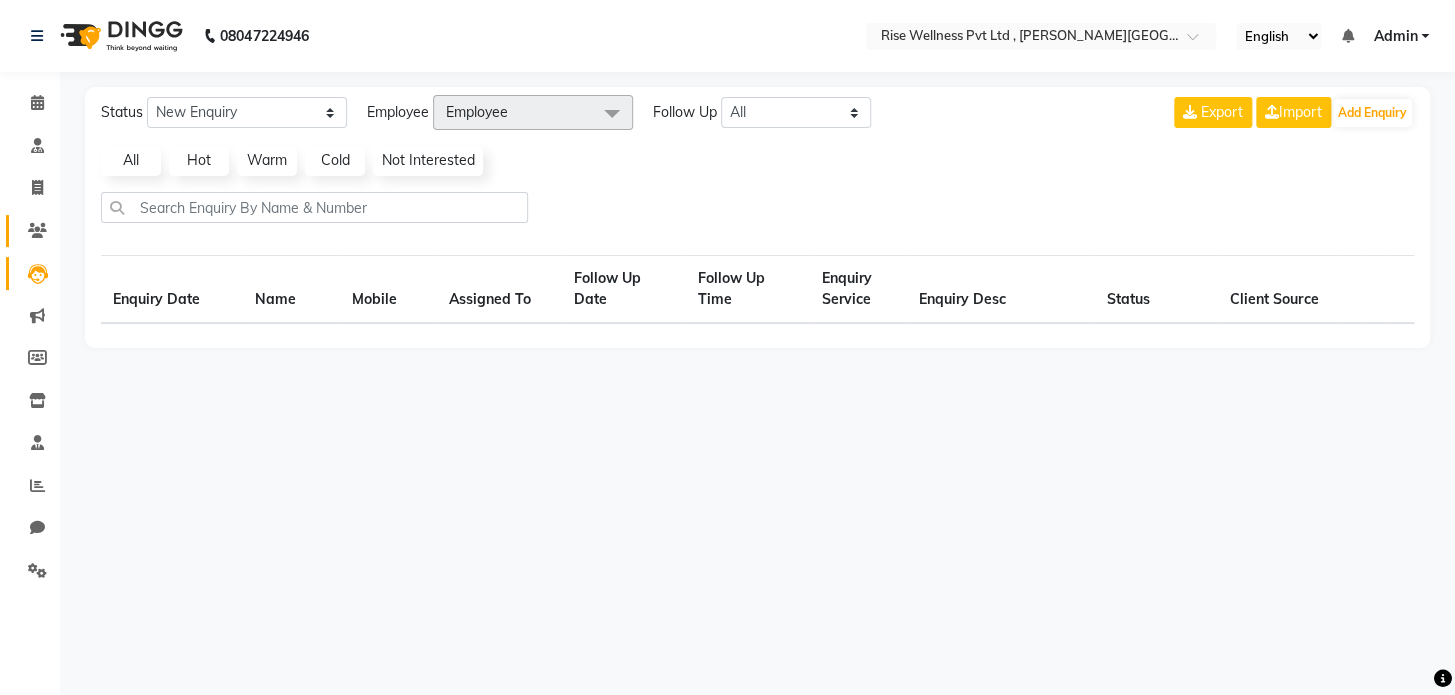 select on "10" 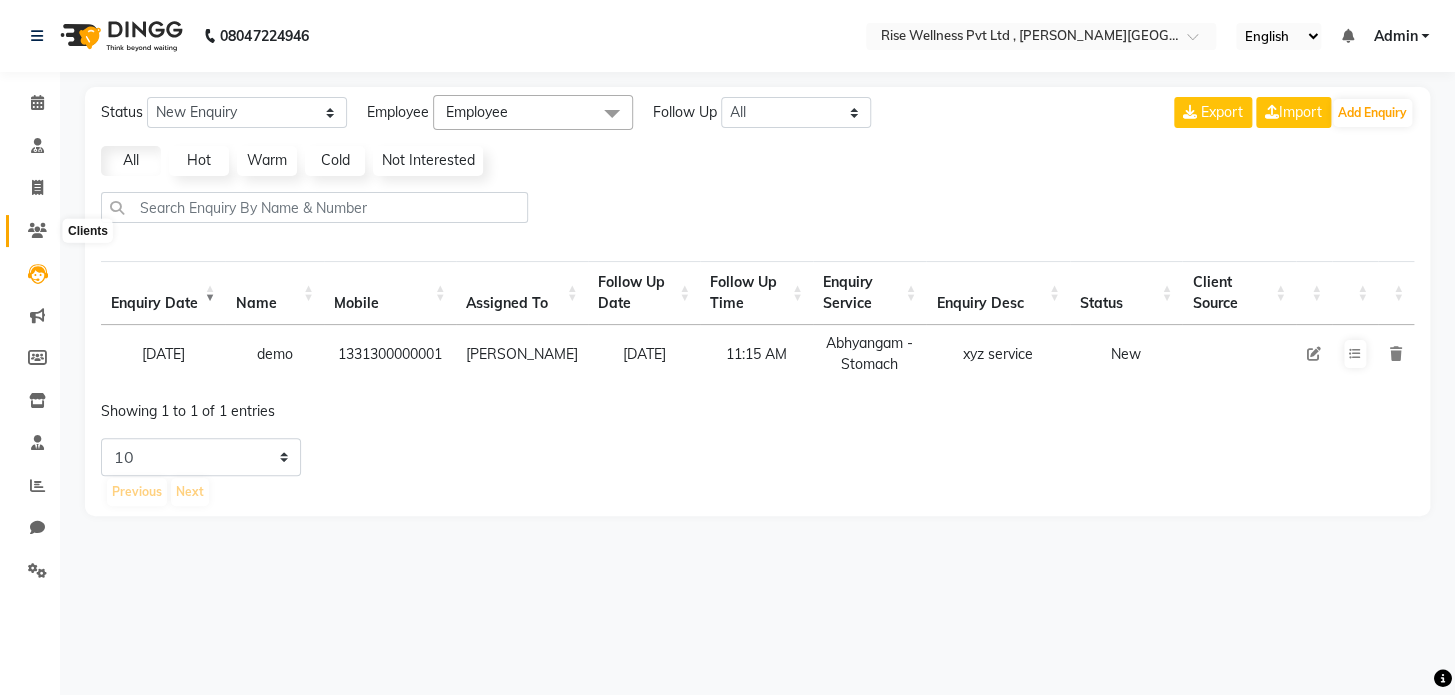 click 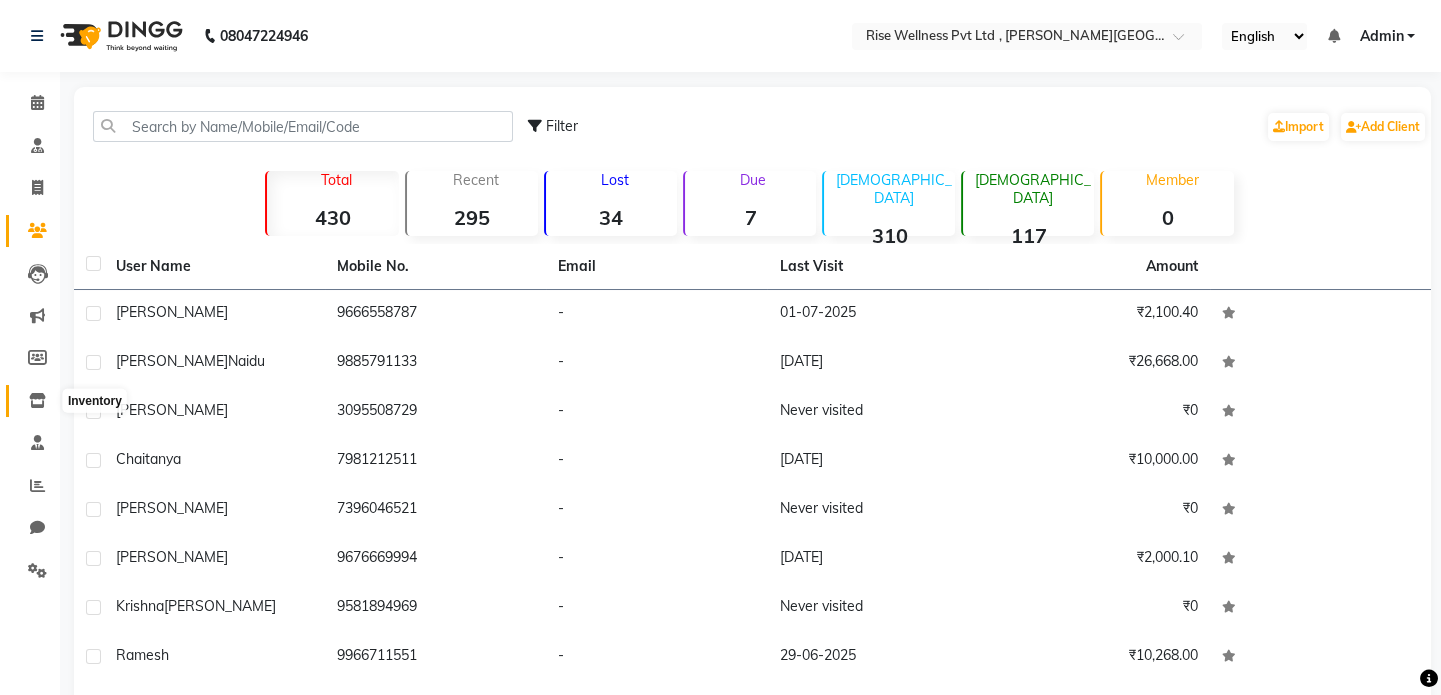 click 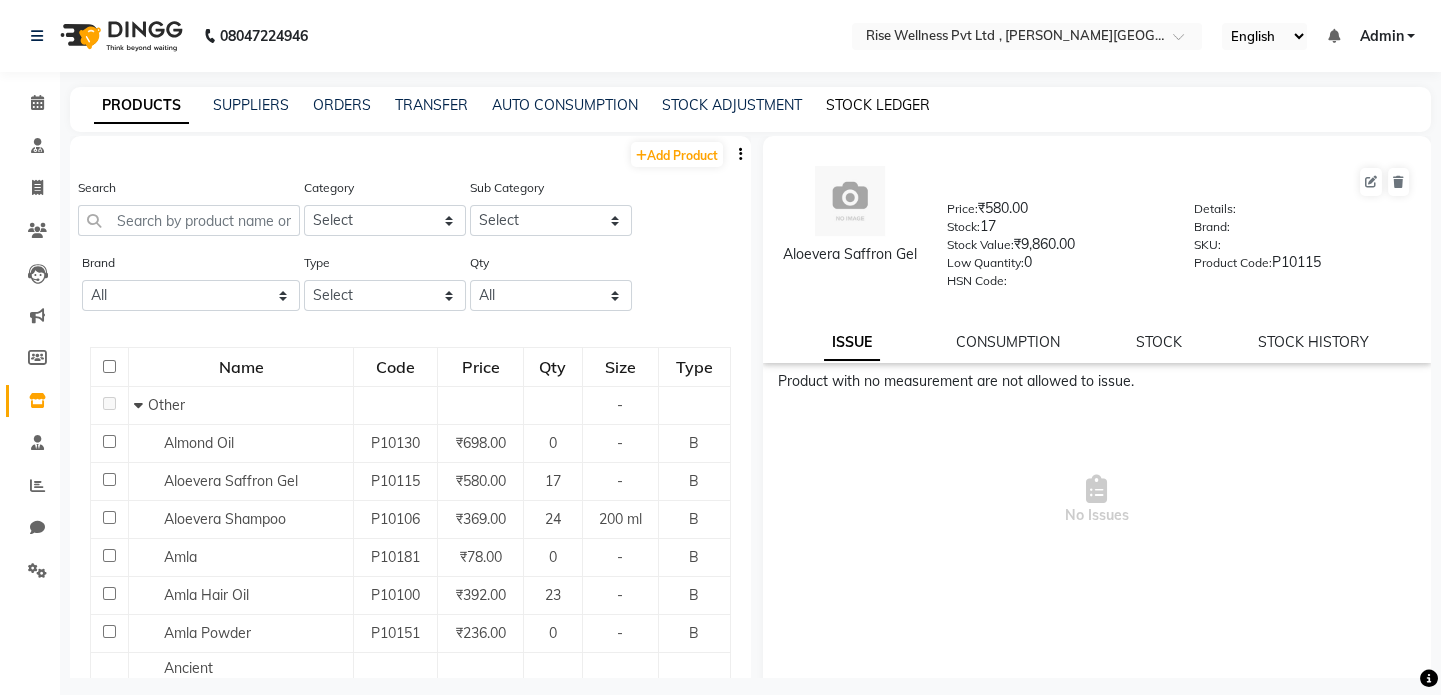 click on "STOCK LEDGER" 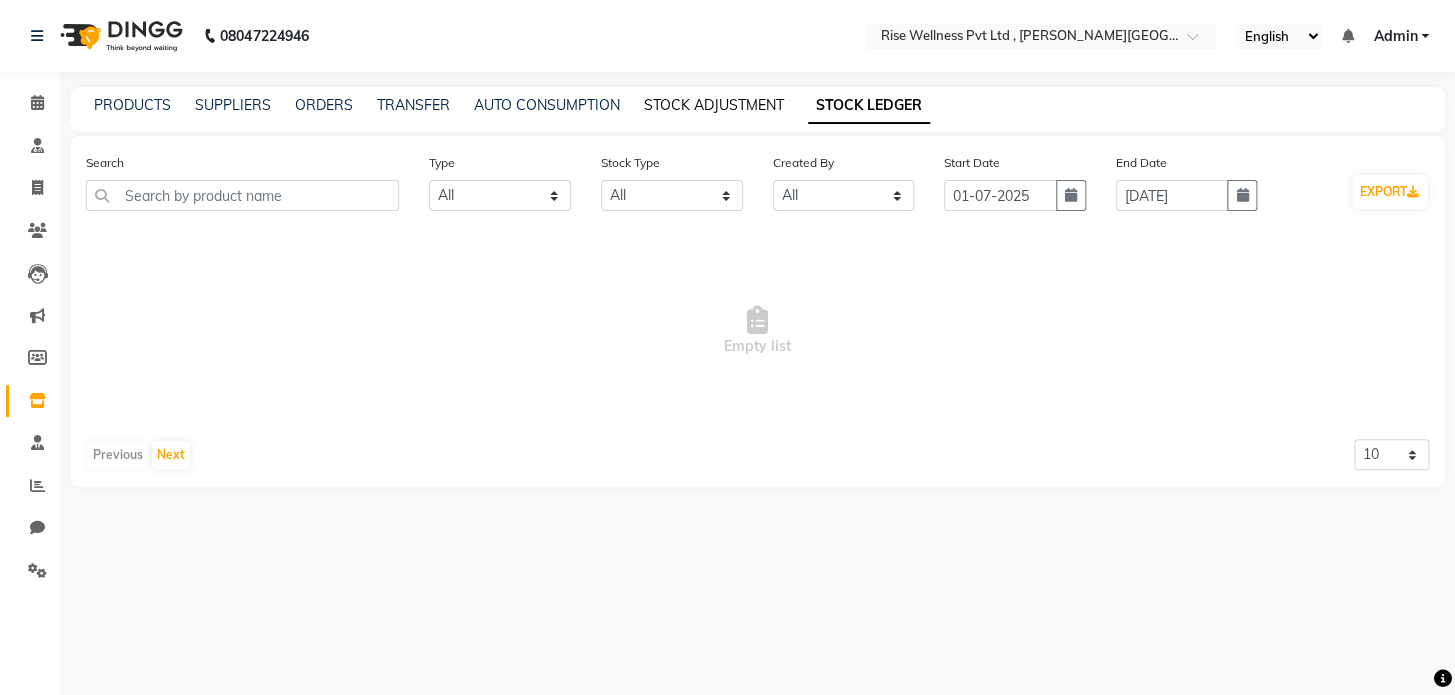 click on "STOCK ADJUSTMENT" 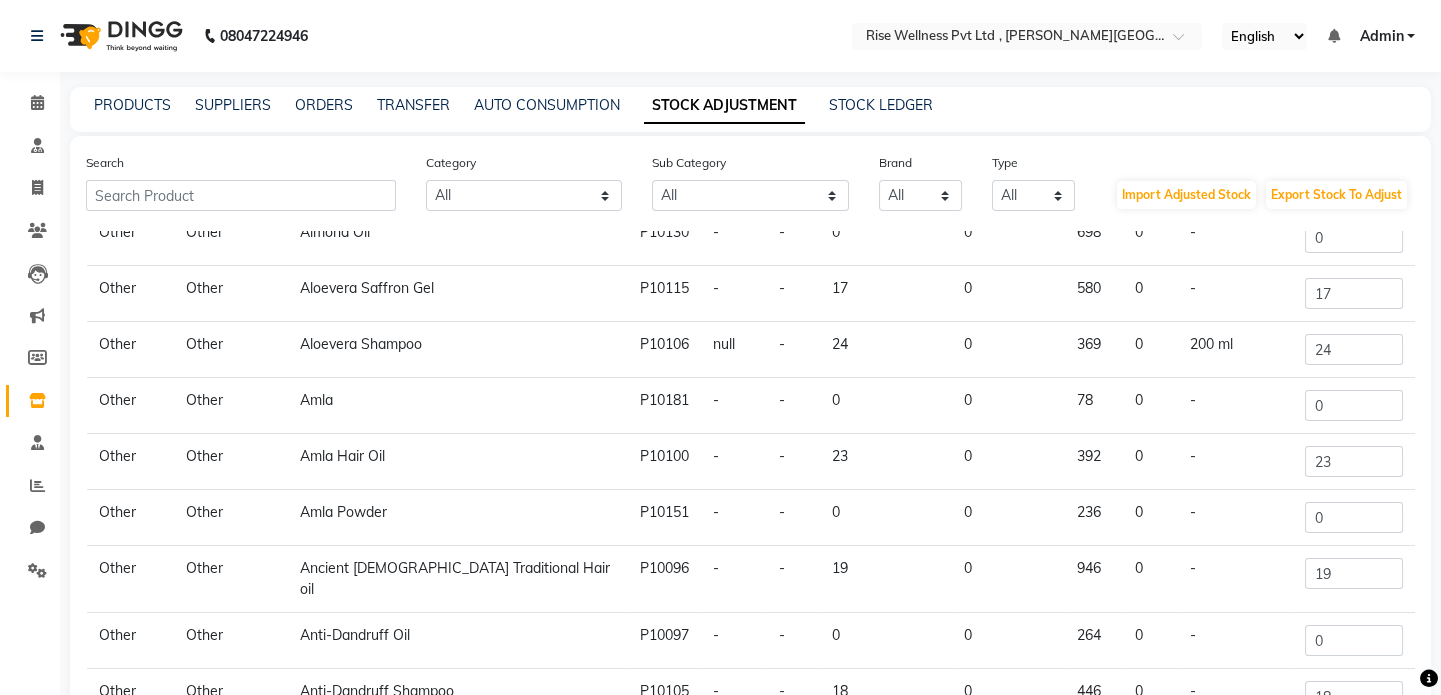 scroll, scrollTop: 122, scrollLeft: 0, axis: vertical 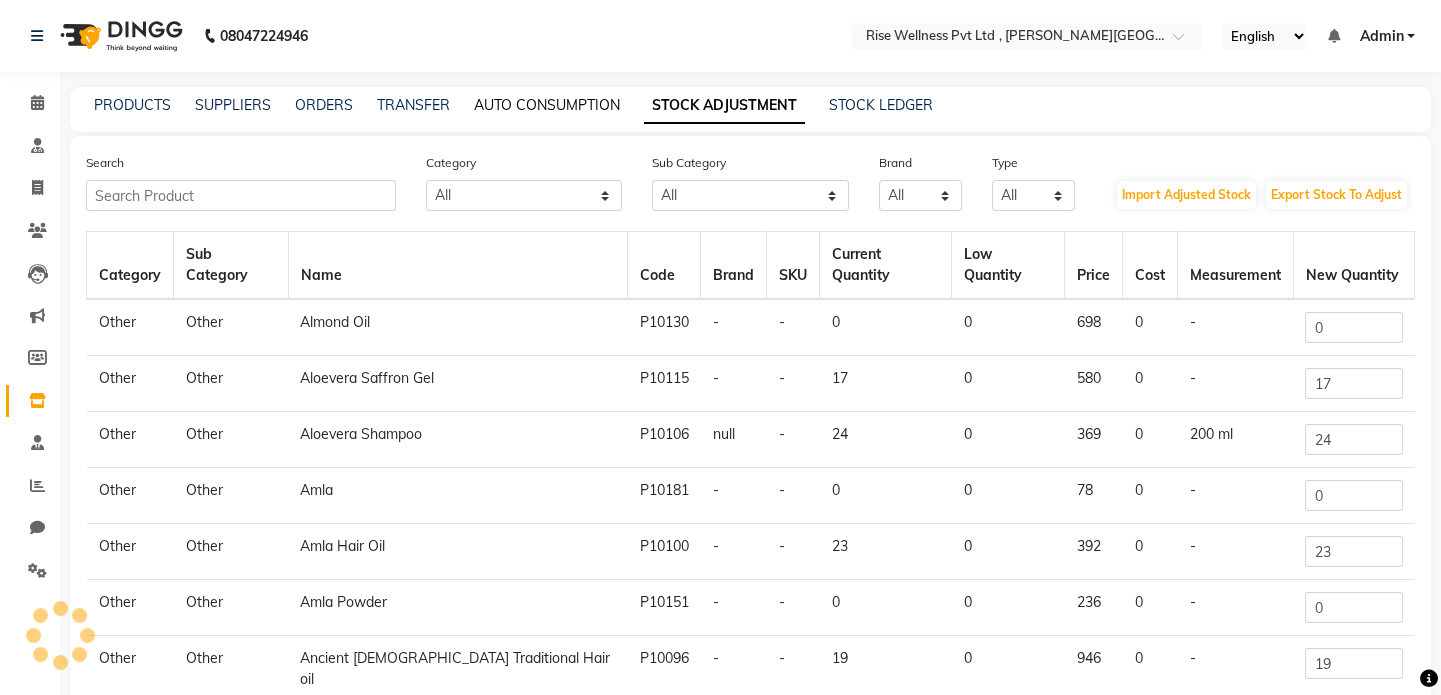 click on "AUTO CONSUMPTION" 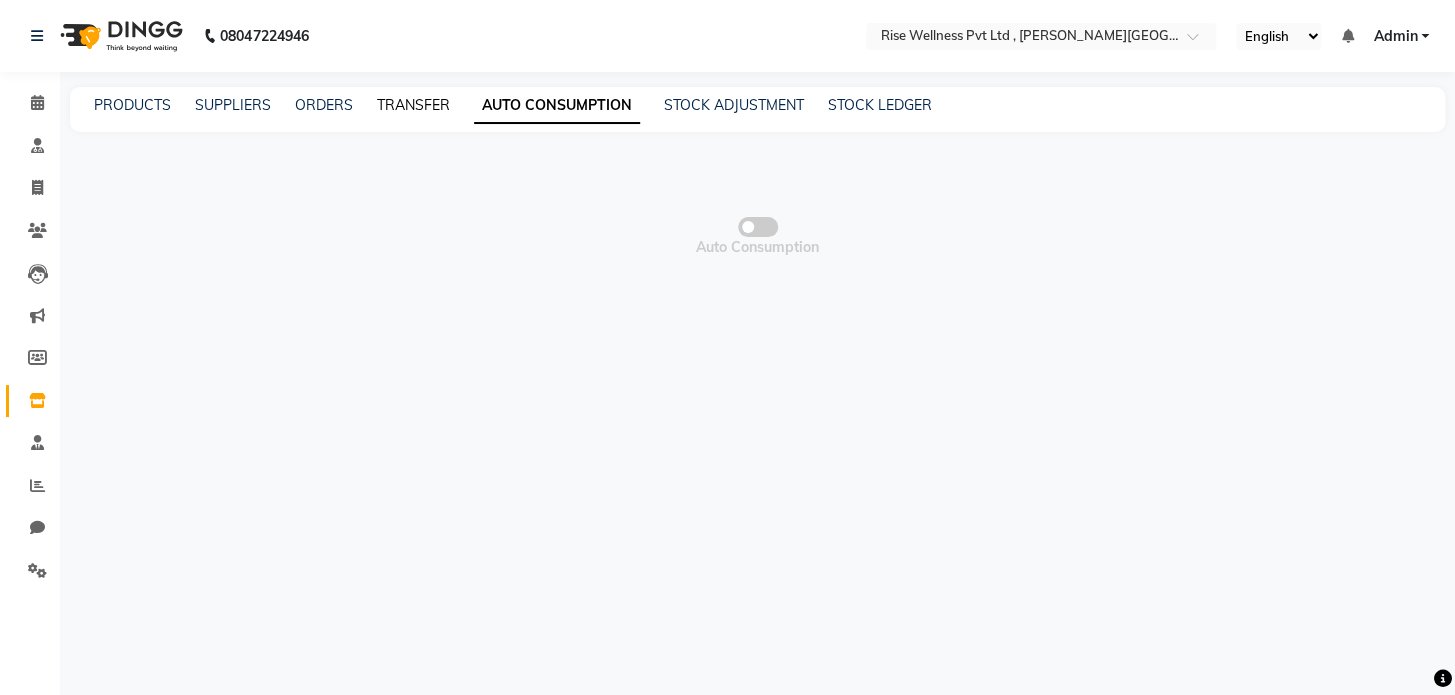 click on "TRANSFER" 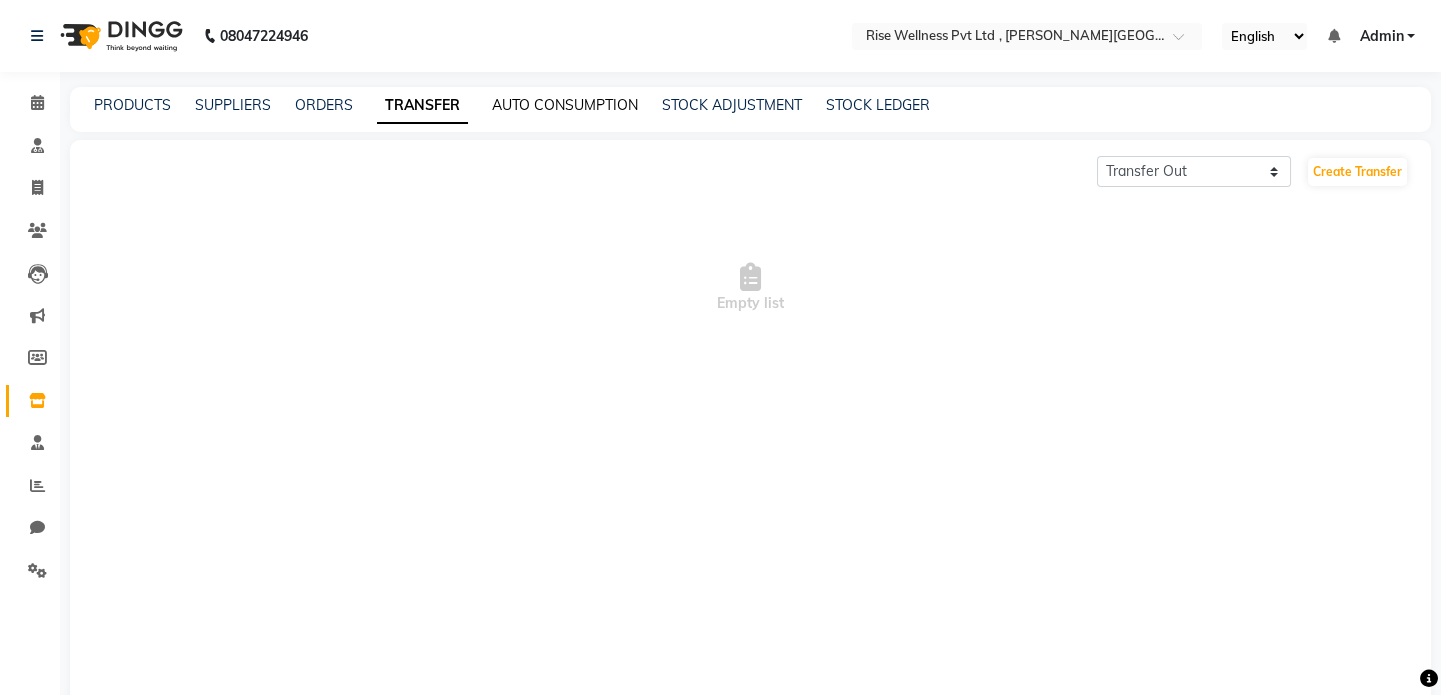 click on "AUTO CONSUMPTION" 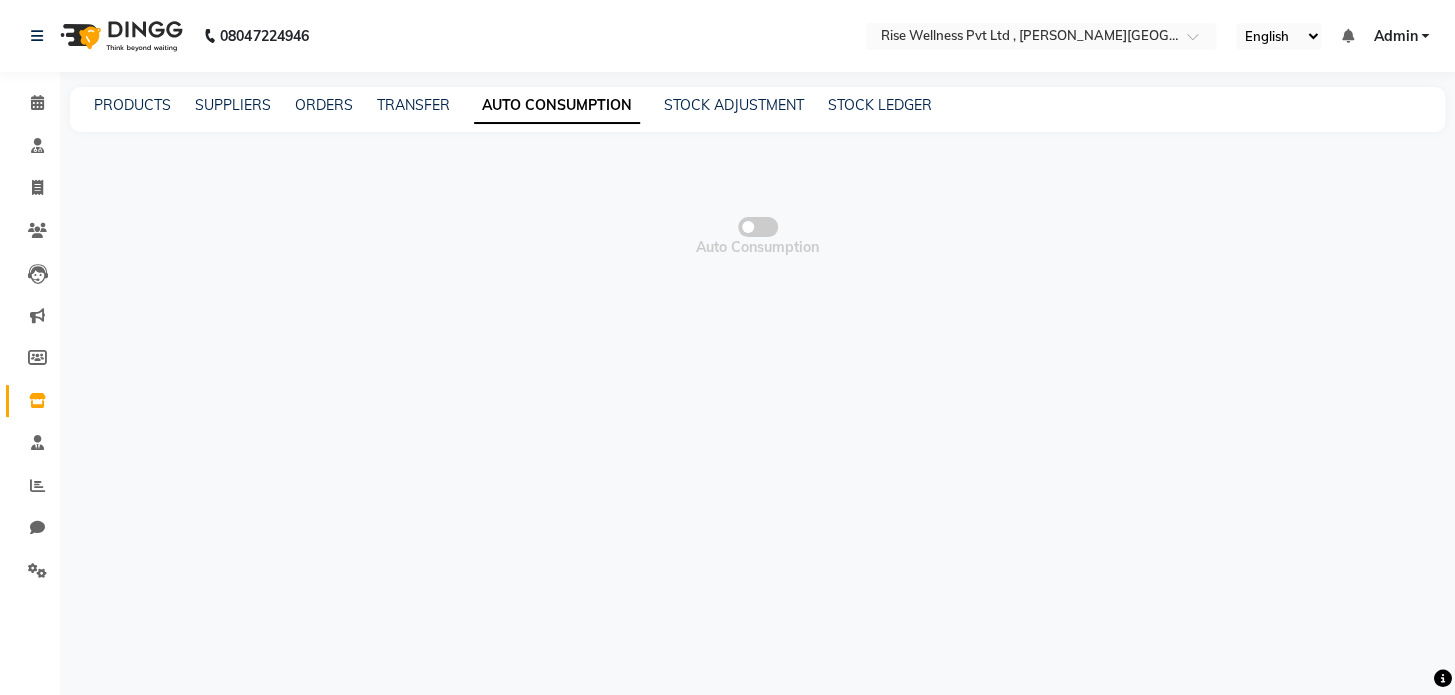 click on "PRODUCTS SUPPLIERS ORDERS TRANSFER AUTO CONSUMPTION STOCK ADJUSTMENT STOCK LEDGER" 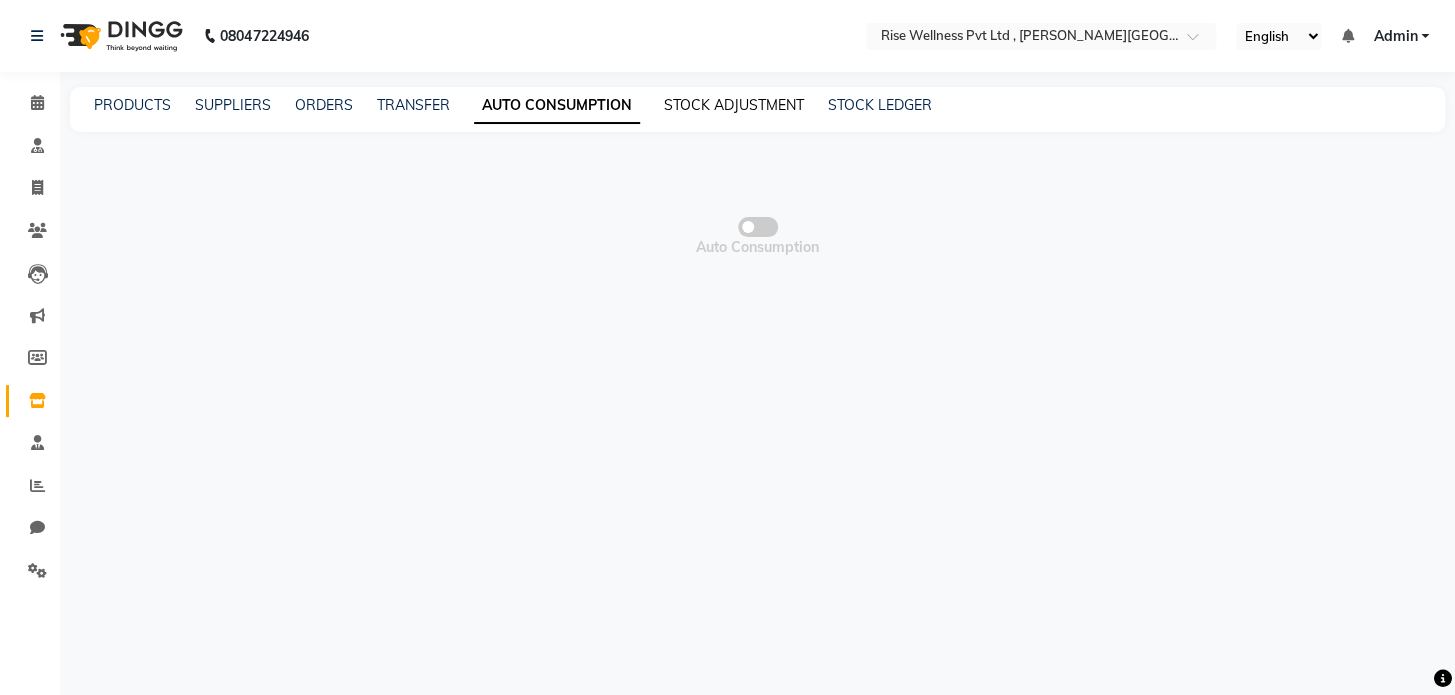 click on "STOCK ADJUSTMENT" 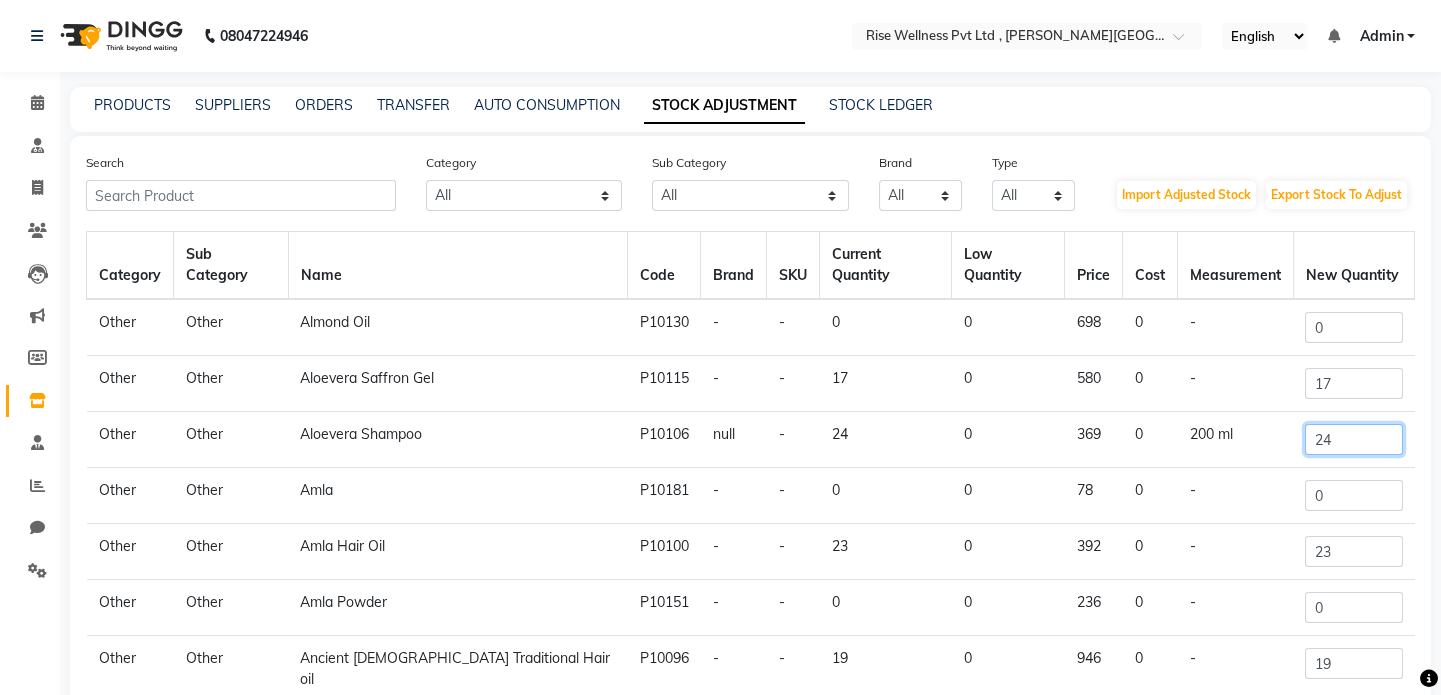 click on "24" 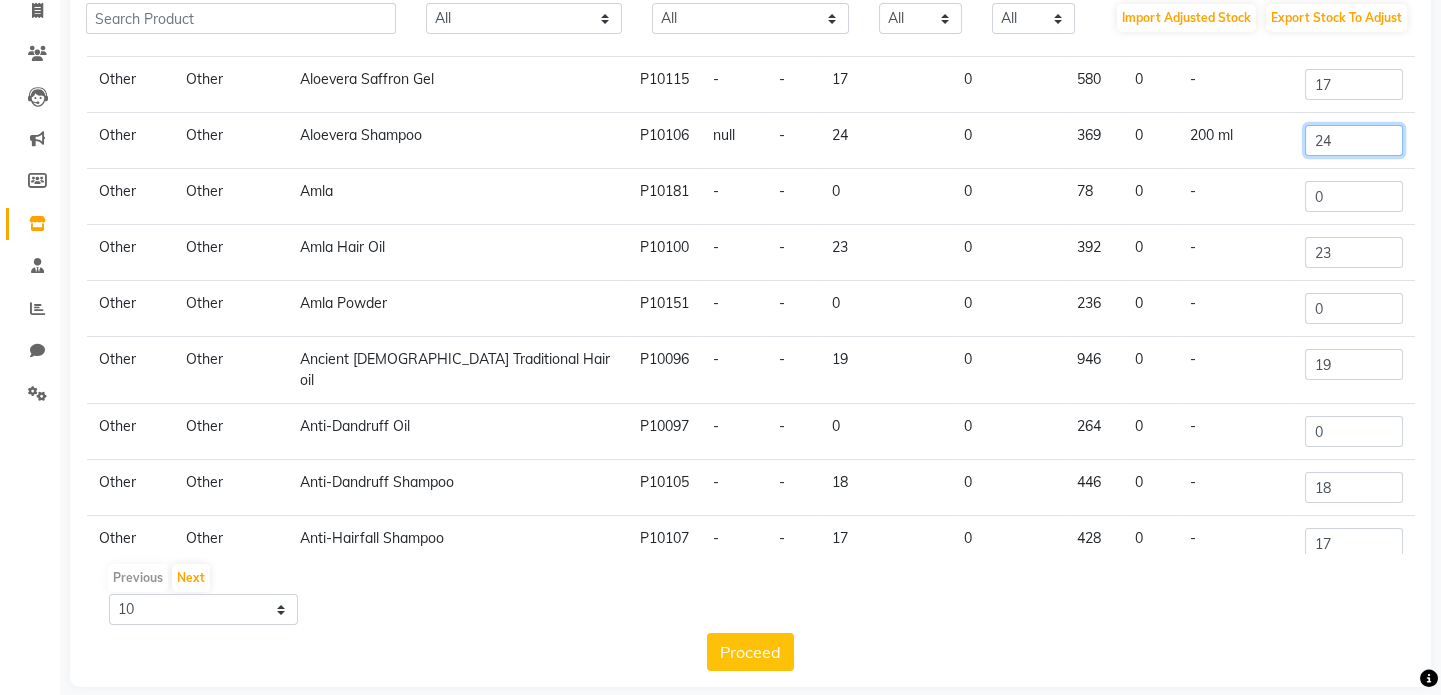 scroll, scrollTop: 181, scrollLeft: 0, axis: vertical 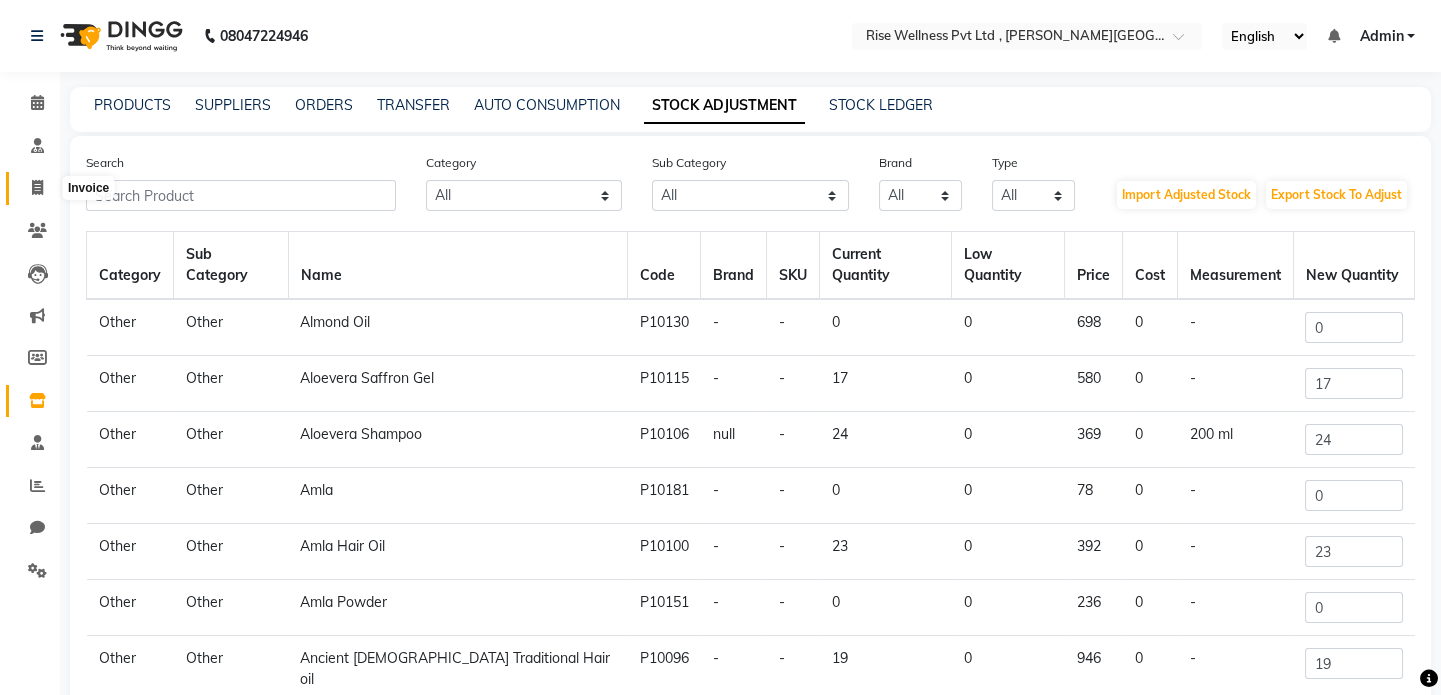 click 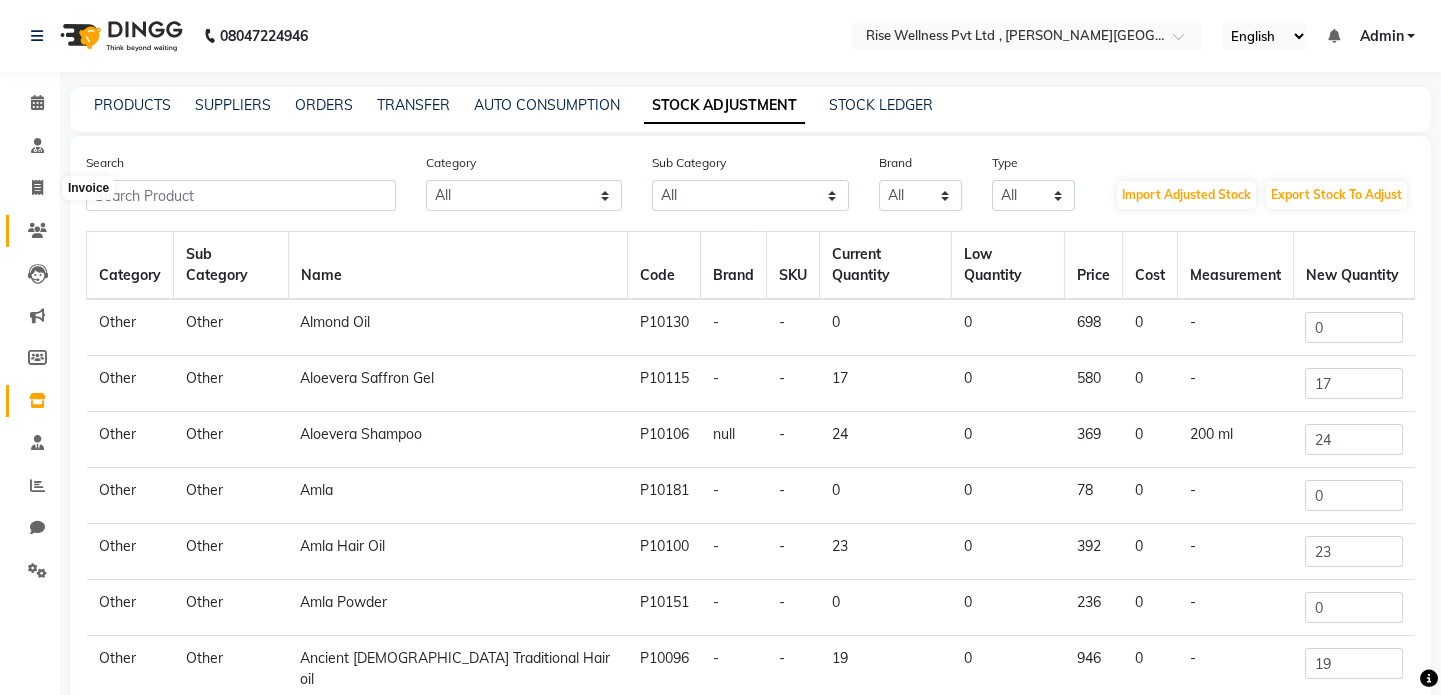 select on "service" 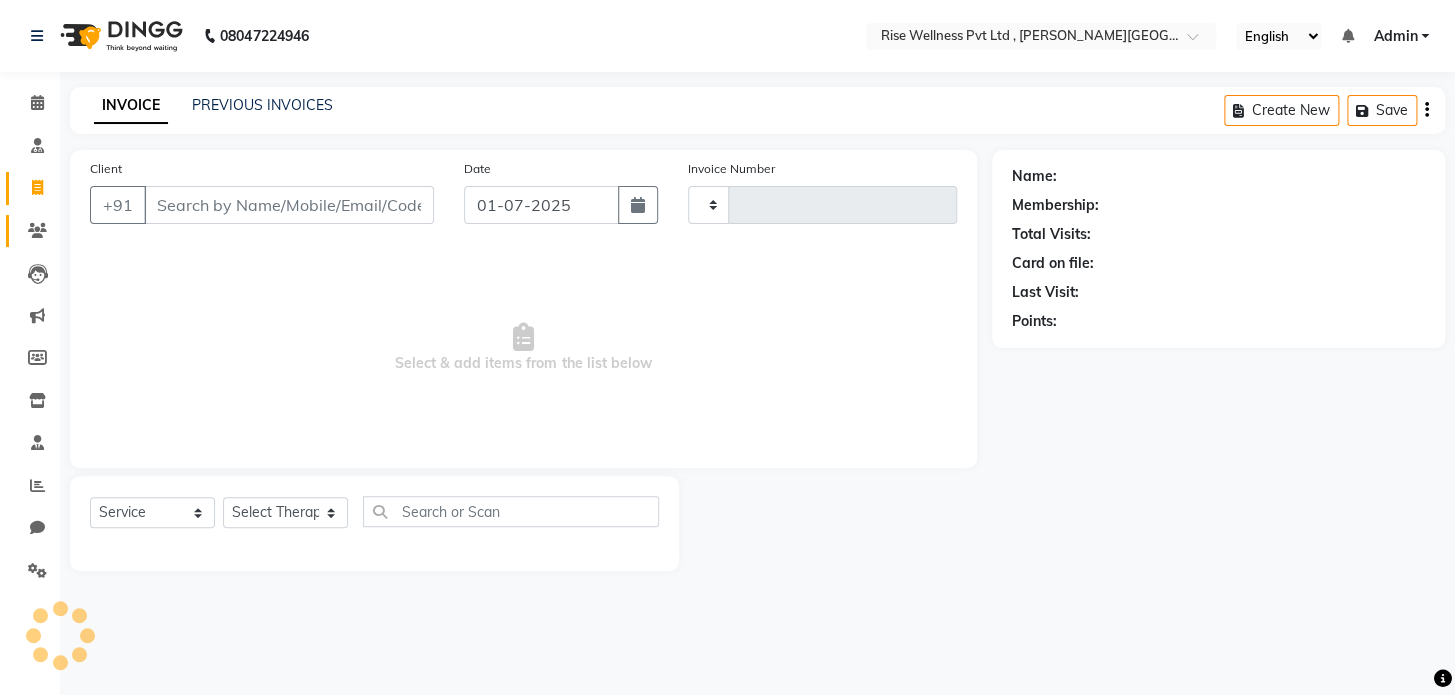 type on "0516" 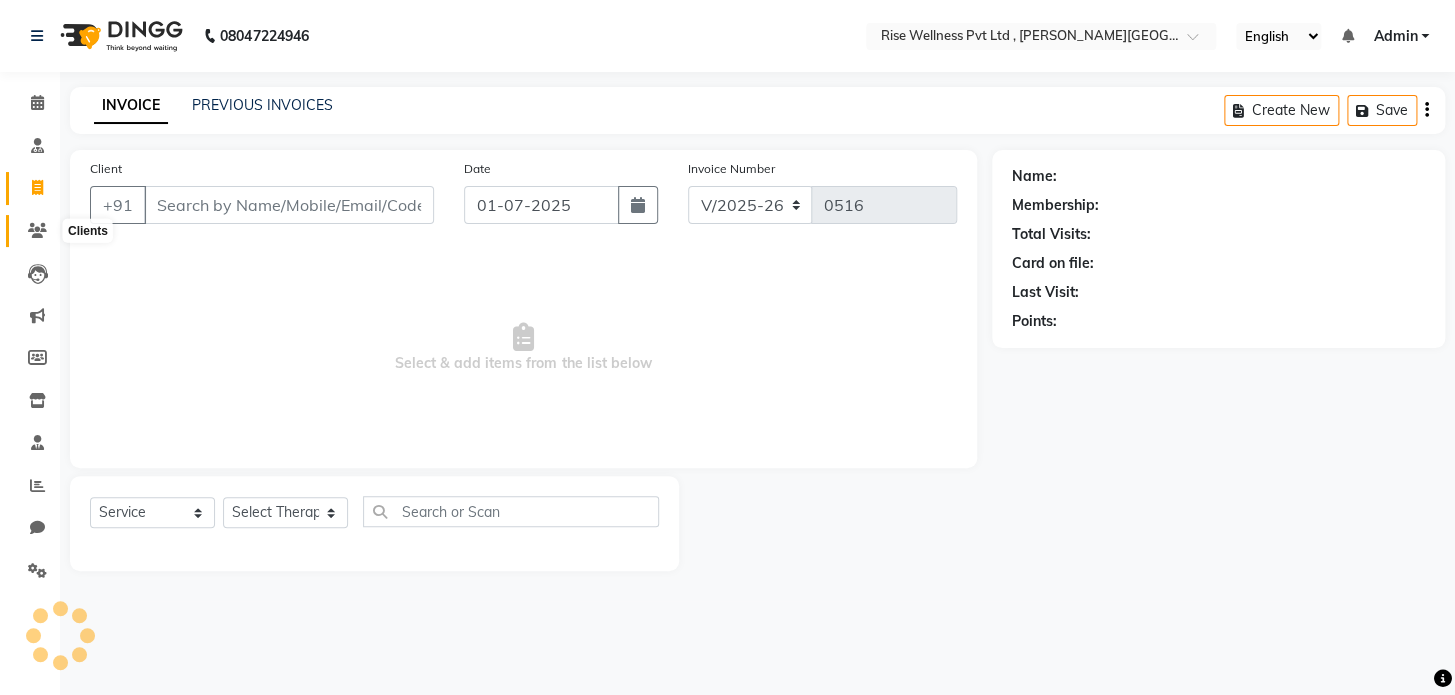 click 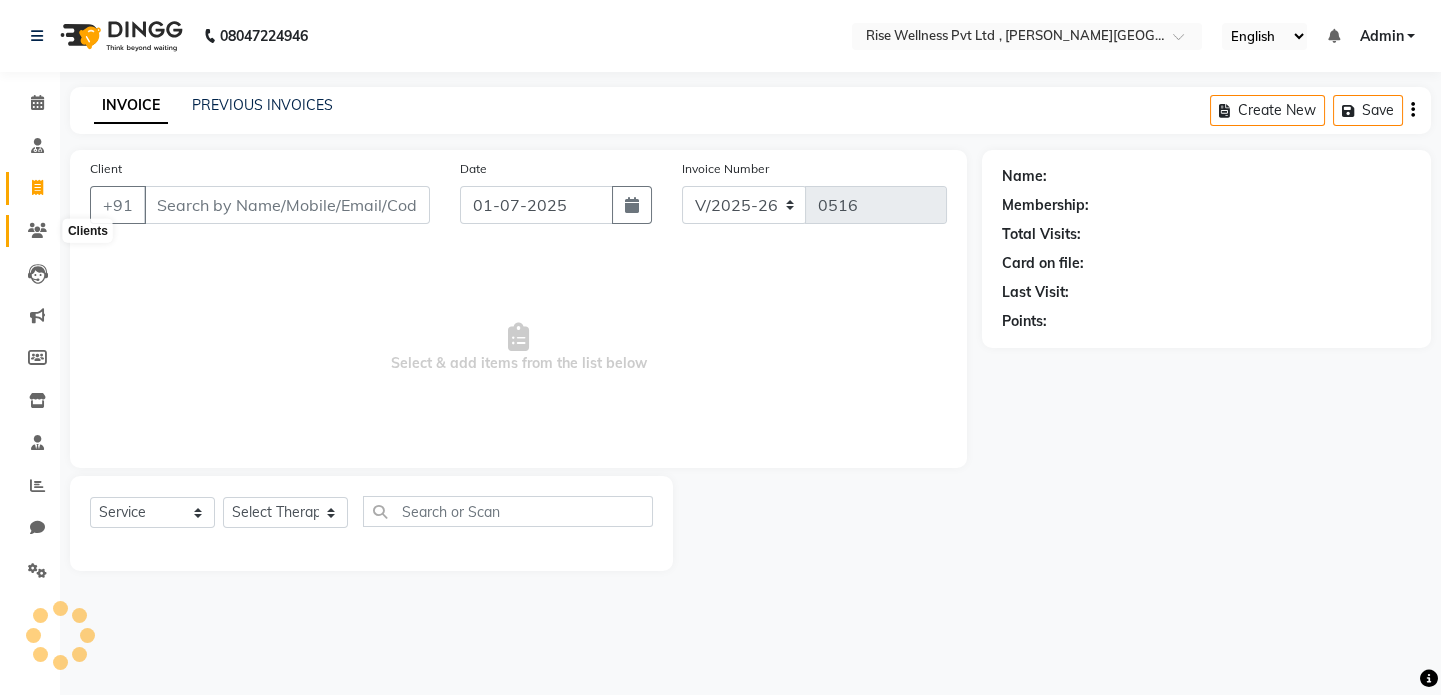 scroll, scrollTop: 68, scrollLeft: 0, axis: vertical 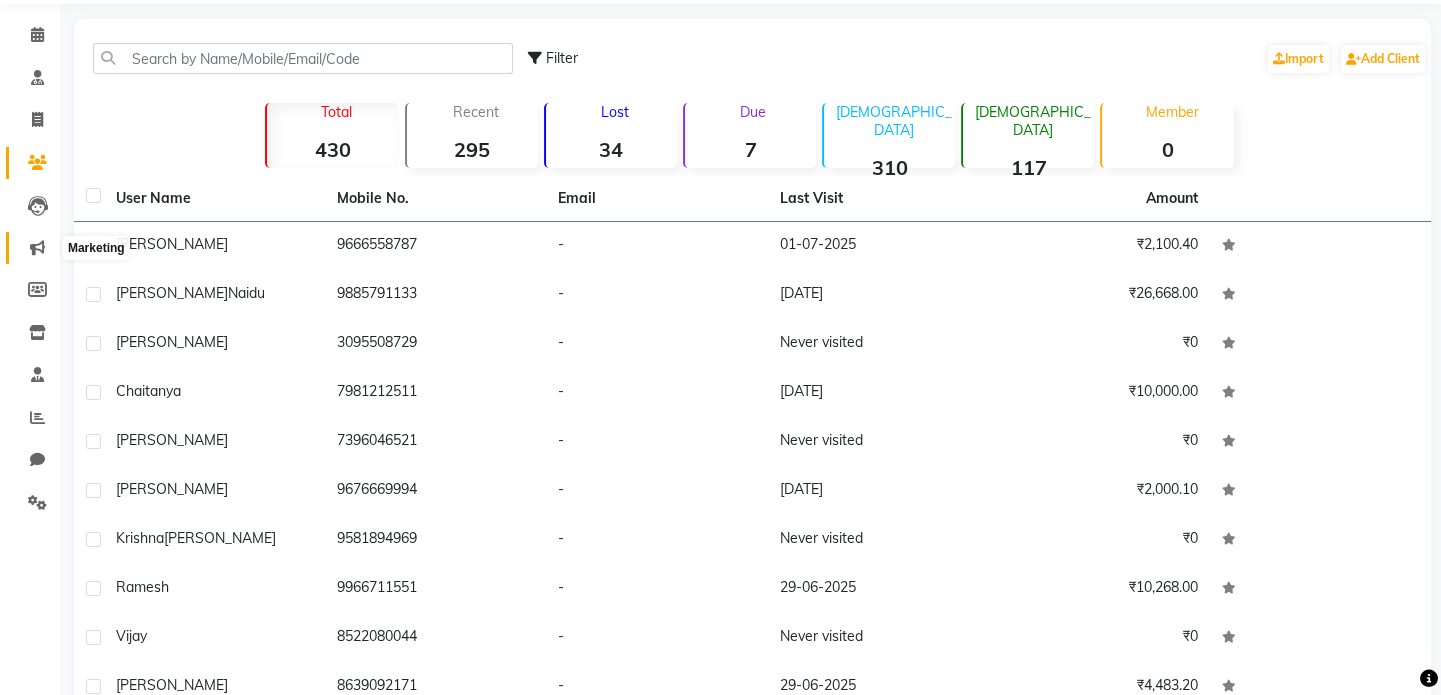 click 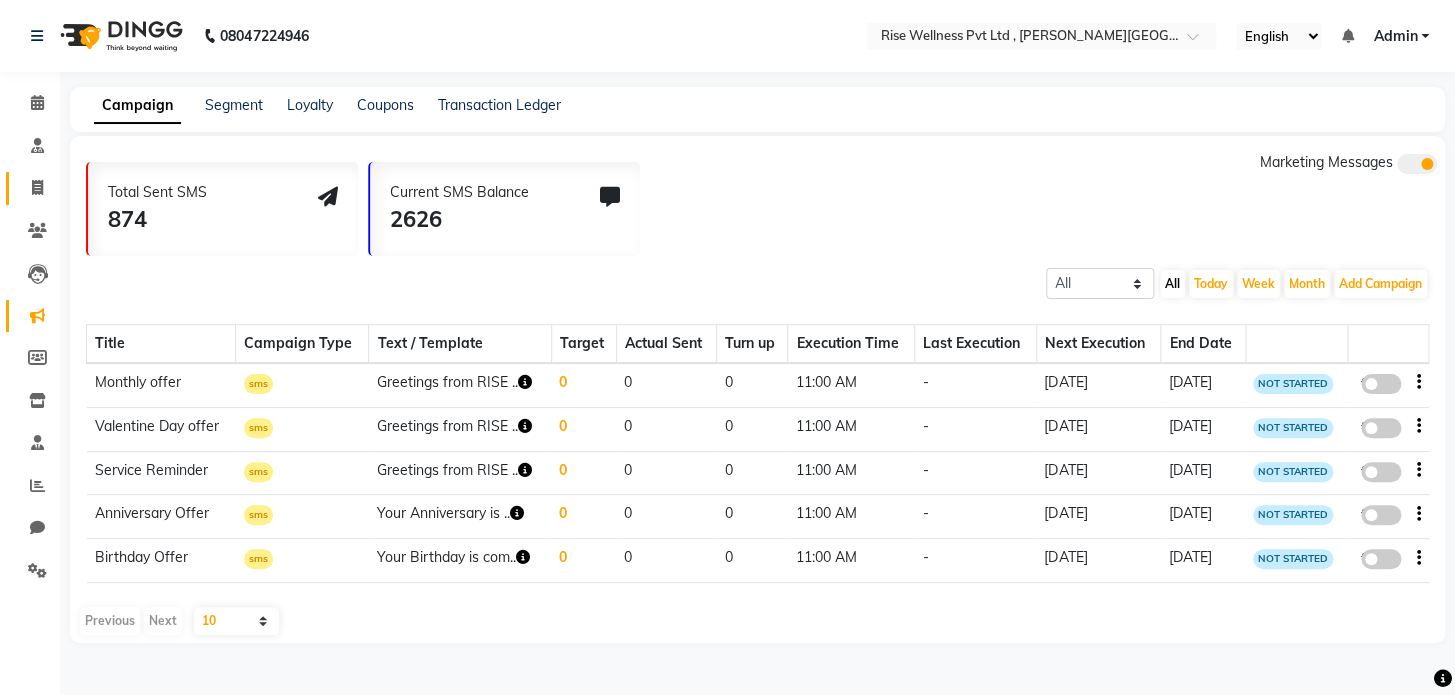 click on "Invoice" 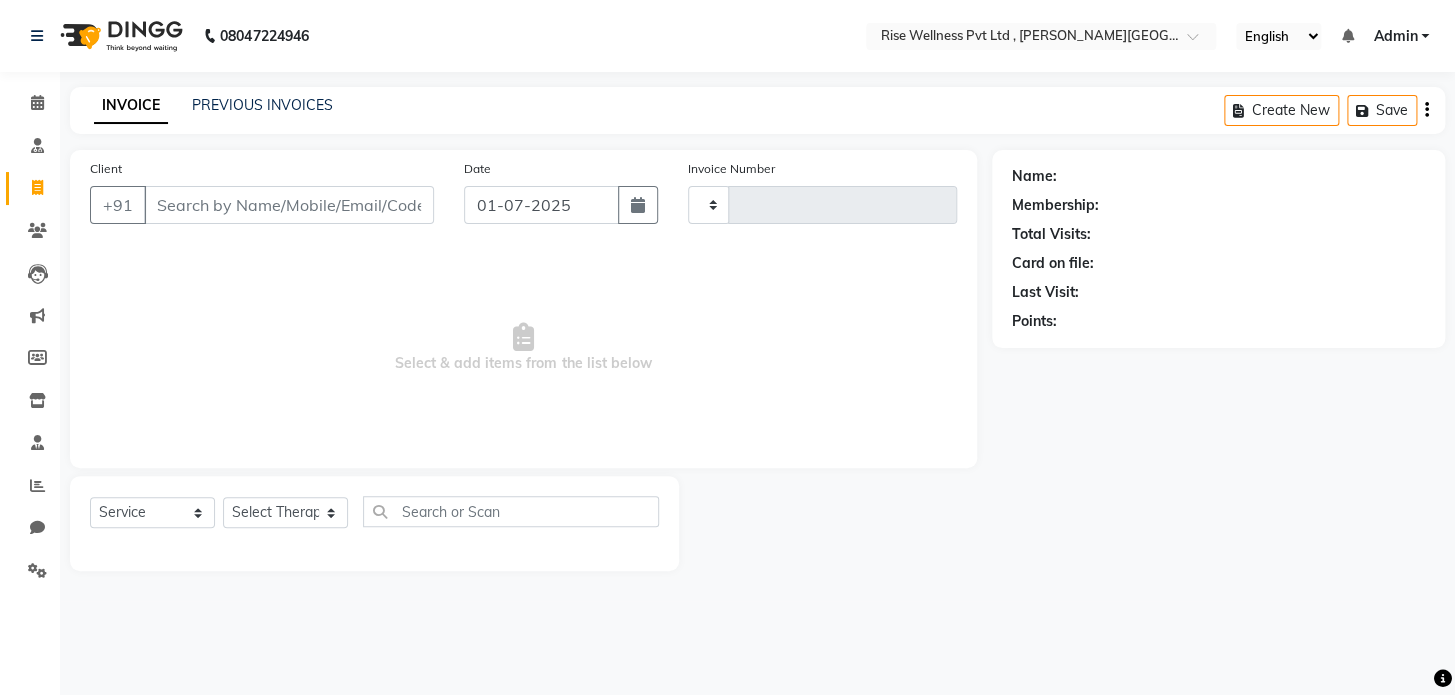 type on "0516" 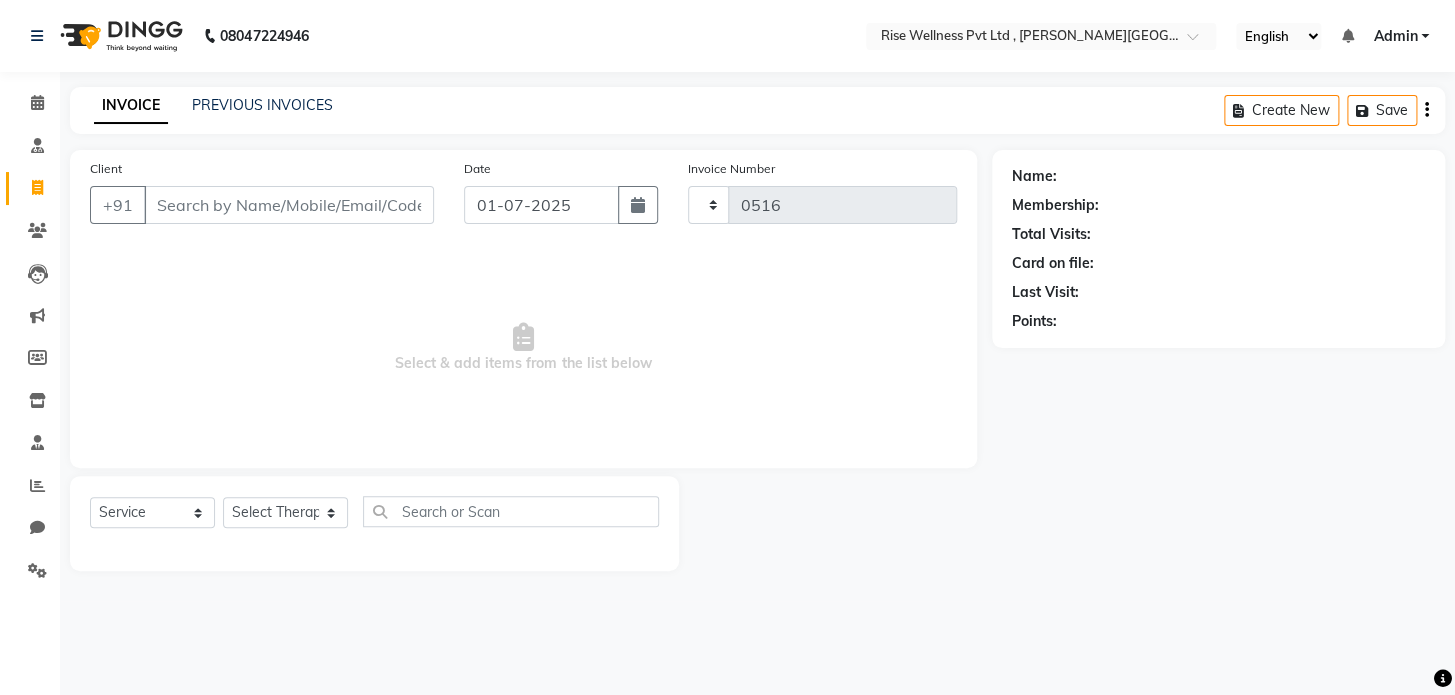 select on "7497" 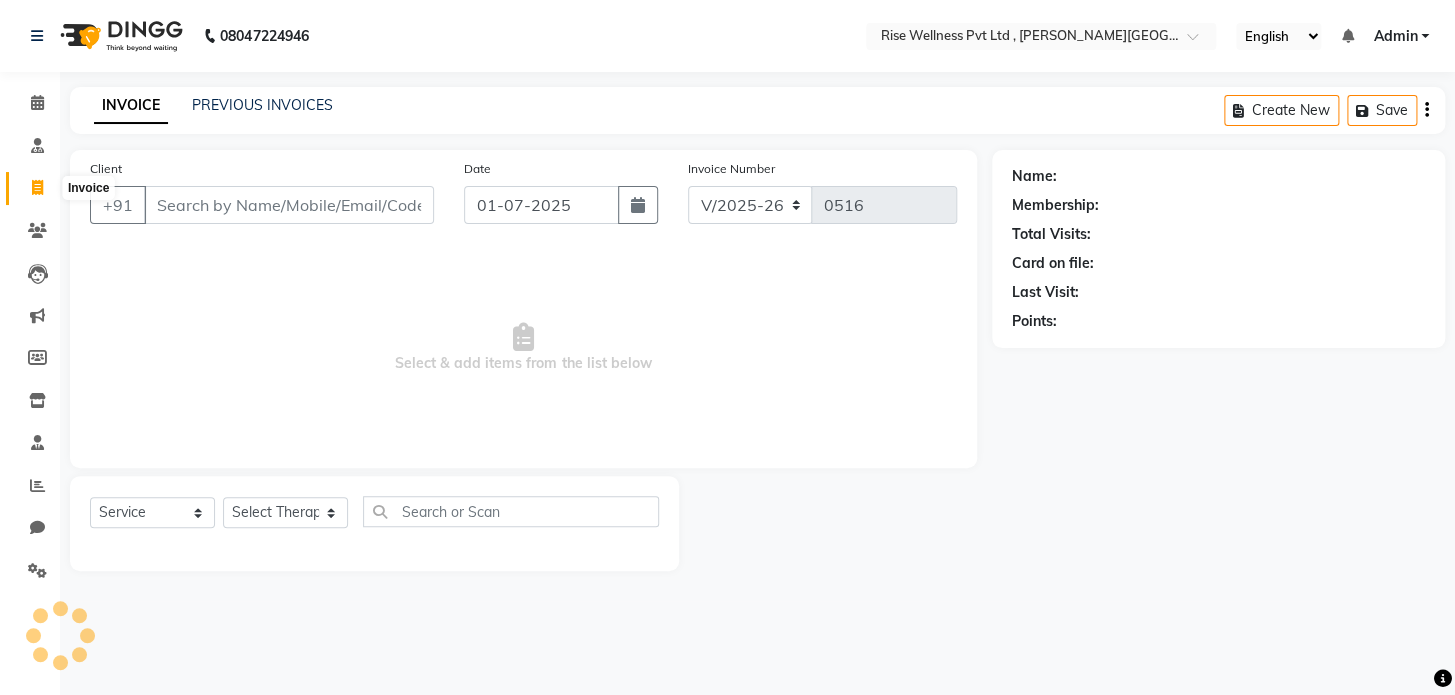 select on "V" 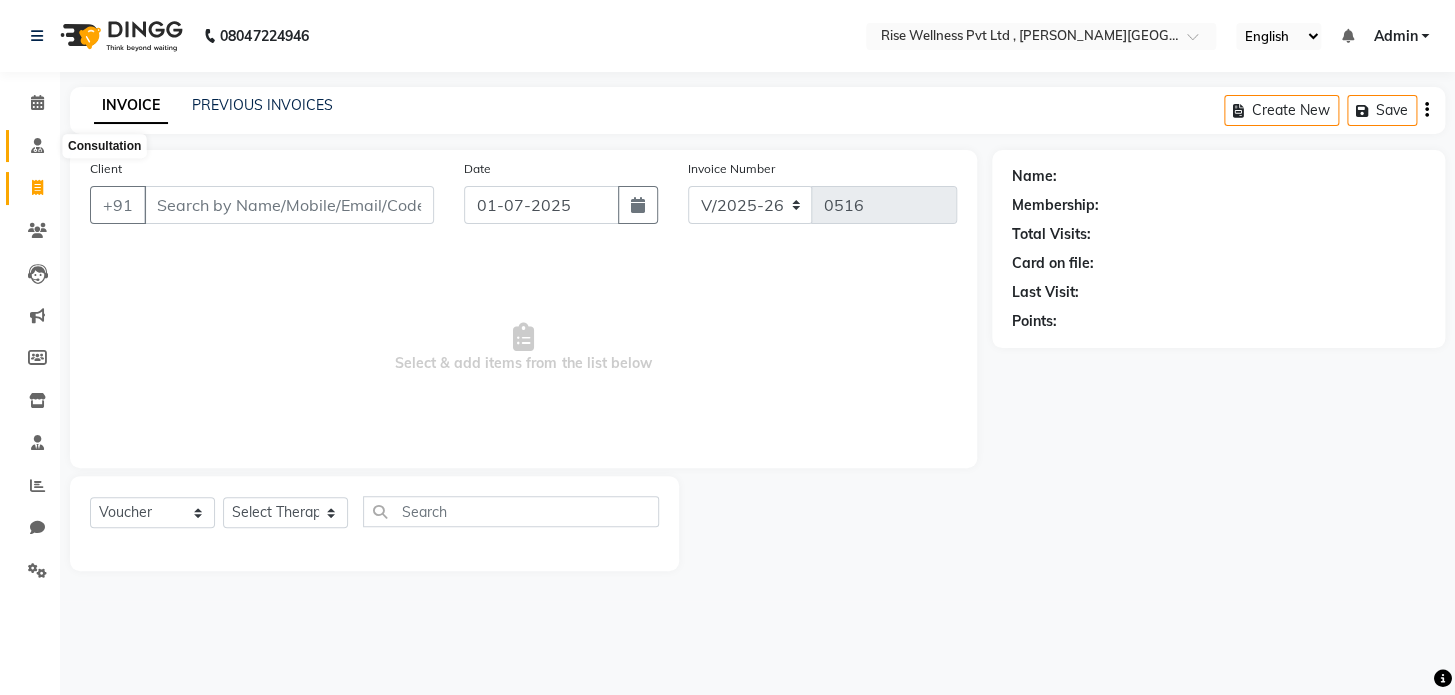 click 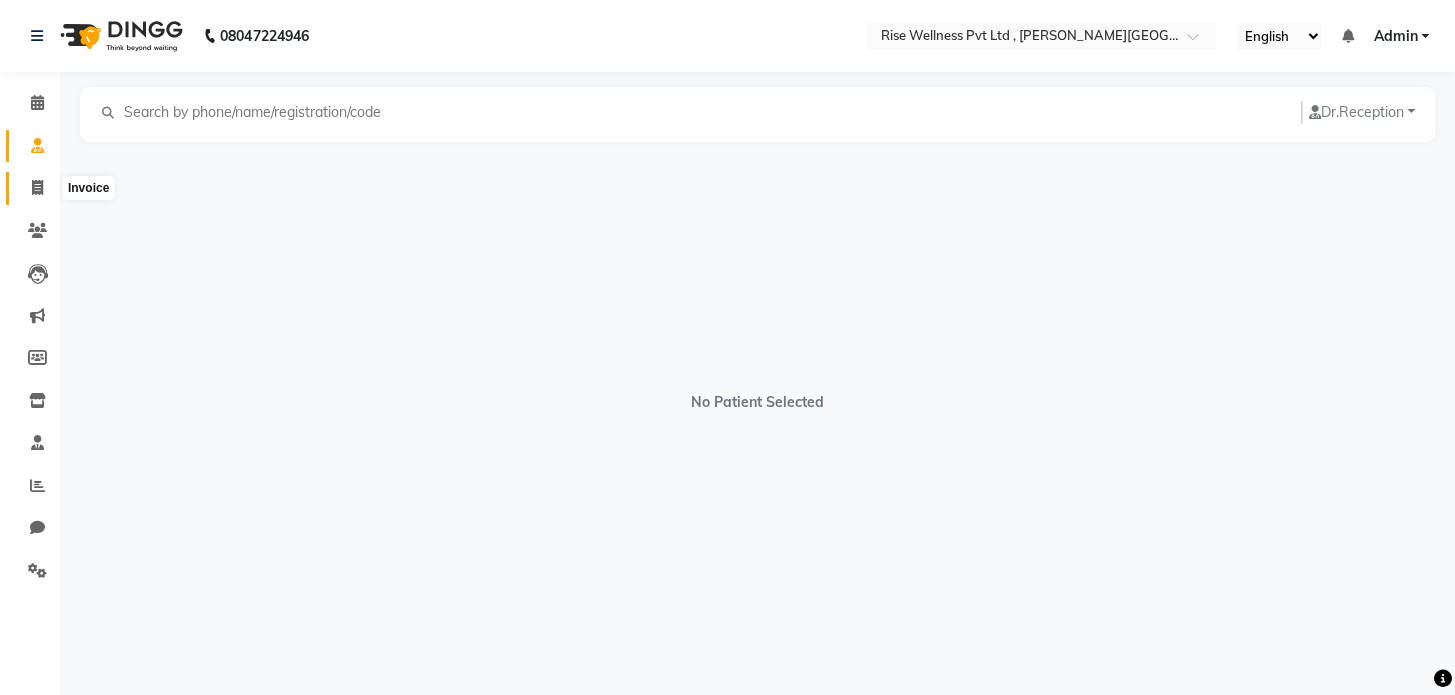 click 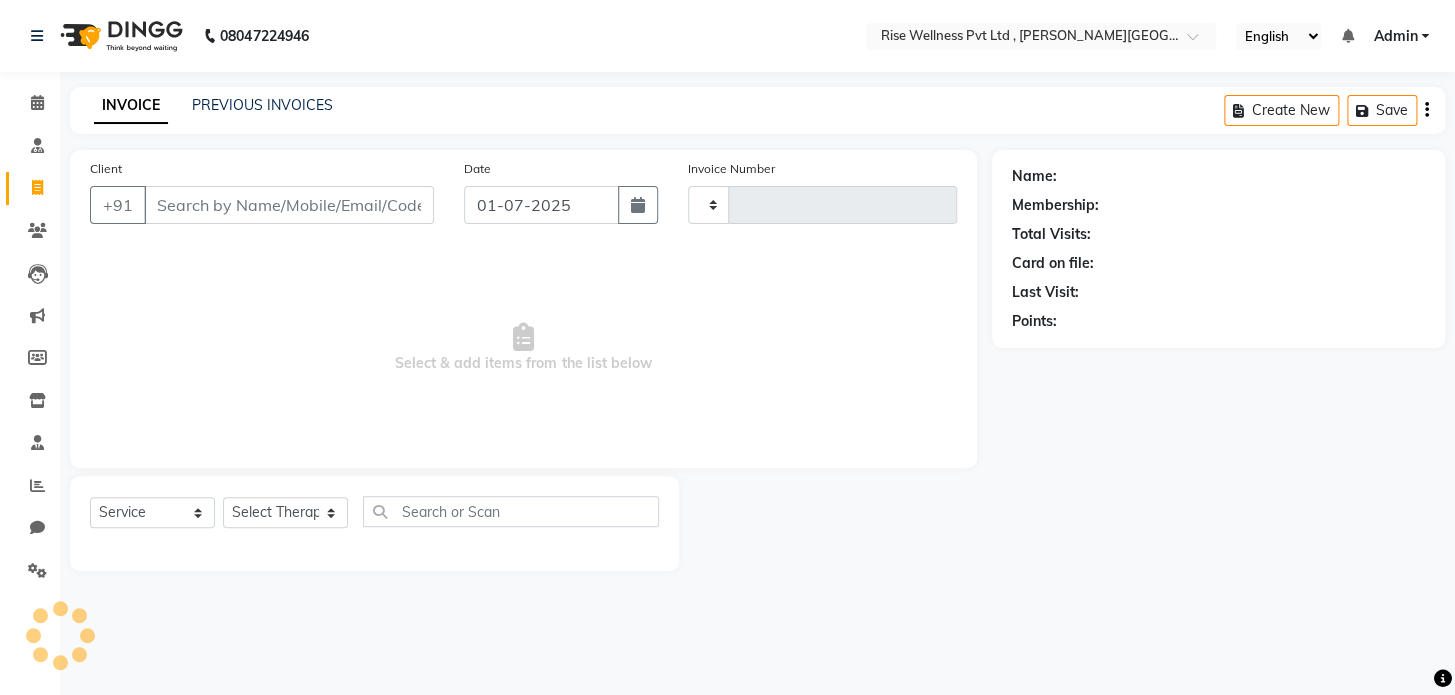 type on "0516" 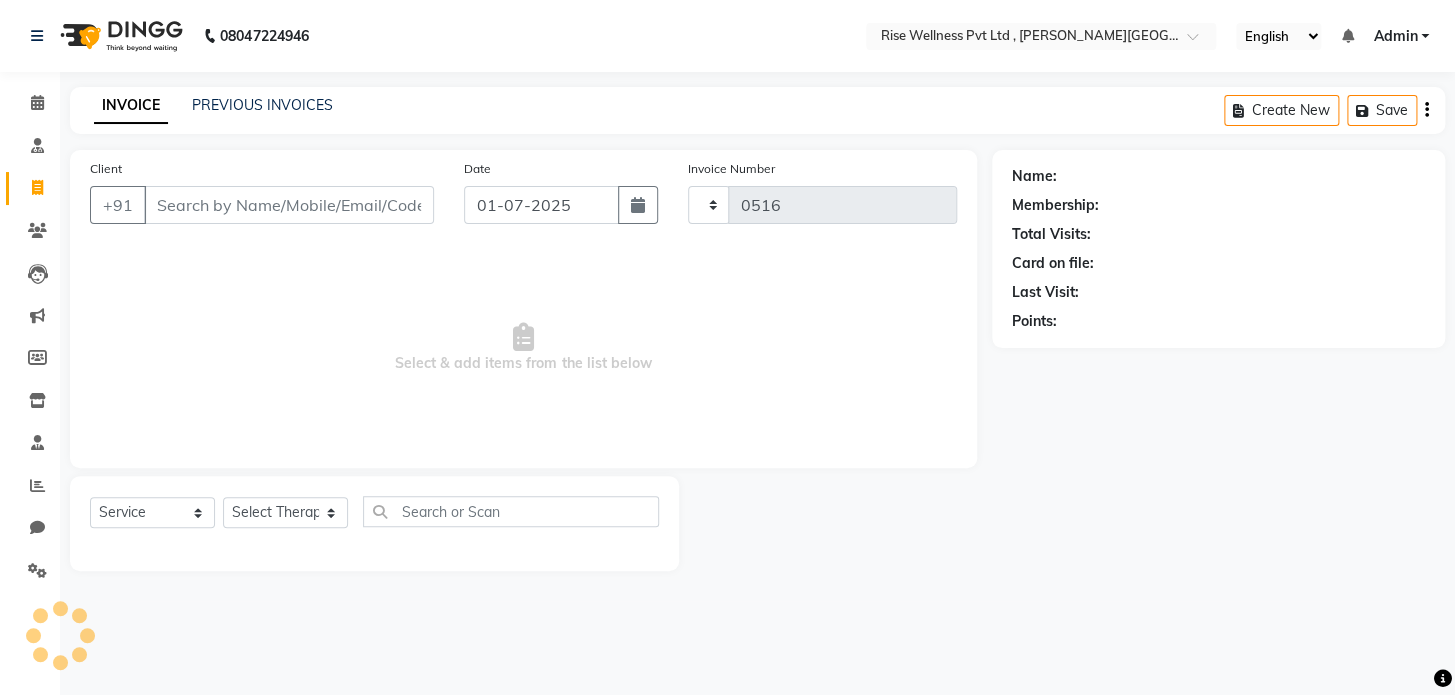select on "V" 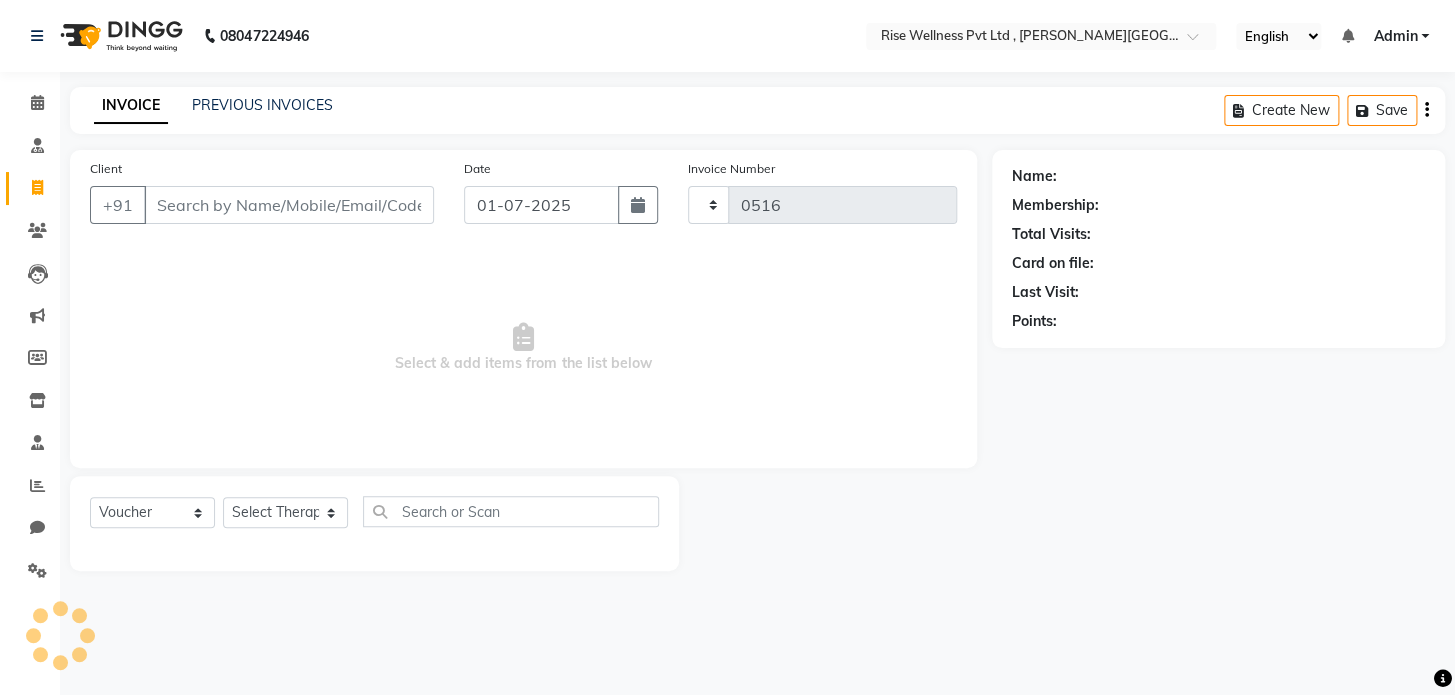 select on "7497" 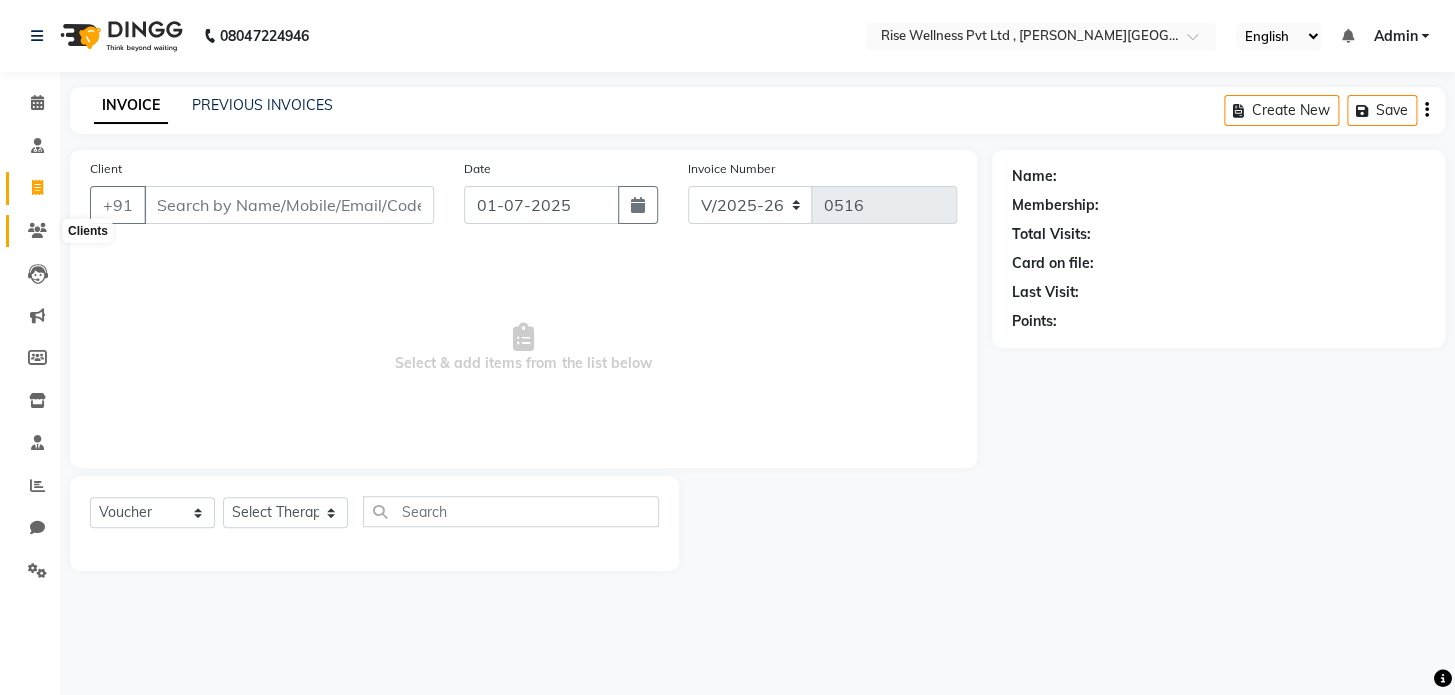 click 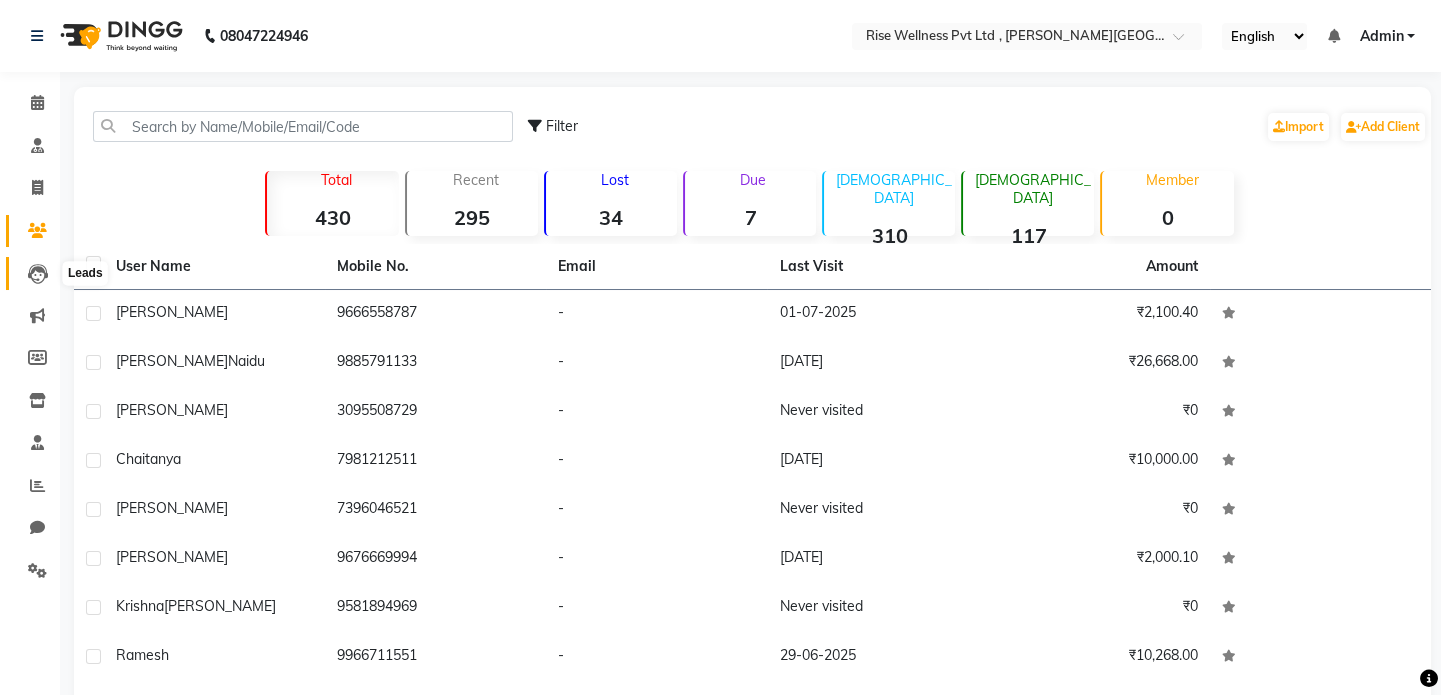 click 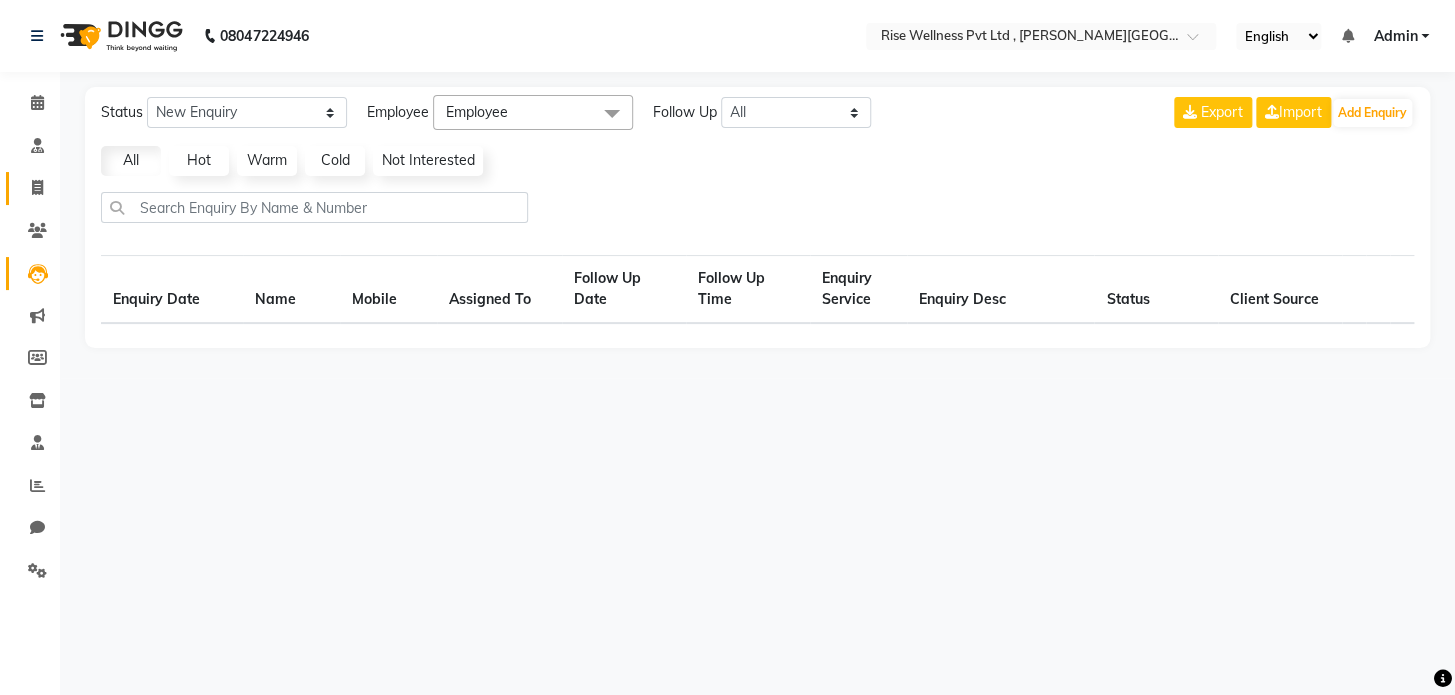 select on "10" 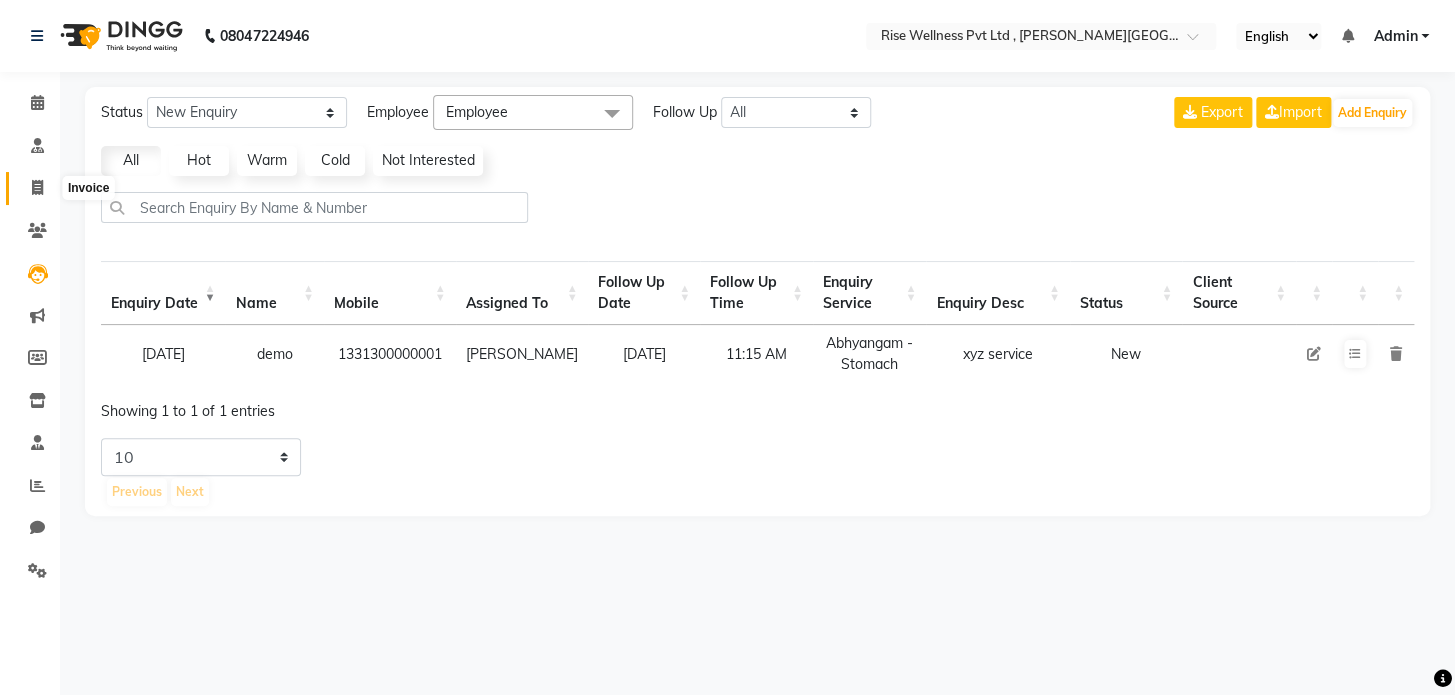 click 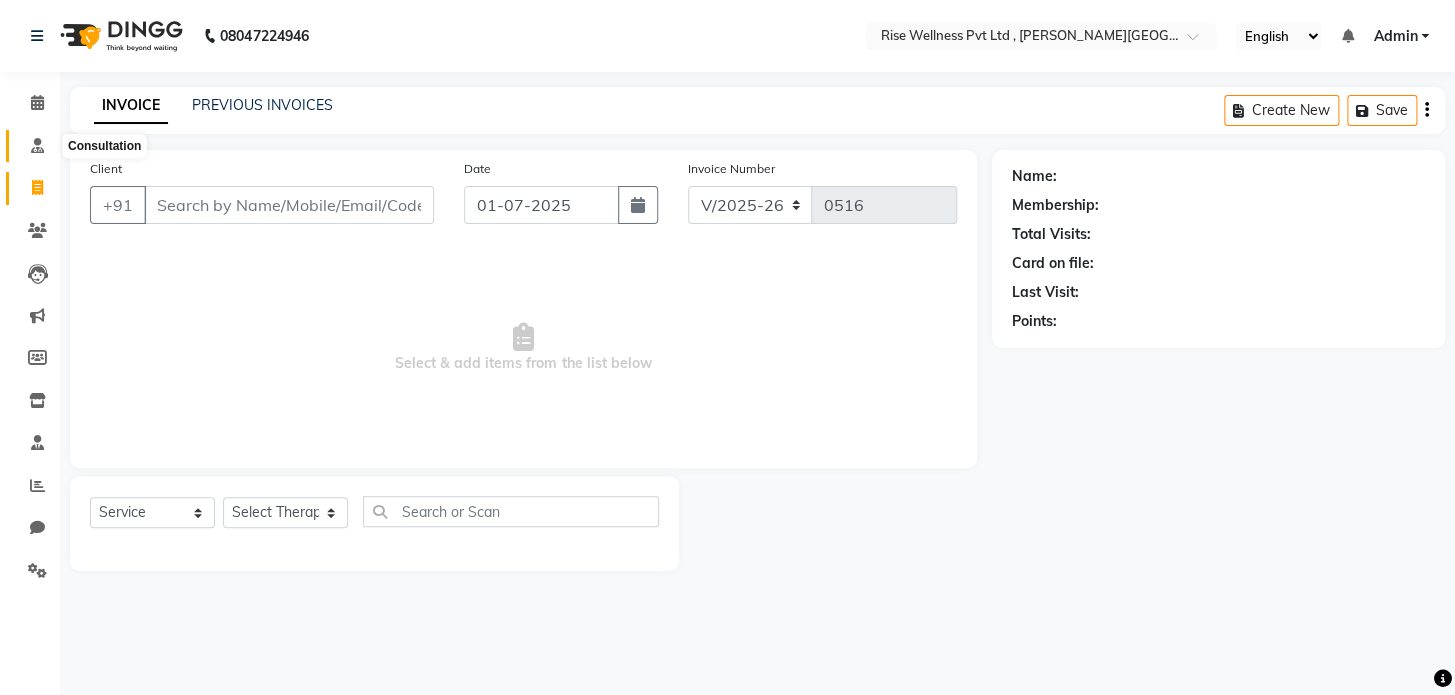 select on "V" 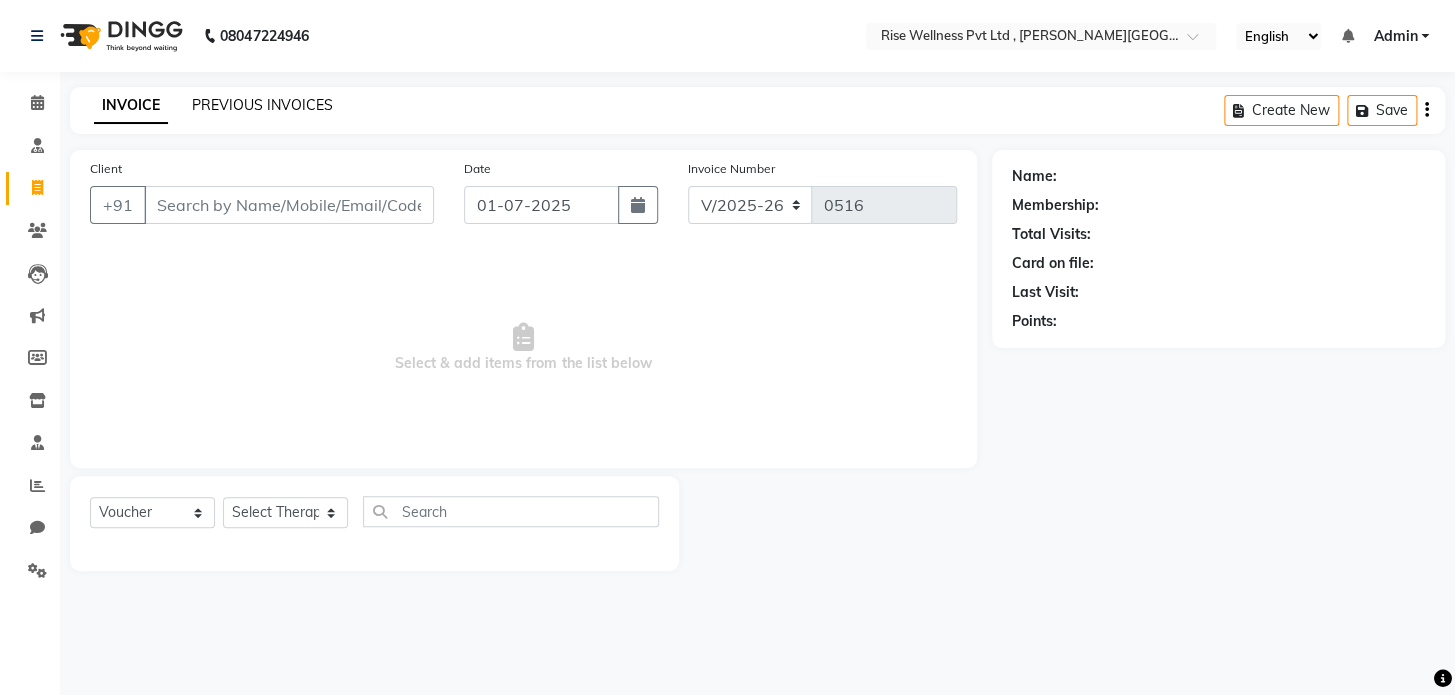 click on "PREVIOUS INVOICES" 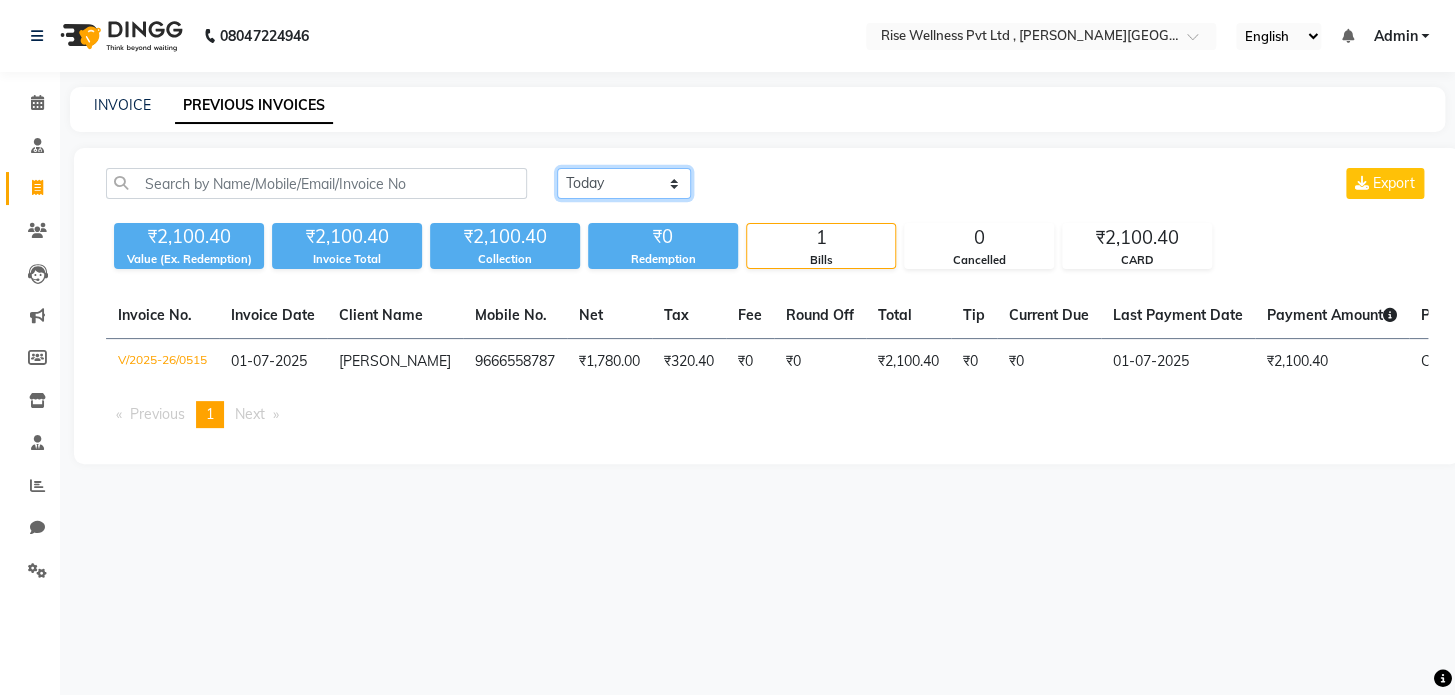 click on "Today Yesterday Custom Range" 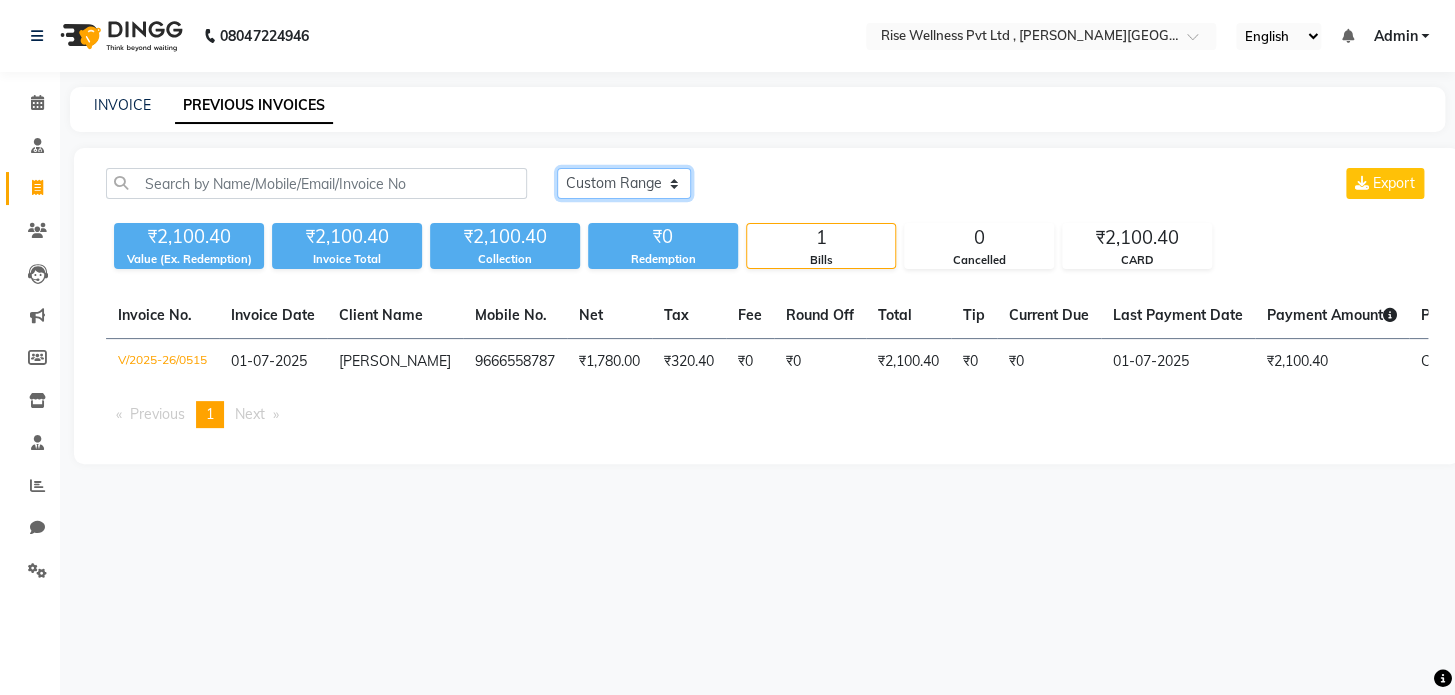 click on "Today Yesterday Custom Range" 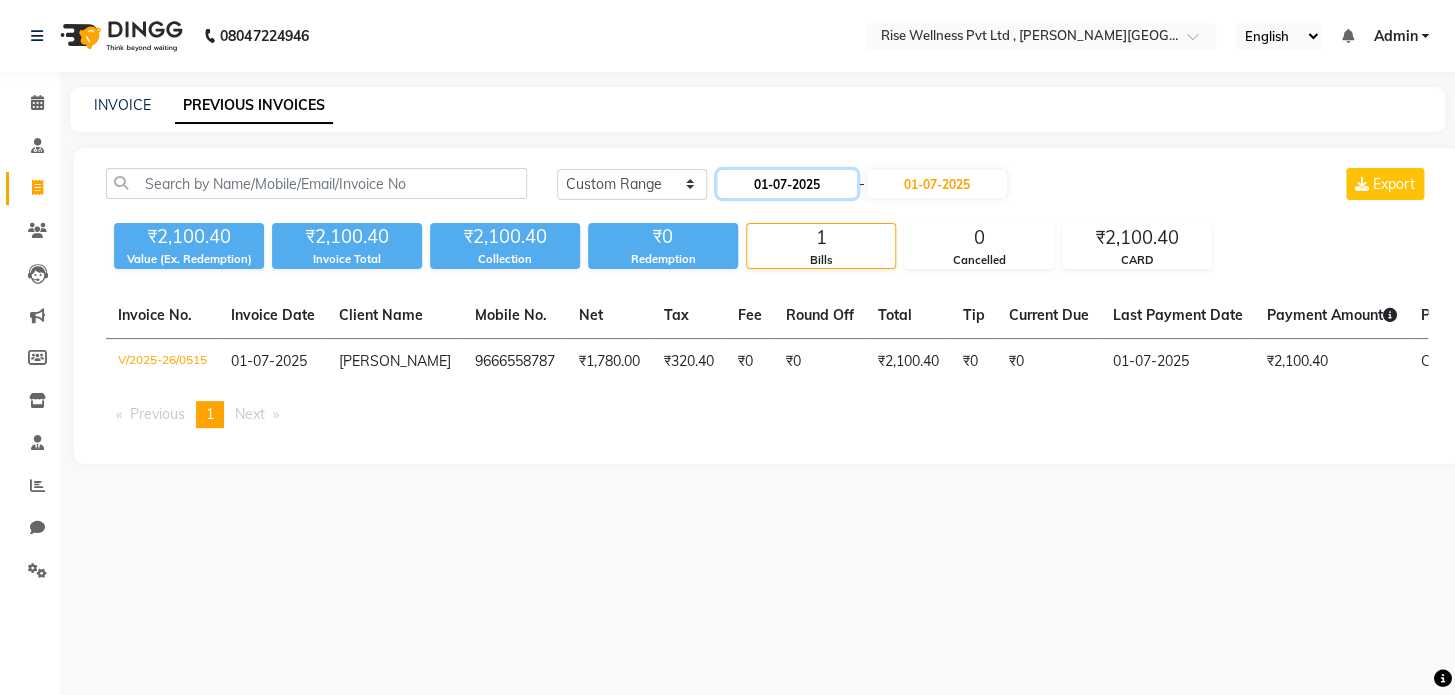 click on "01-07-2025" 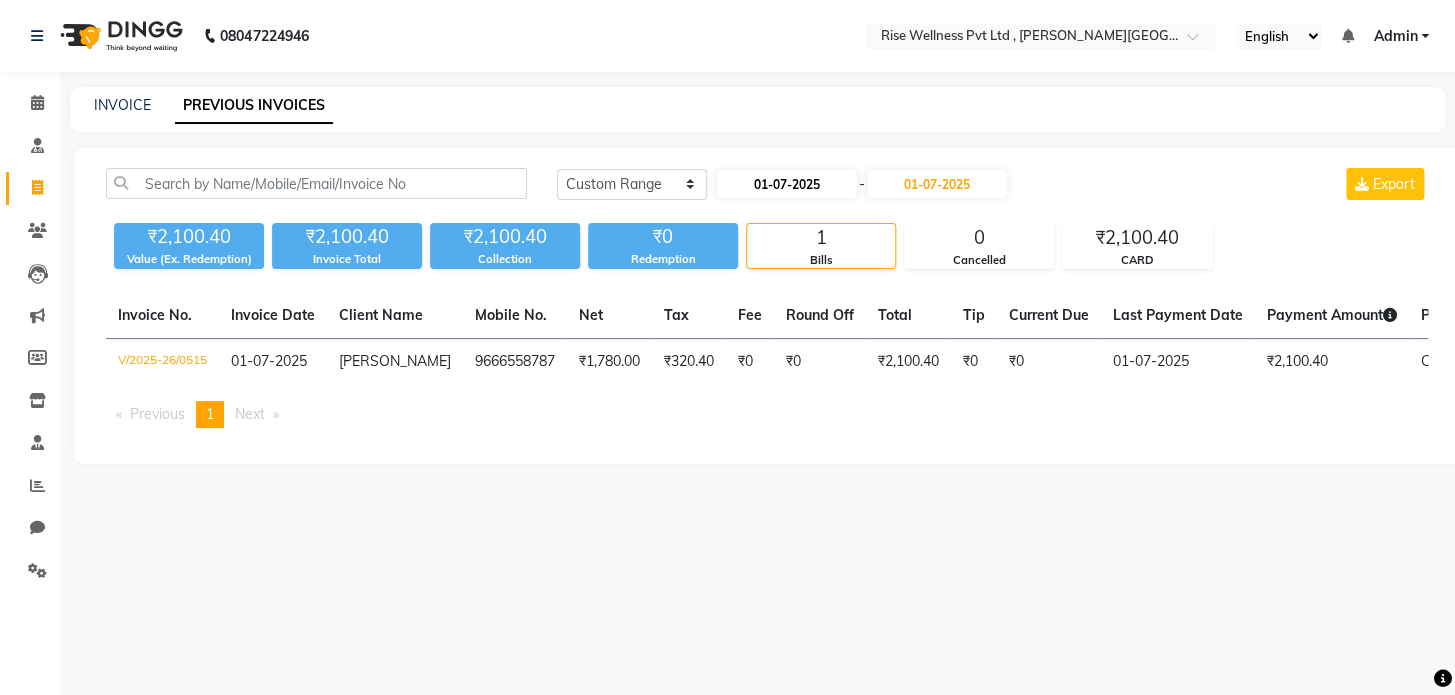 select on "7" 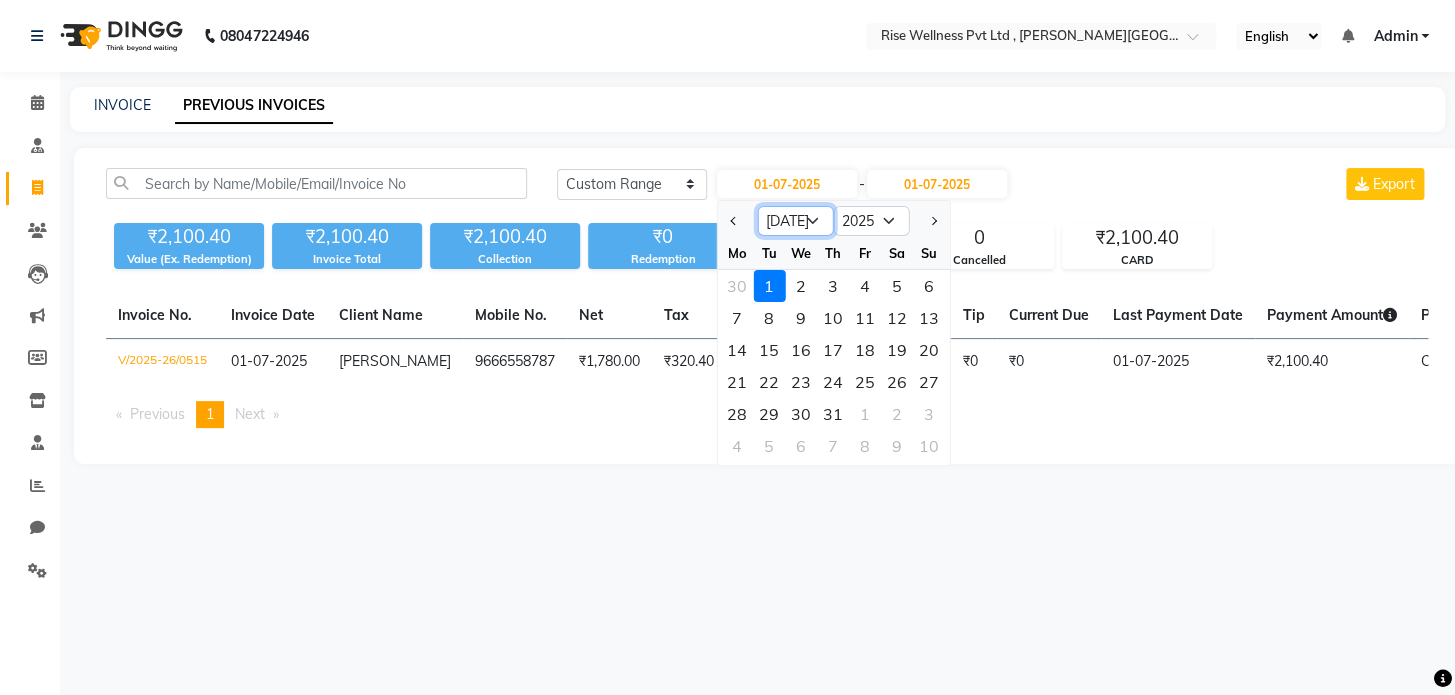 click on "Jan Feb Mar Apr May Jun Jul Aug Sep Oct Nov Dec" 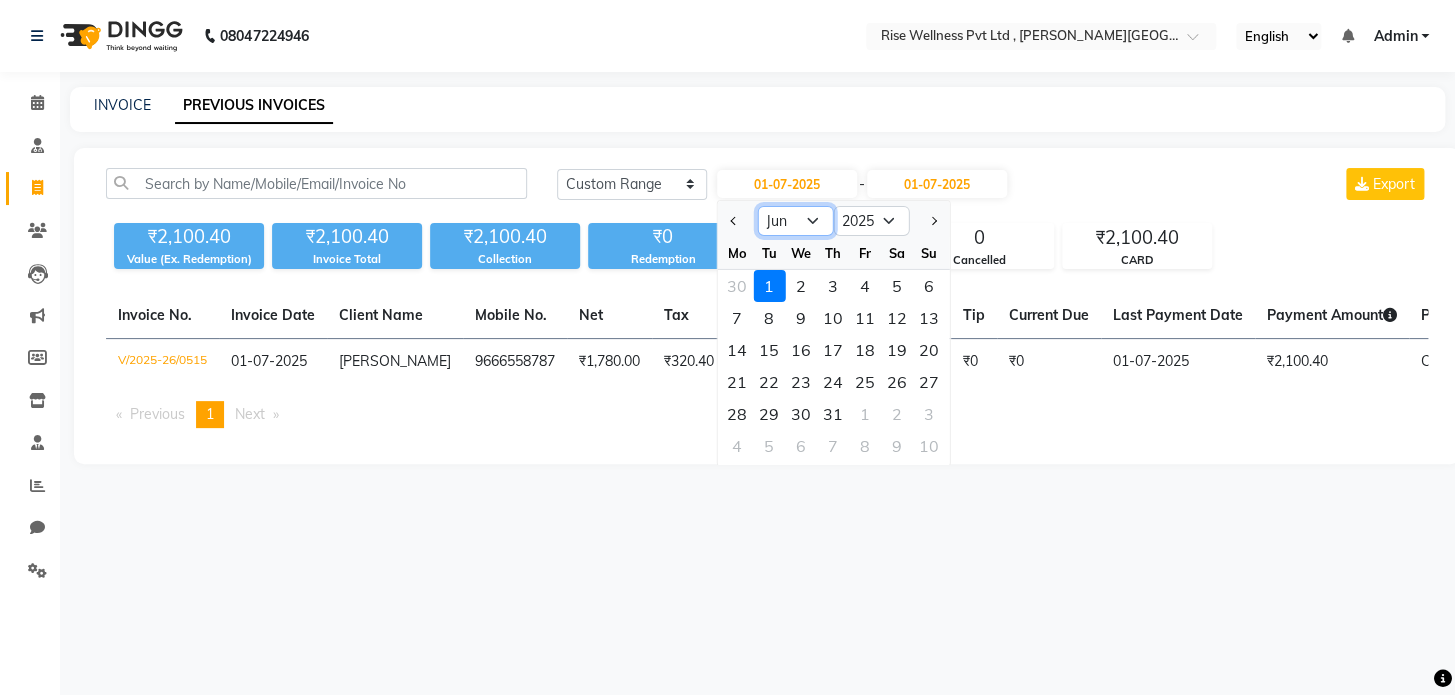 click on "Jan Feb Mar Apr May Jun Jul Aug Sep Oct Nov Dec" 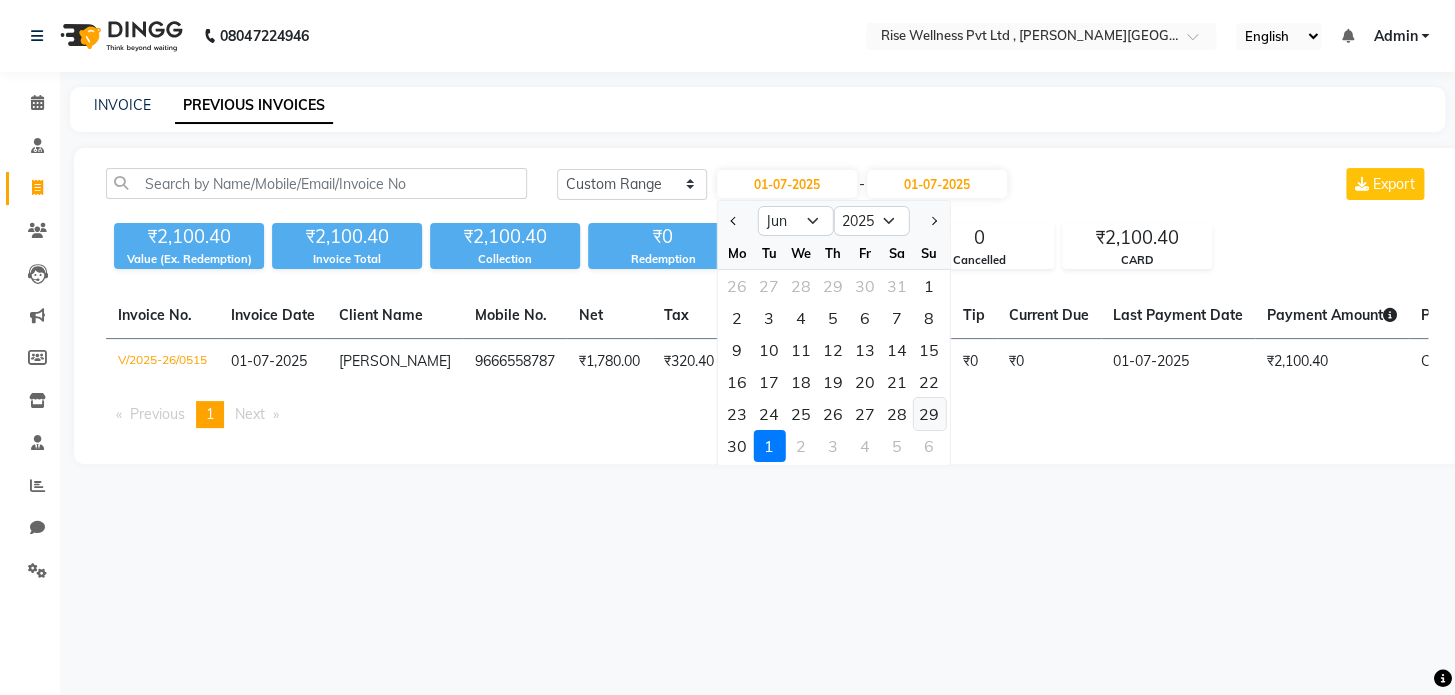 click on "29" 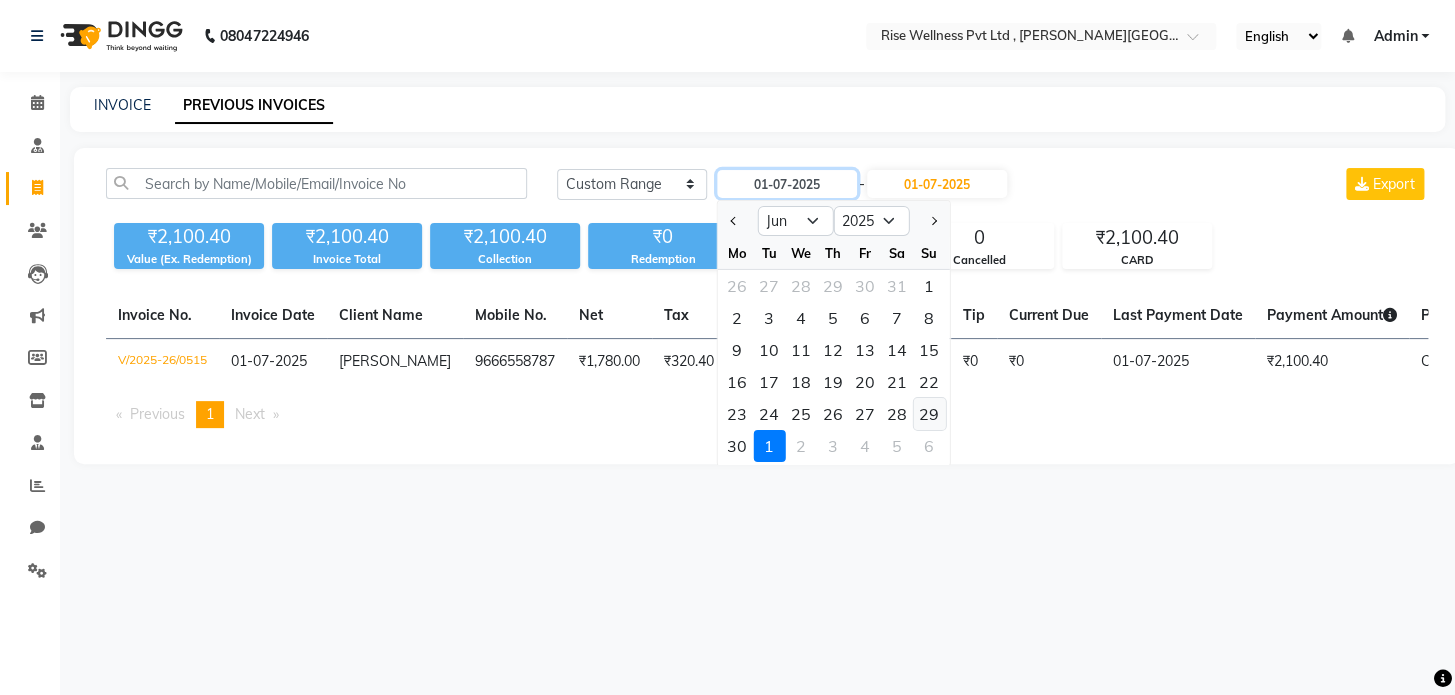 type on "29-06-2025" 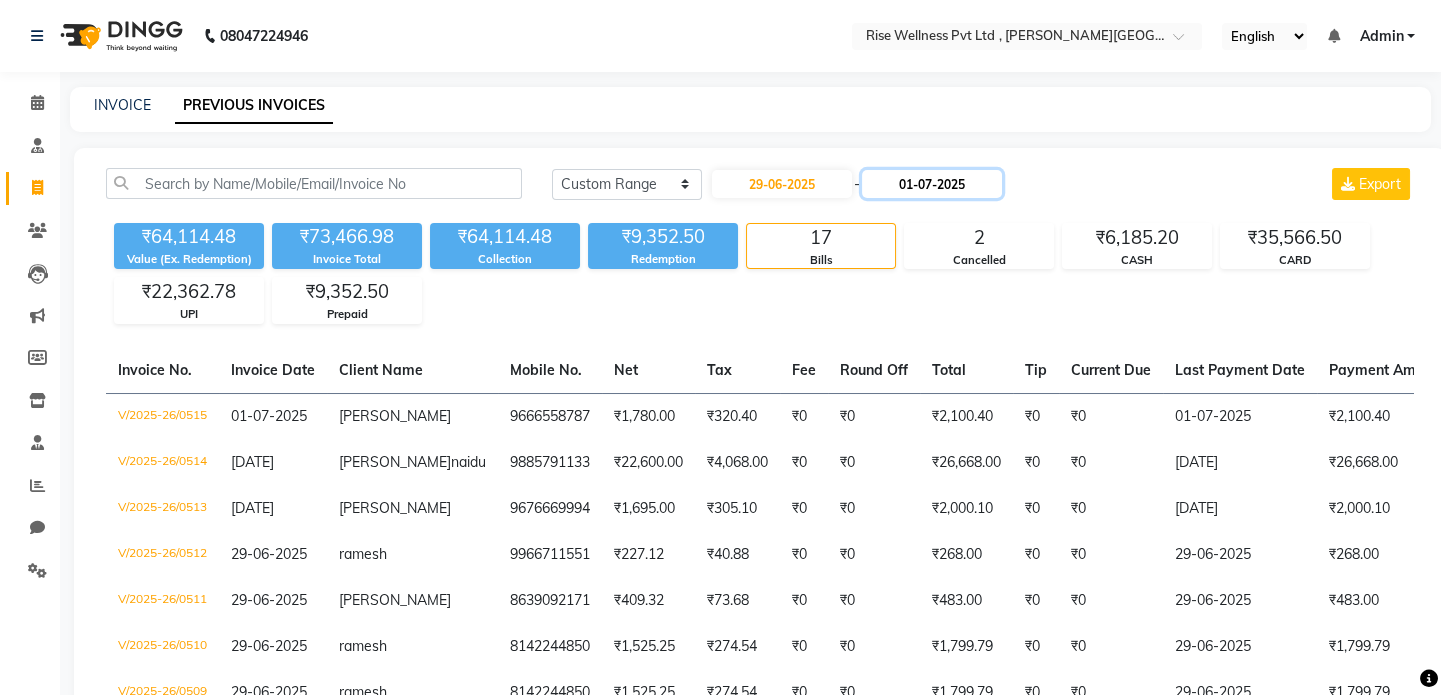 click on "01-07-2025" 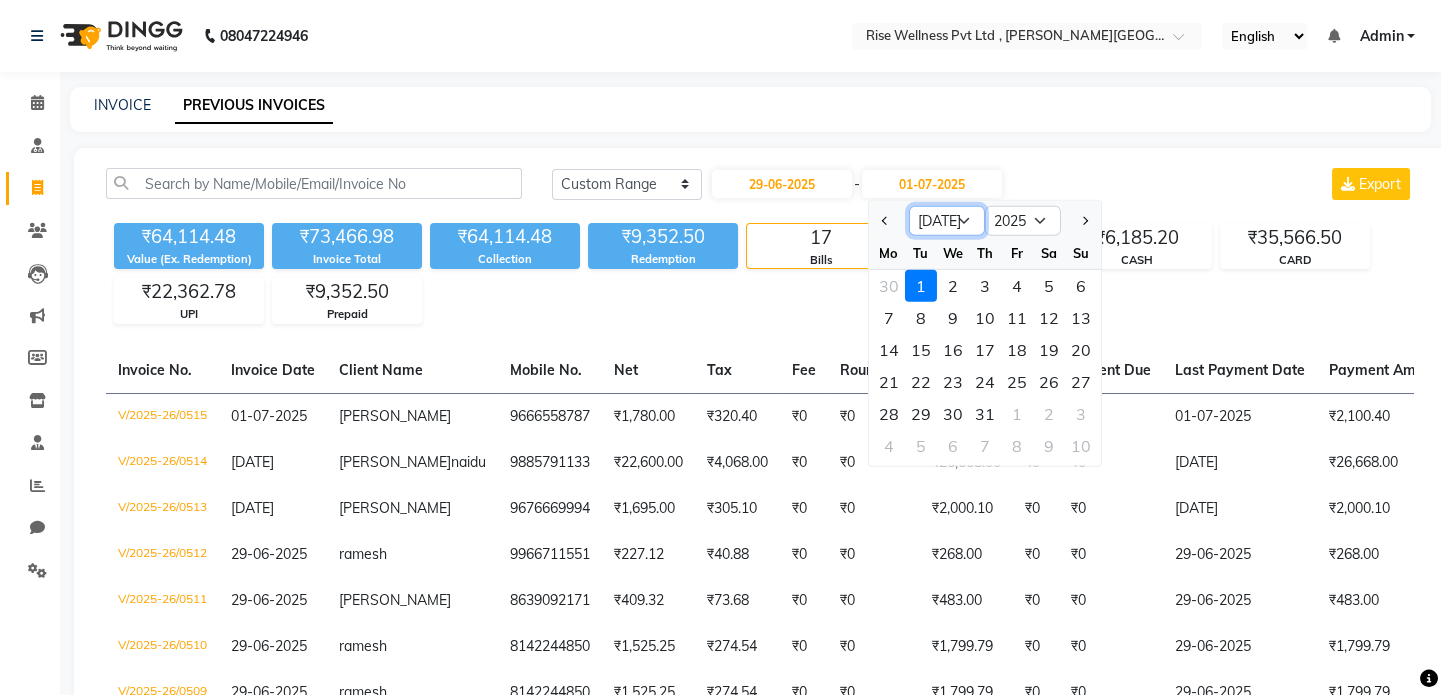 click on "Jun Jul Aug Sep Oct Nov Dec" 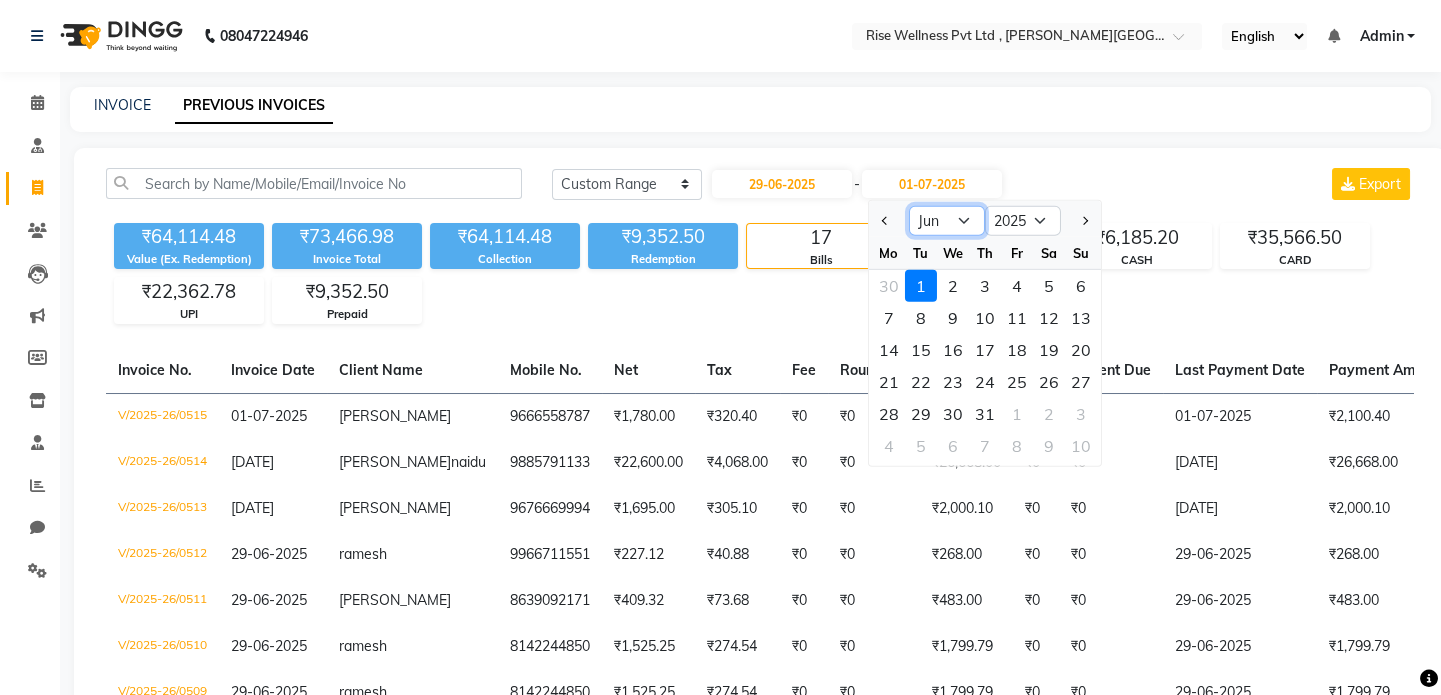 click on "Jun Jul Aug Sep Oct Nov Dec" 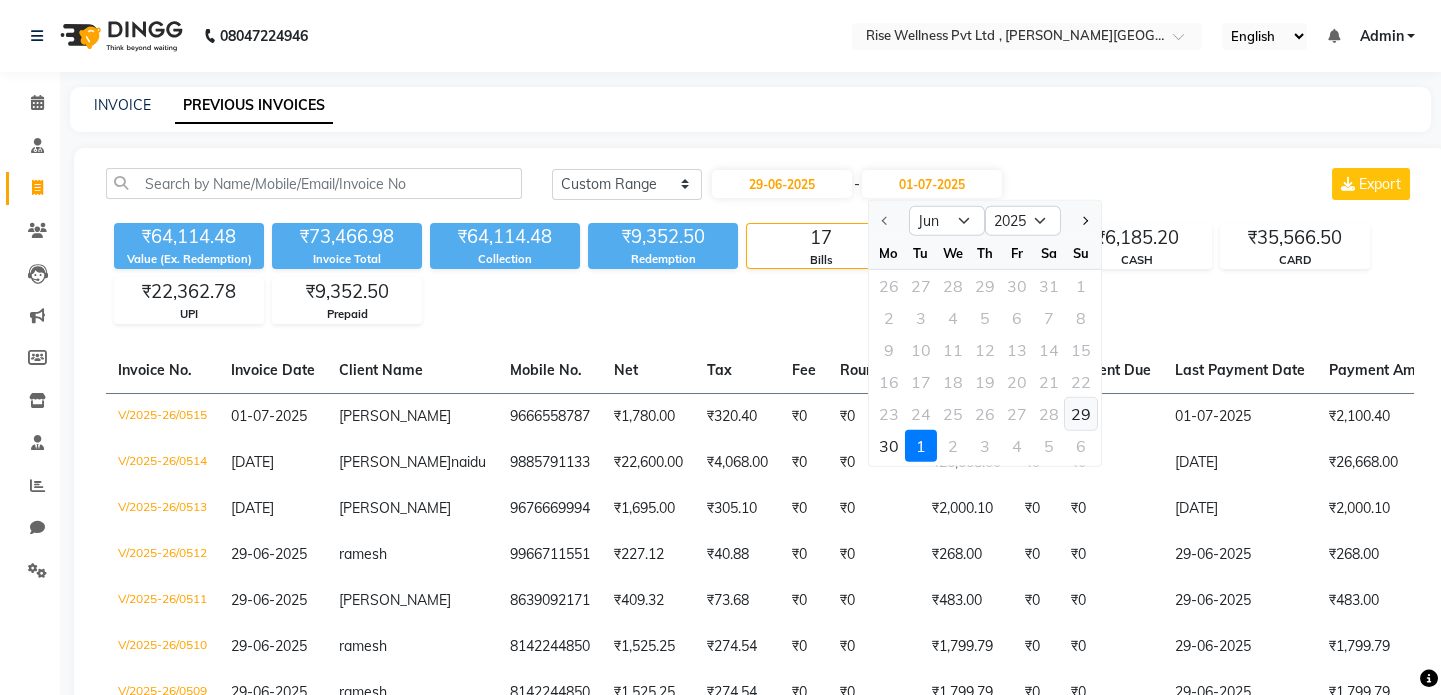 click on "29" 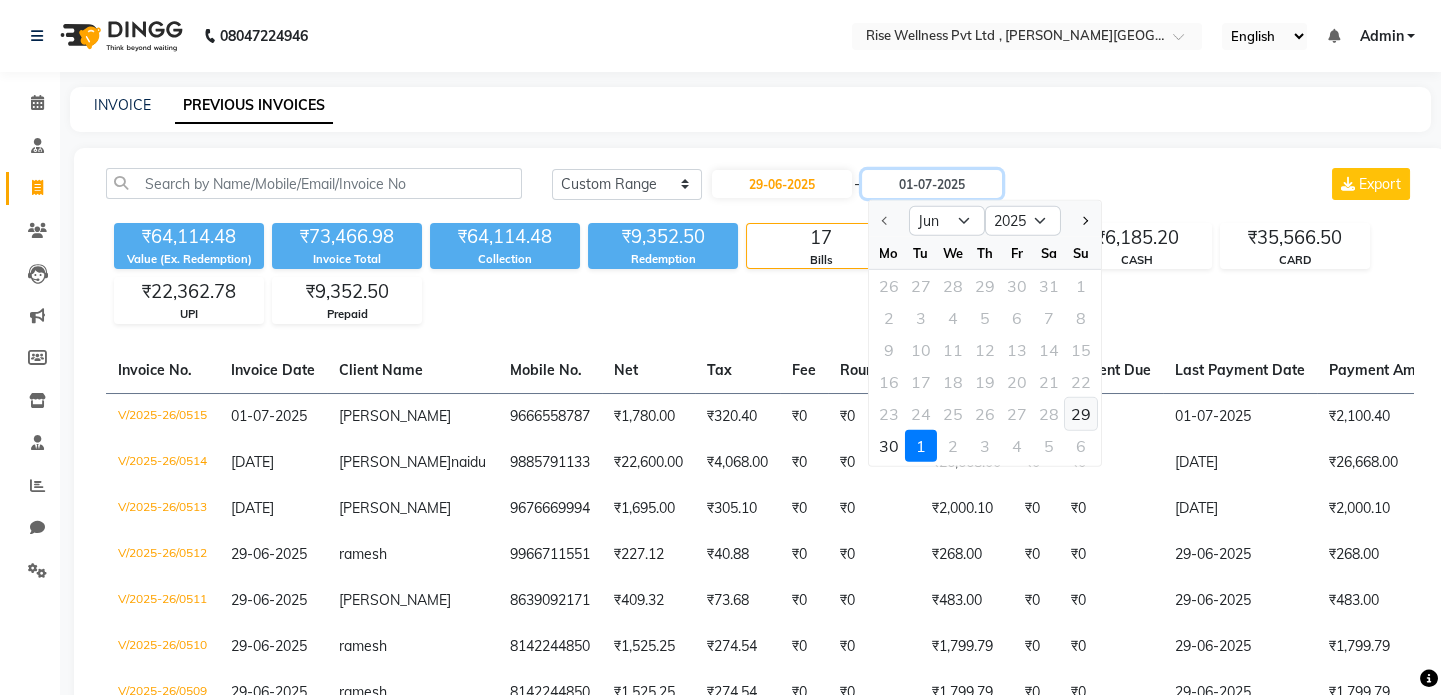 type on "29-06-2025" 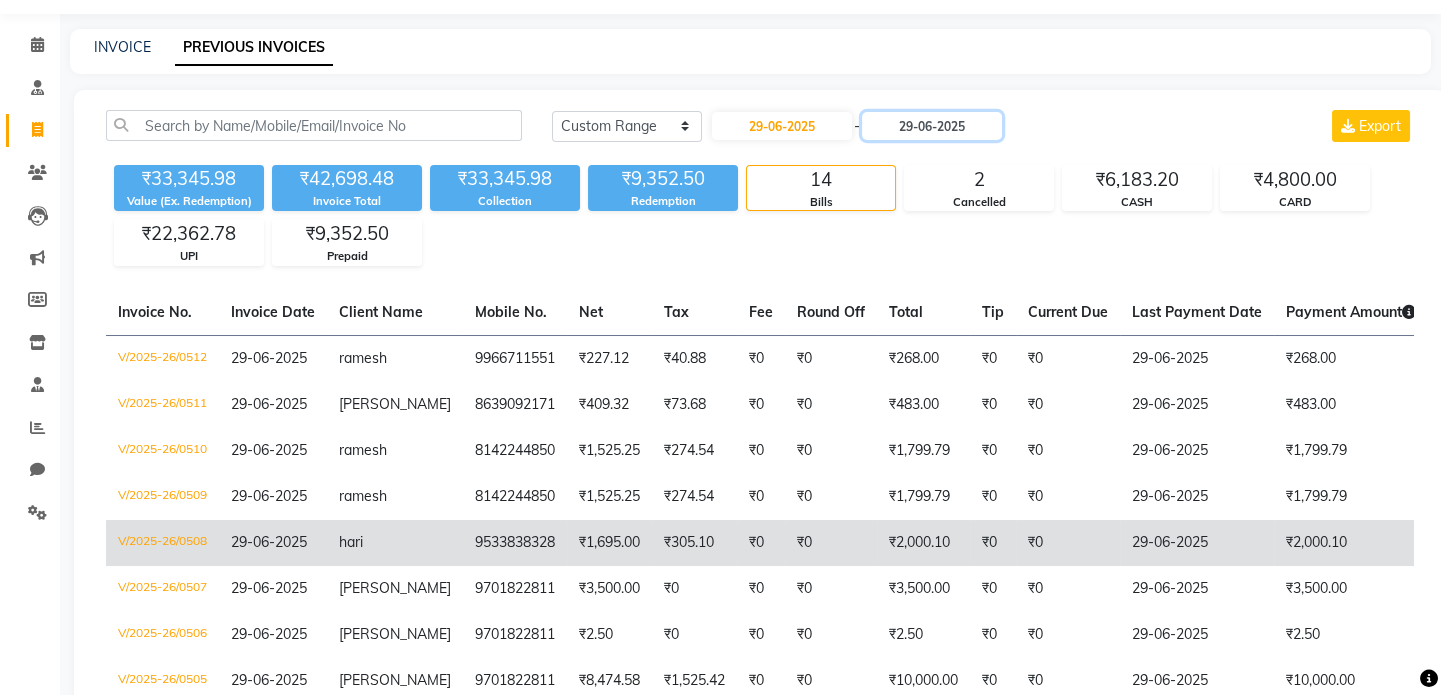 scroll, scrollTop: 90, scrollLeft: 0, axis: vertical 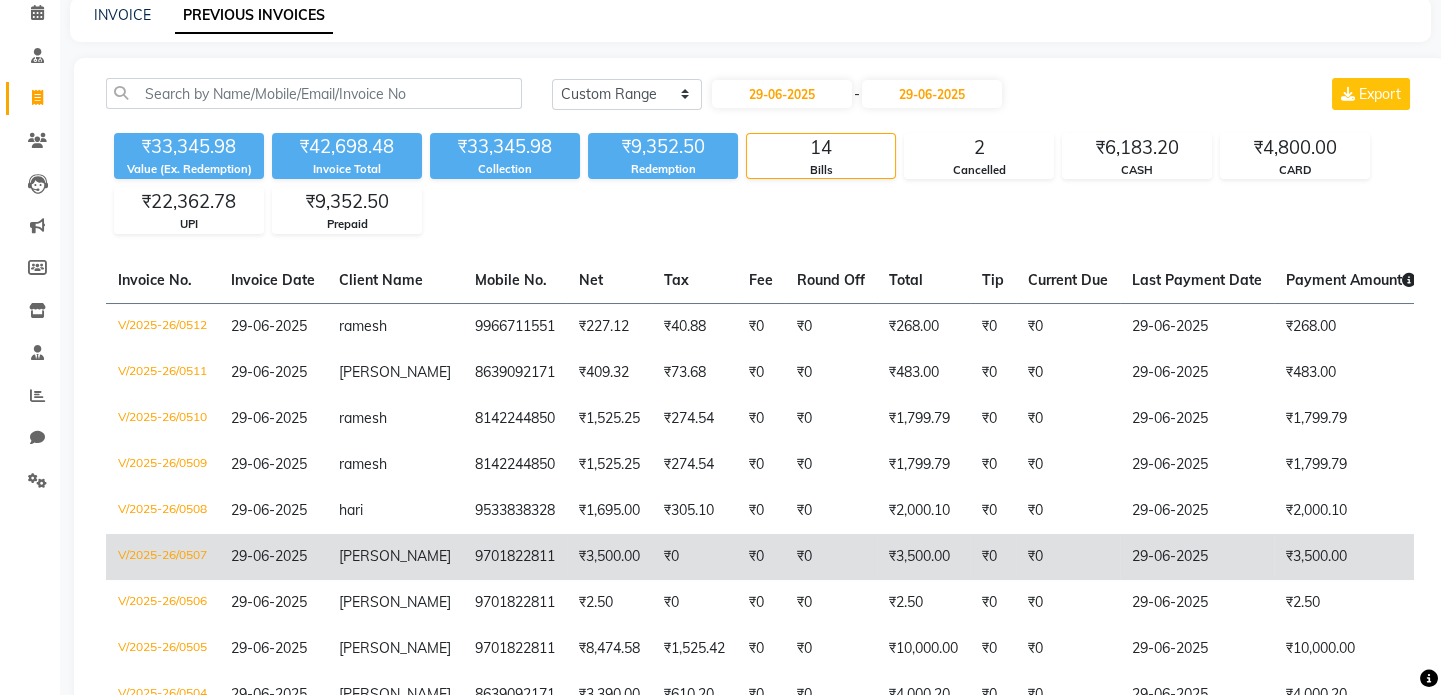 click on "₹3,500.00" 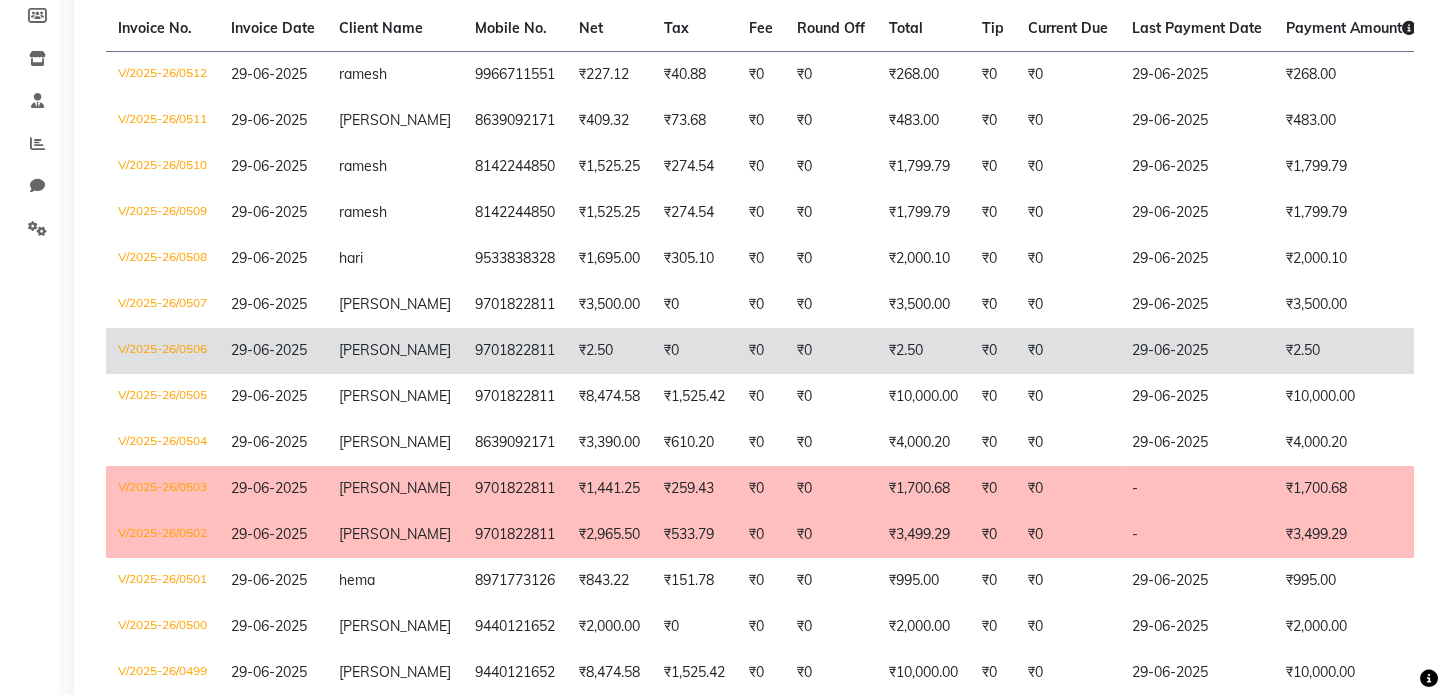scroll, scrollTop: 363, scrollLeft: 0, axis: vertical 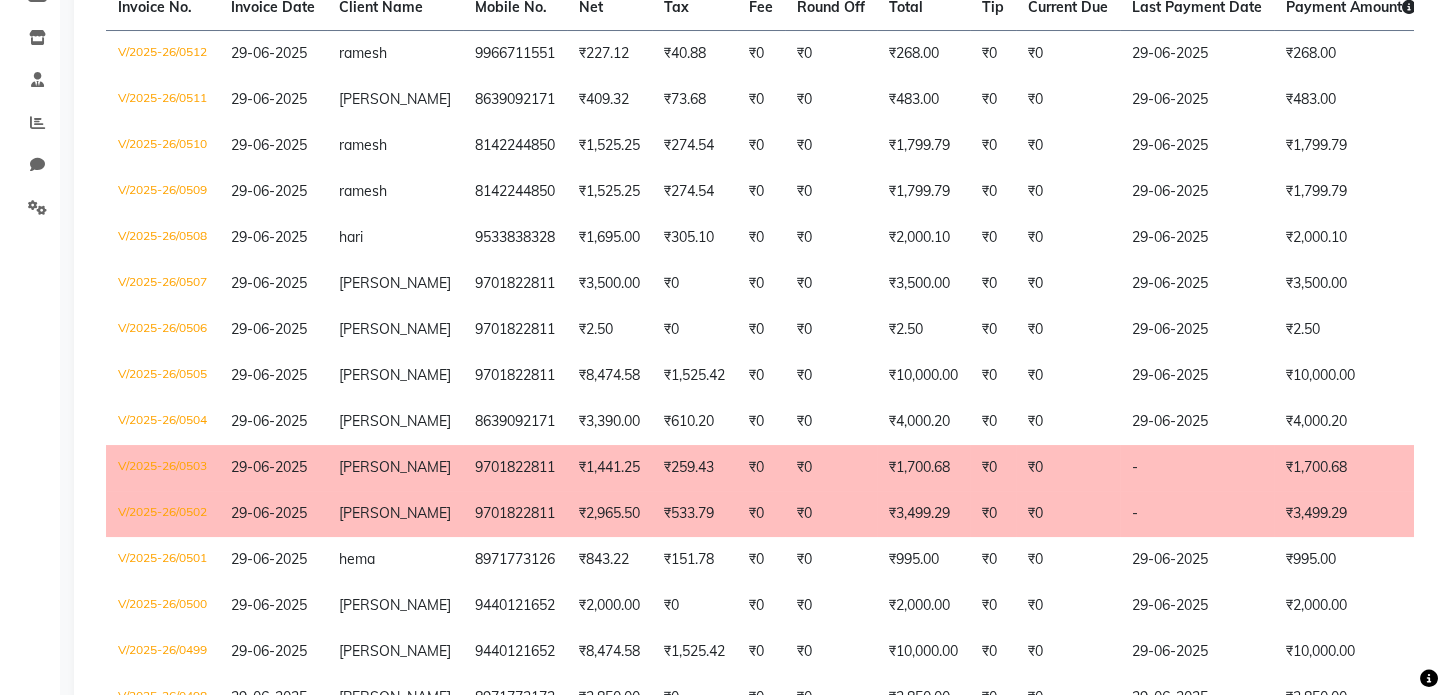 click on "₹0" 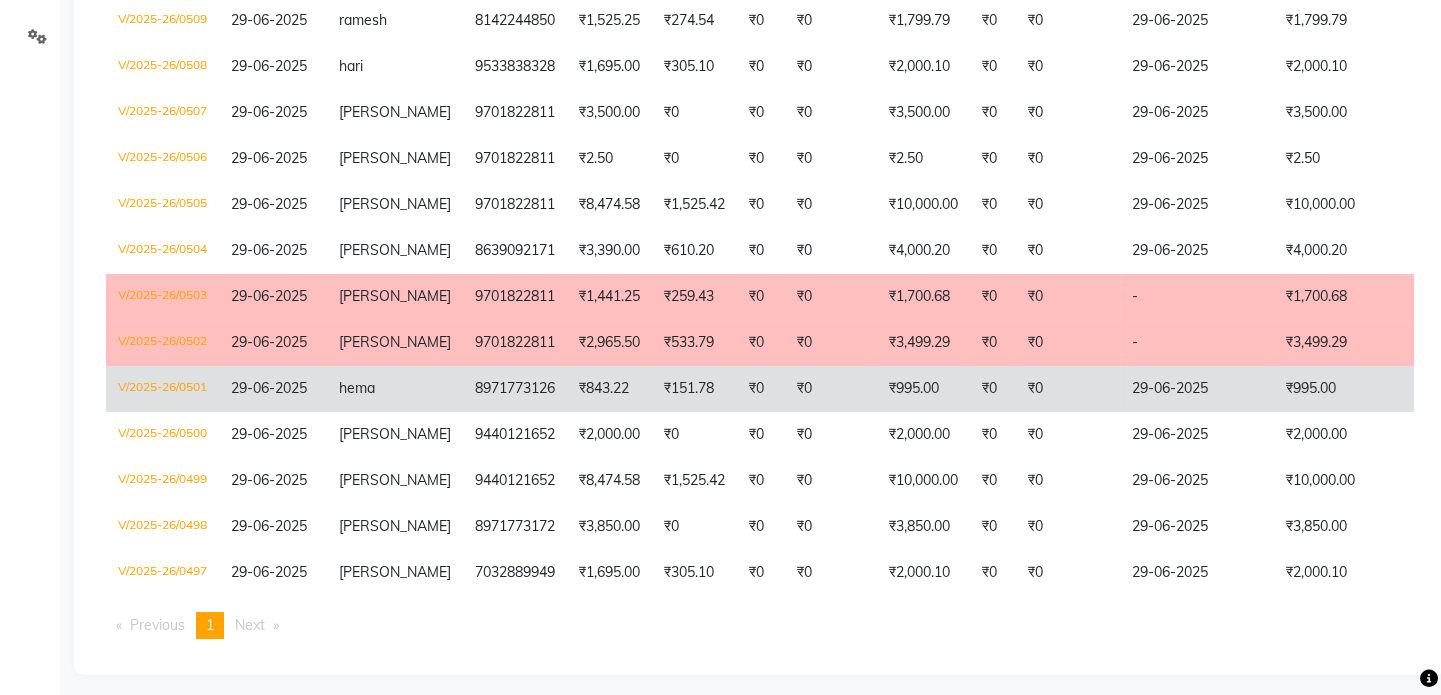 scroll, scrollTop: 545, scrollLeft: 0, axis: vertical 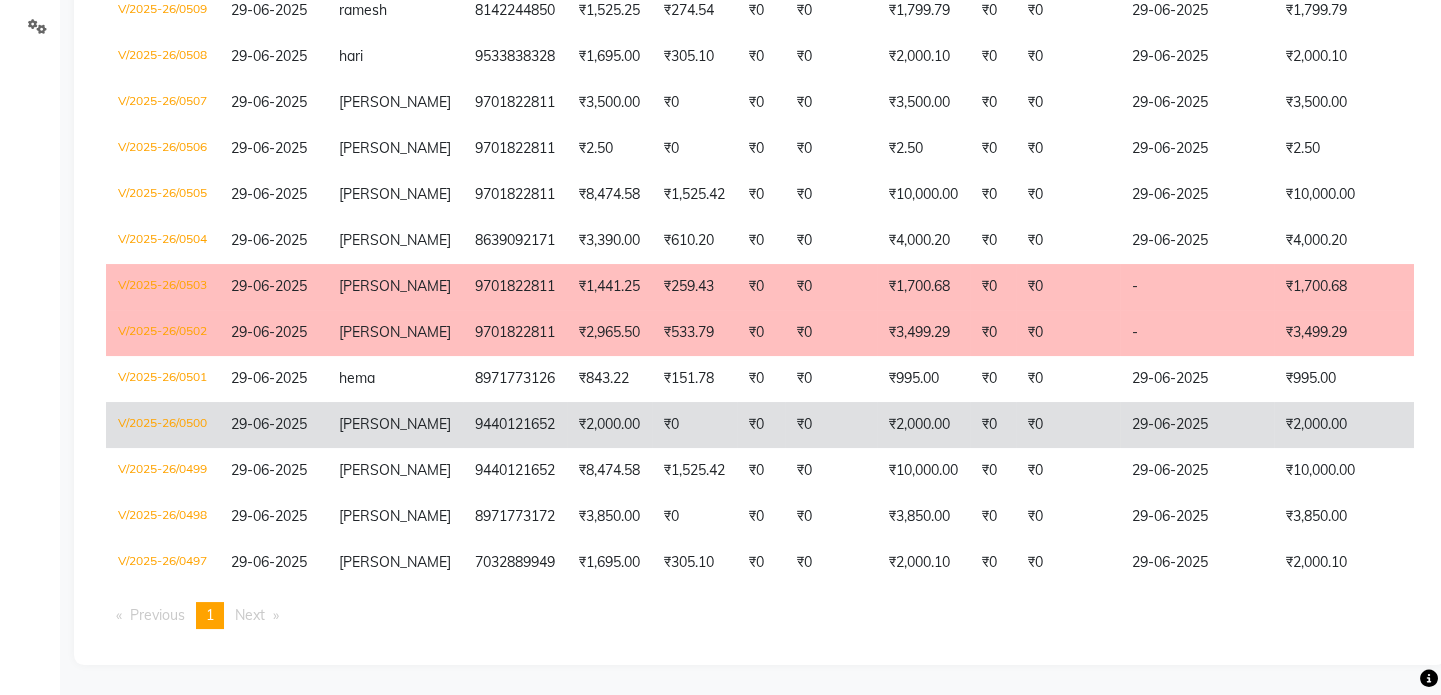 click on "₹2,000.00" 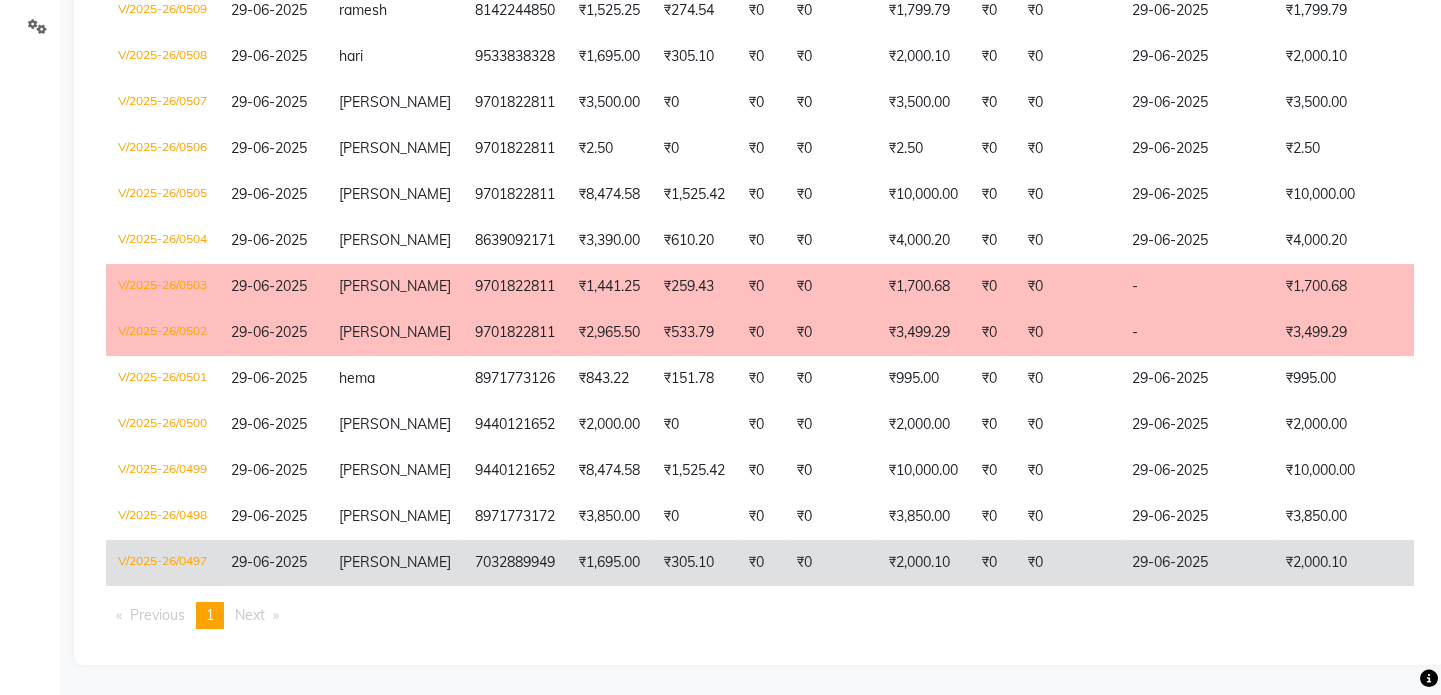 click on "₹2,000.10" 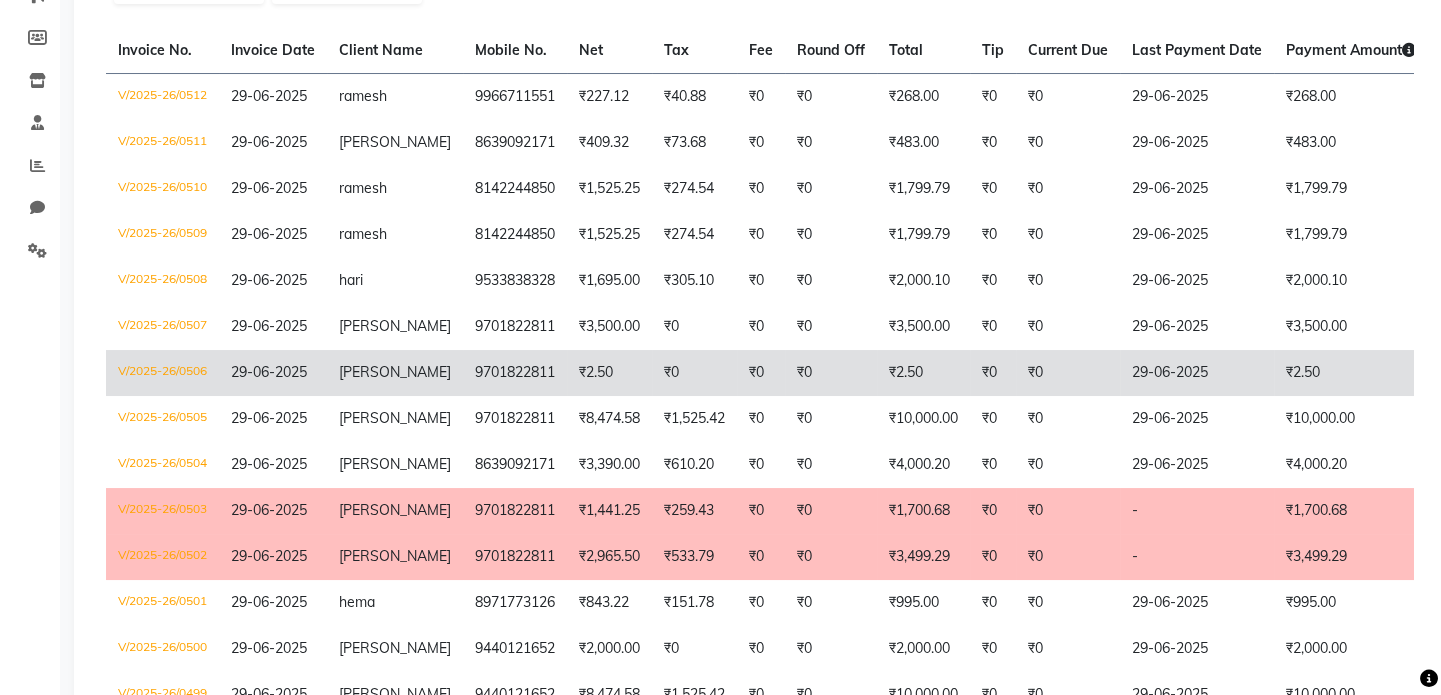 scroll, scrollTop: 272, scrollLeft: 0, axis: vertical 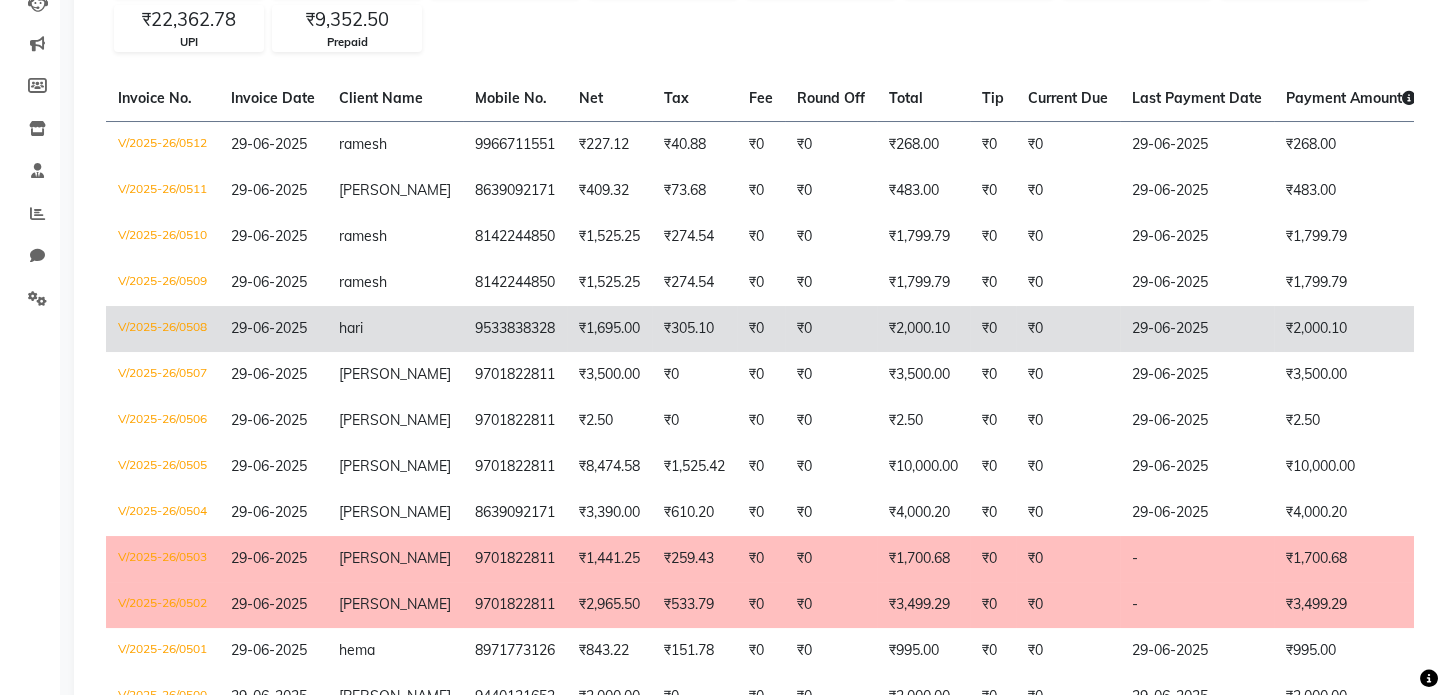click on "₹2,000.10" 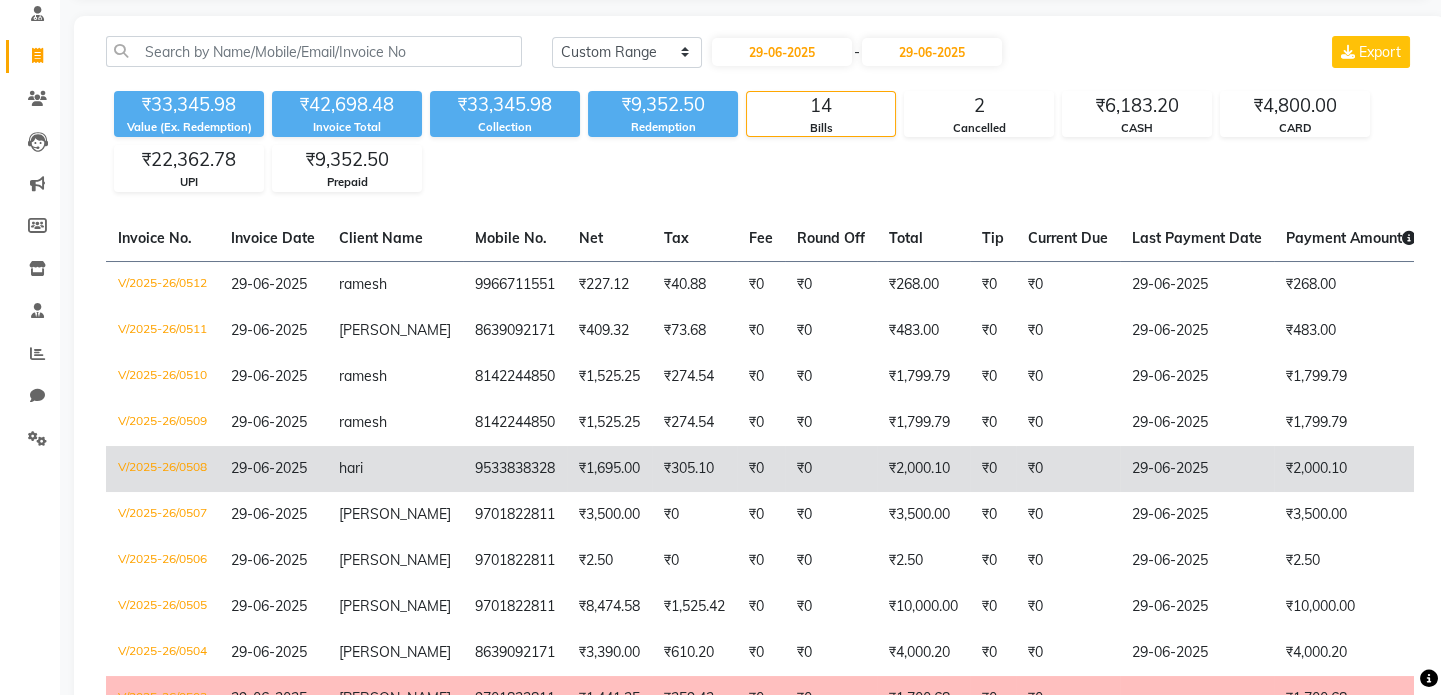 scroll, scrollTop: 90, scrollLeft: 0, axis: vertical 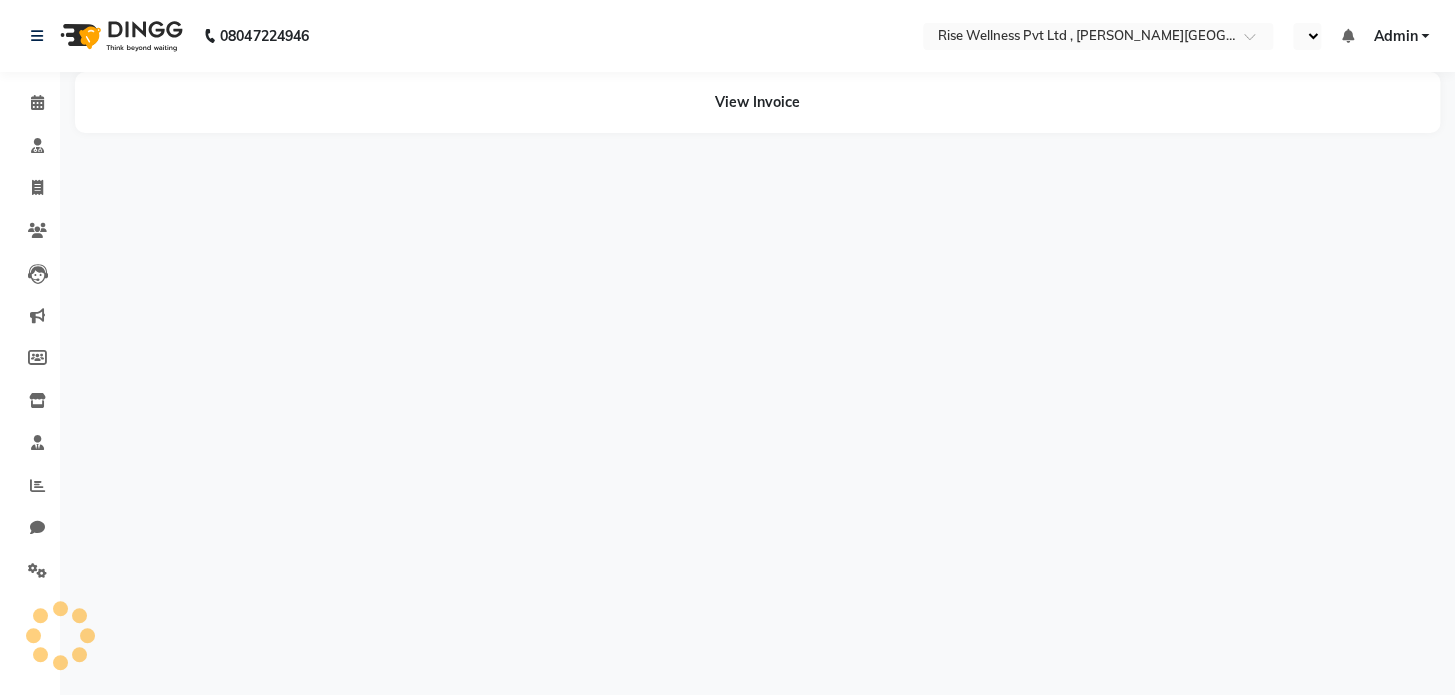 select on "en" 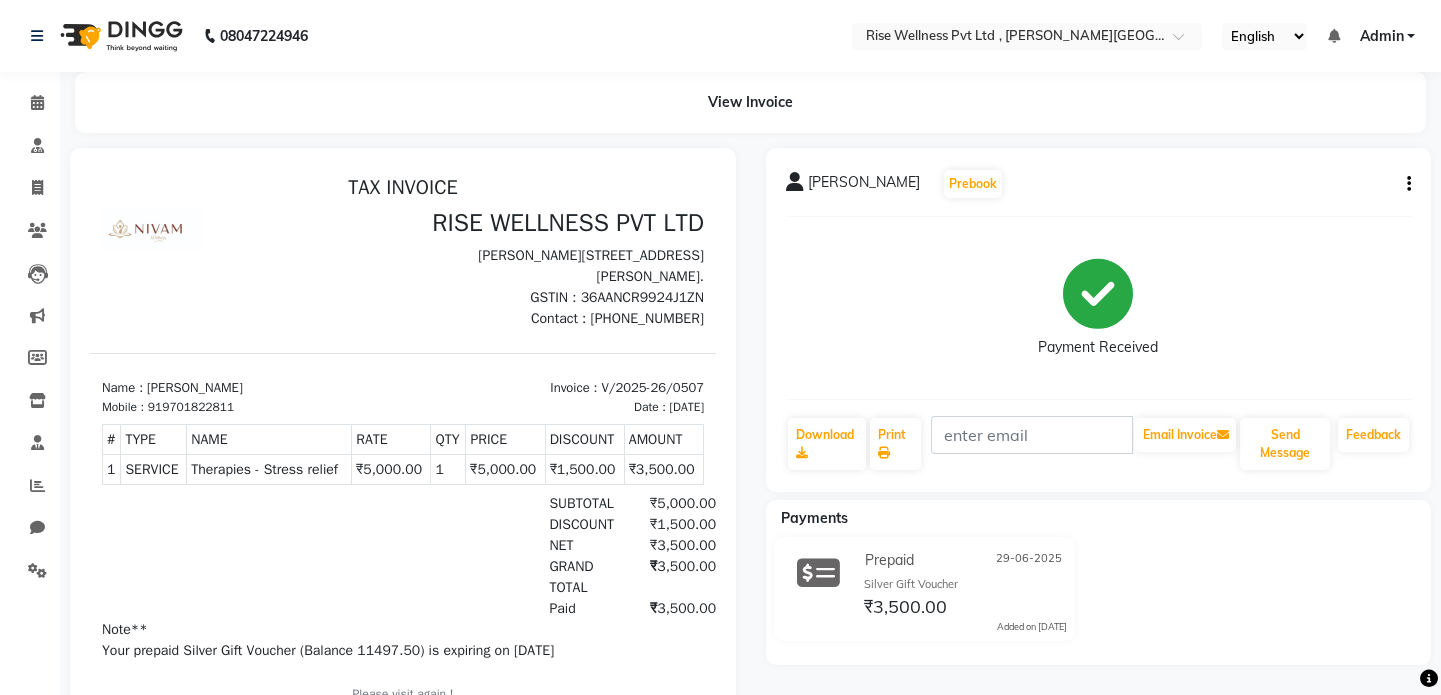 scroll, scrollTop: 0, scrollLeft: 0, axis: both 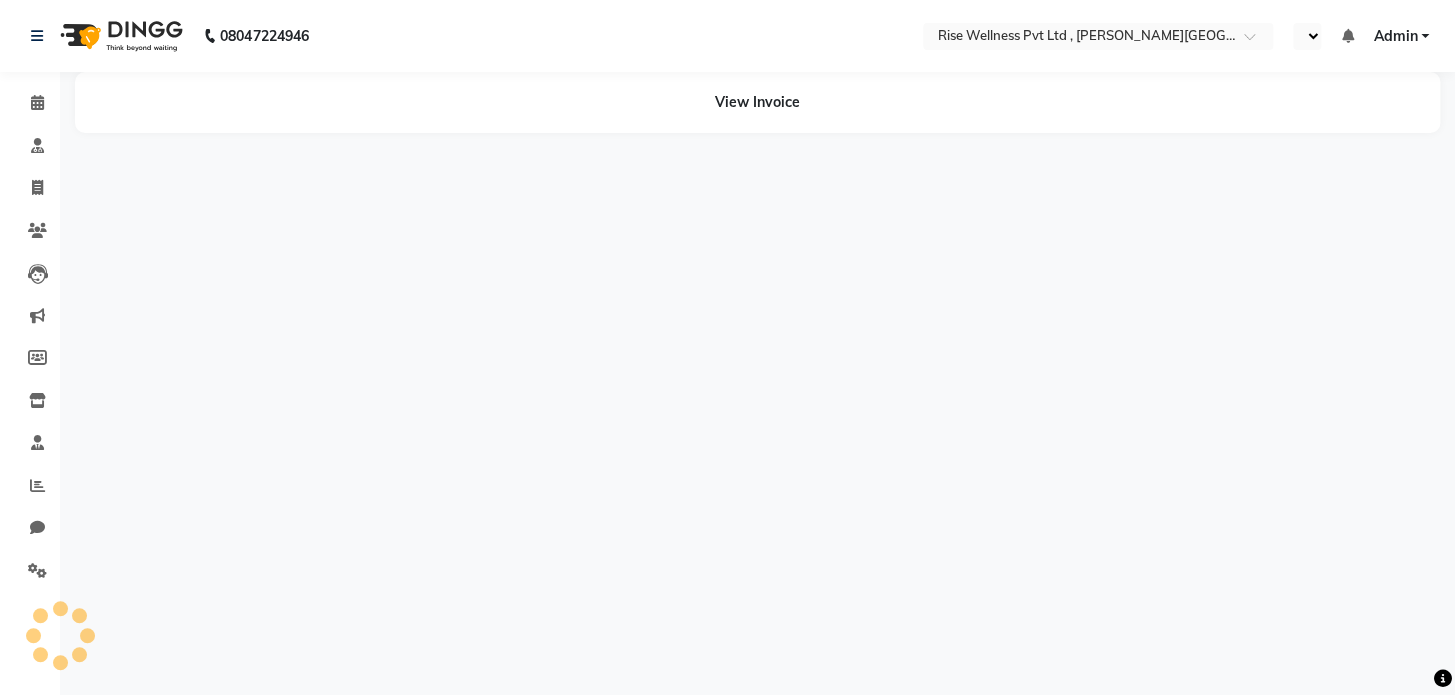 select on "en" 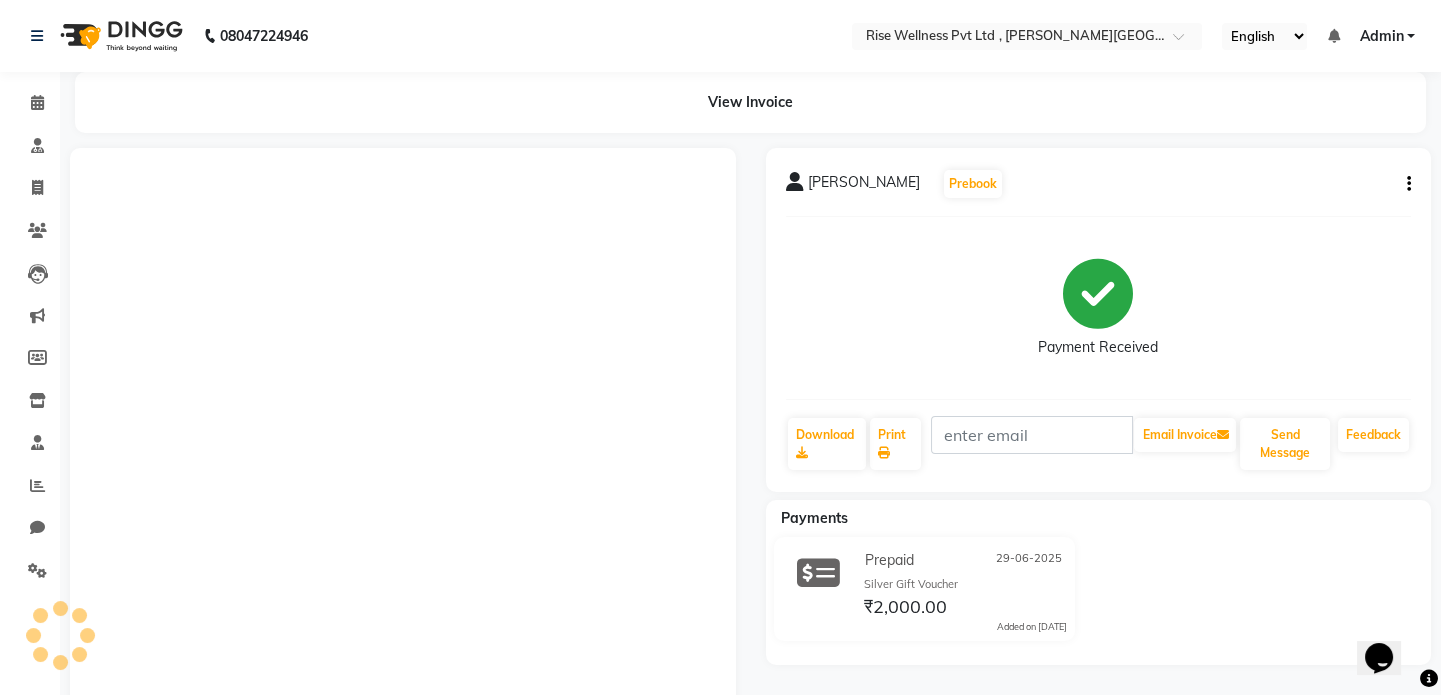 scroll, scrollTop: 0, scrollLeft: 0, axis: both 